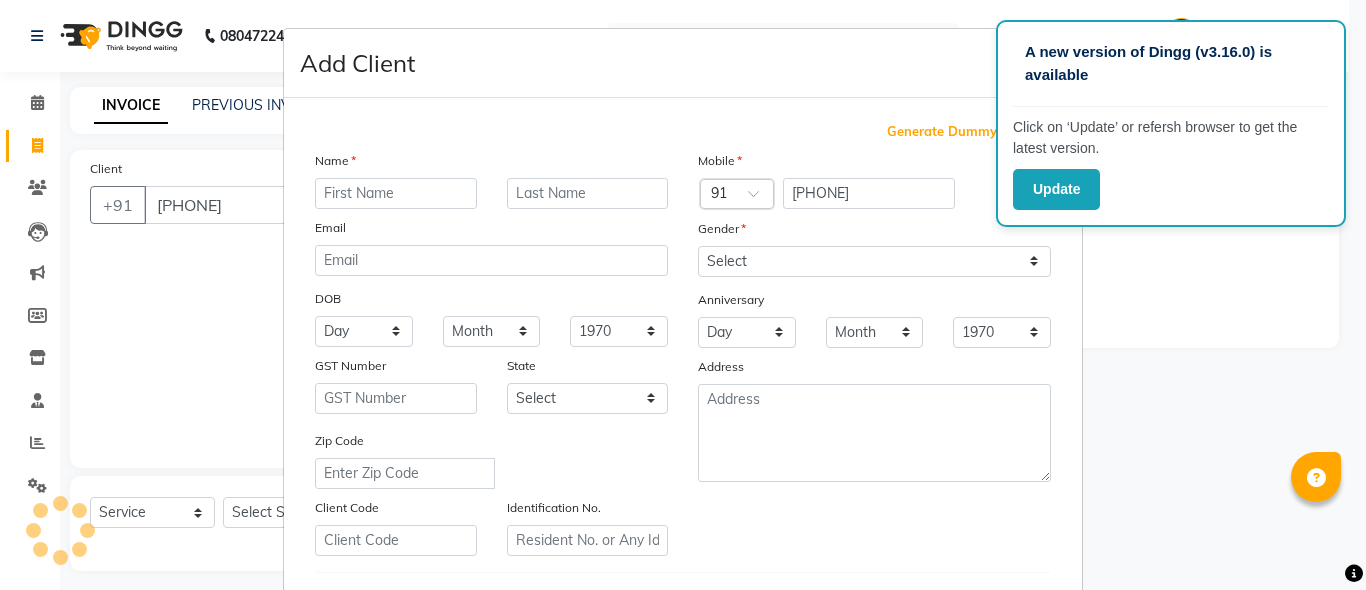 select on "8195" 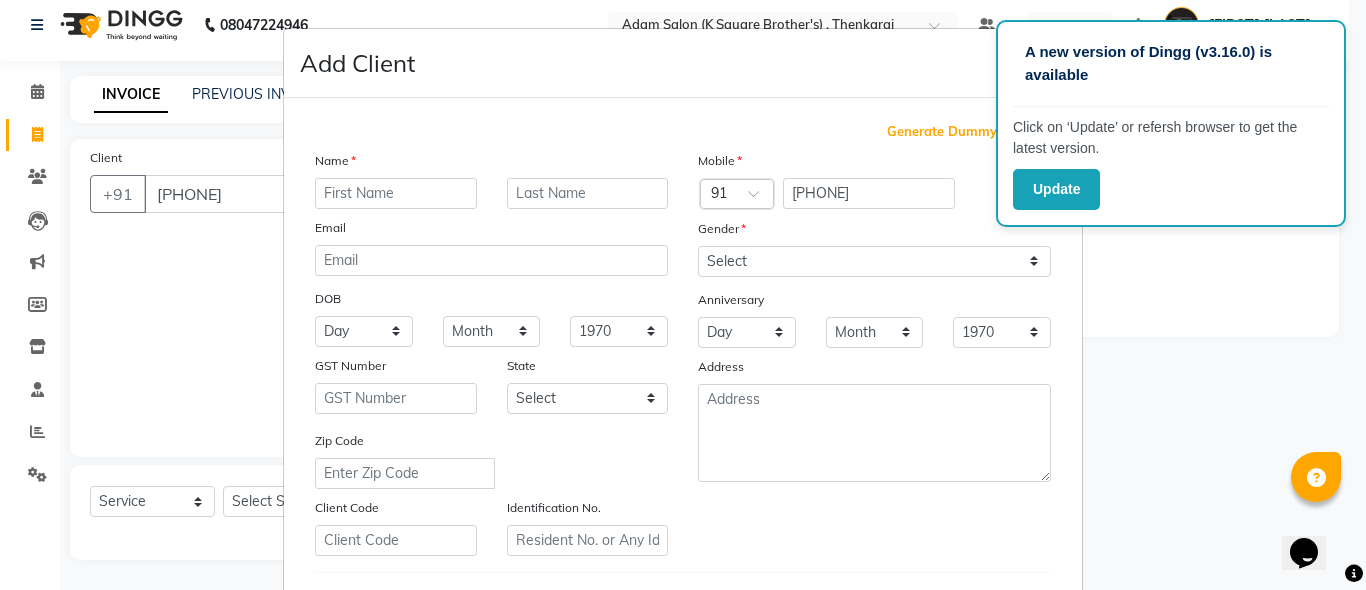 scroll, scrollTop: 11, scrollLeft: 0, axis: vertical 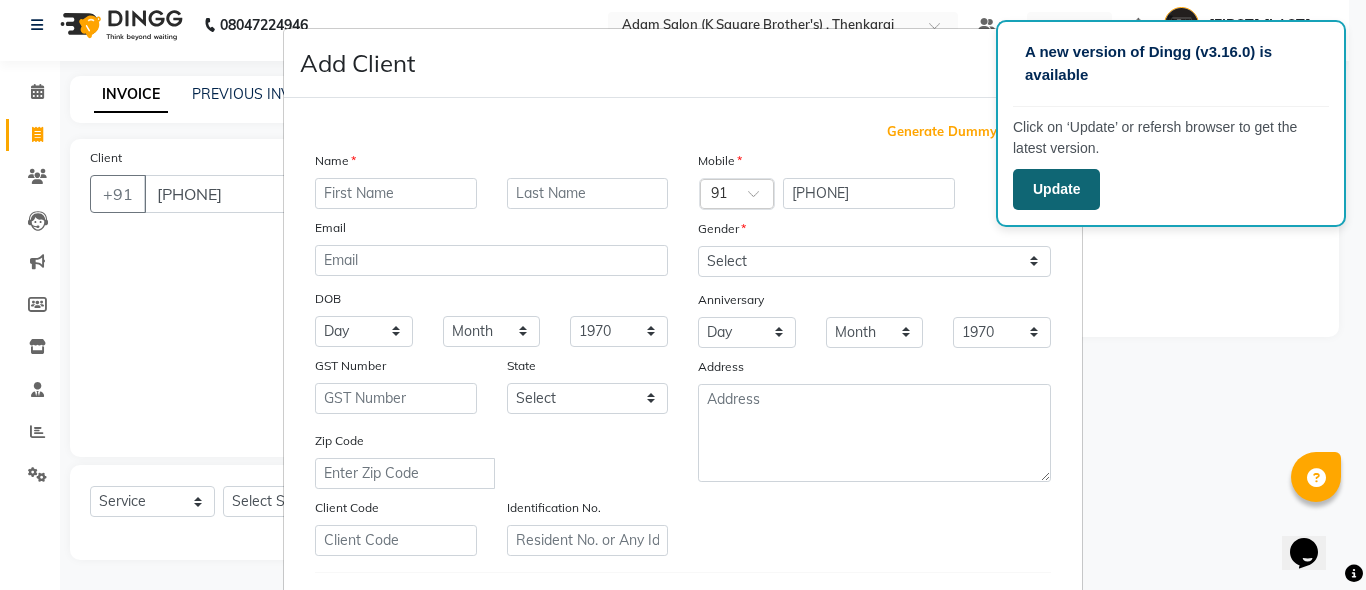 click on "Update" 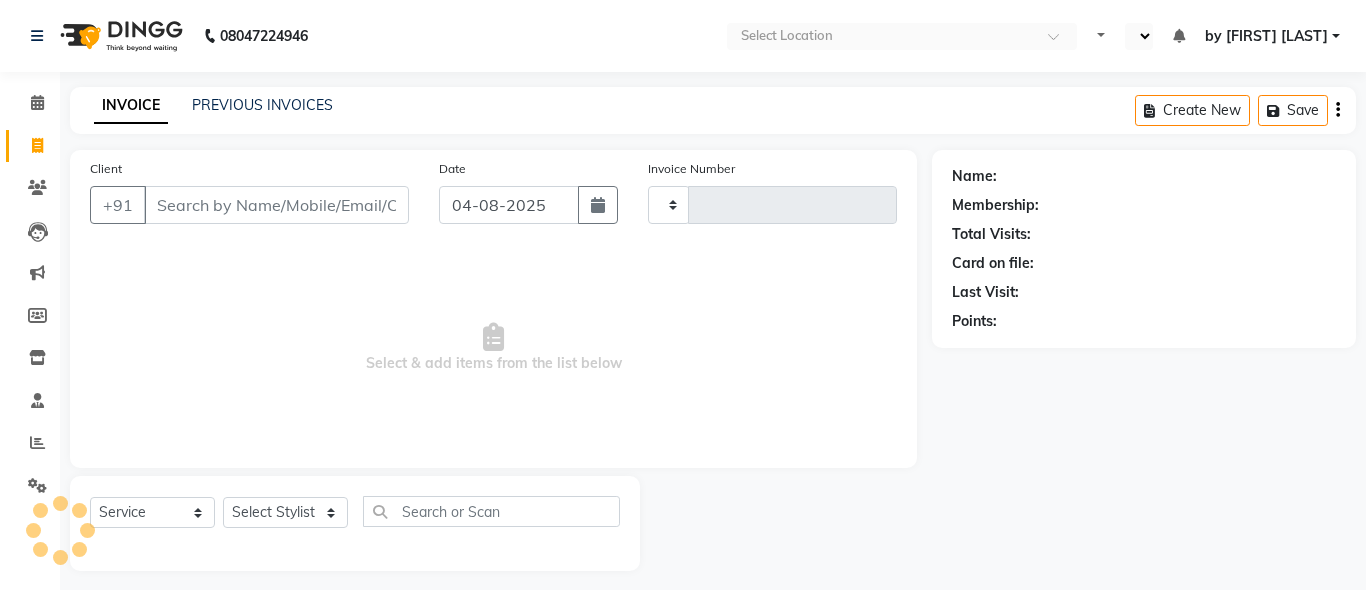select on "service" 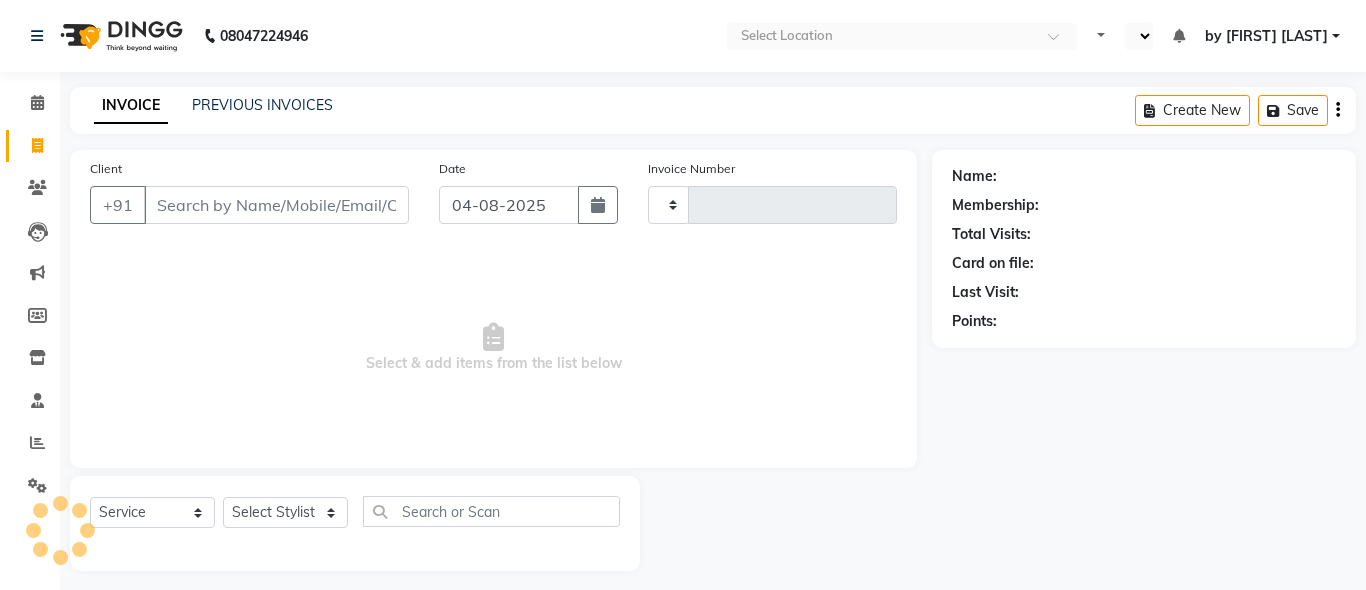 type on "[NUMBER]" 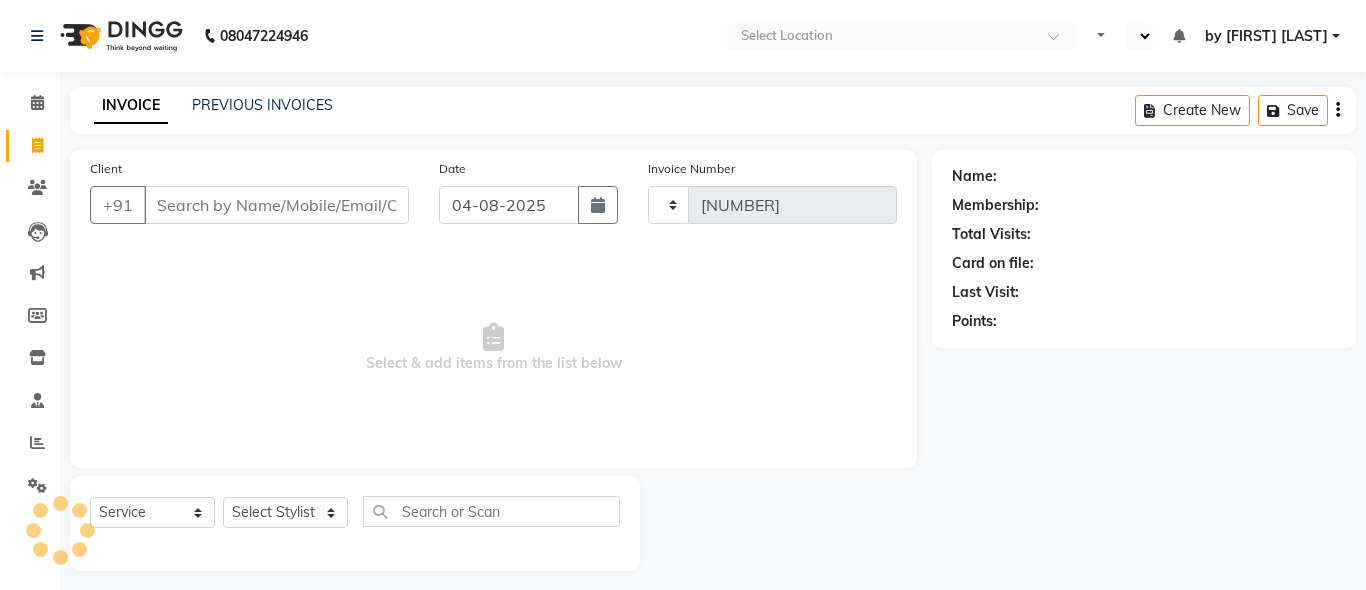 select on "en" 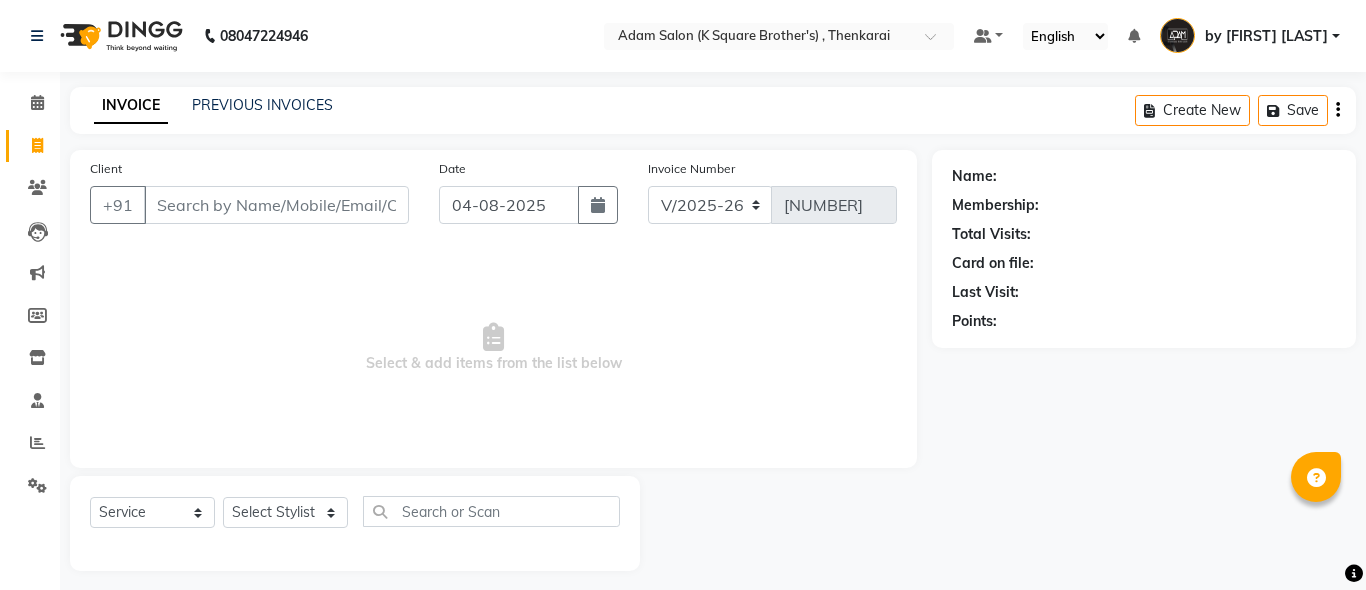 scroll, scrollTop: 0, scrollLeft: 0, axis: both 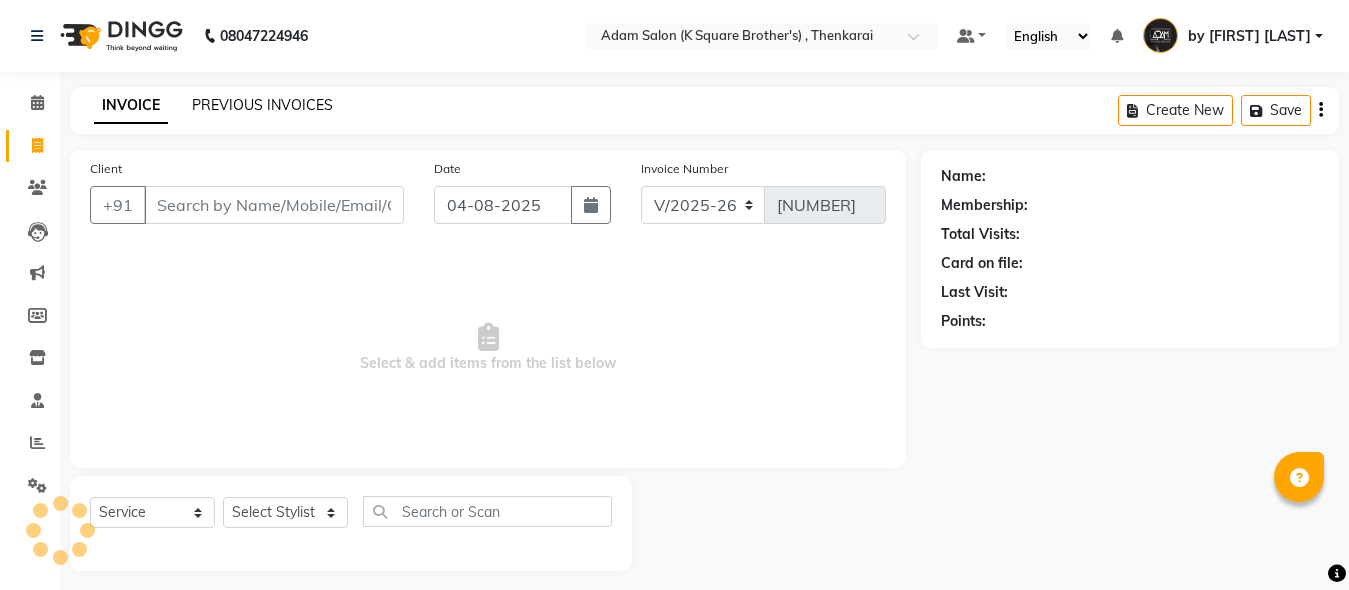click on "PREVIOUS INVOICES" 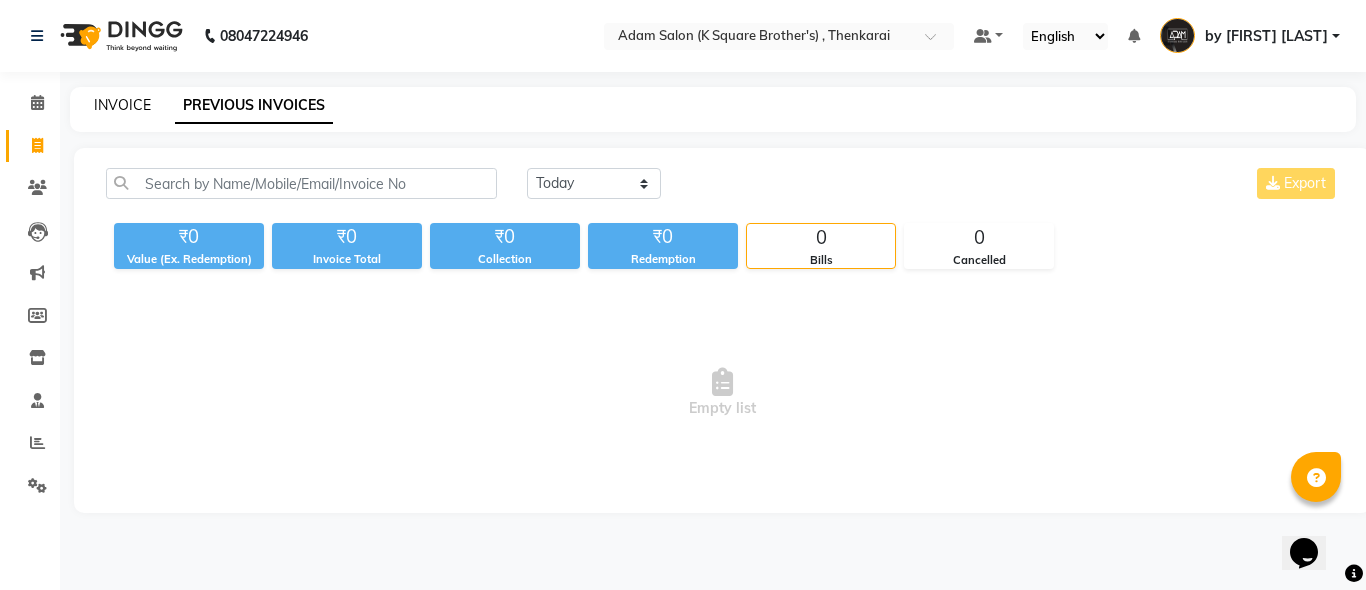 scroll, scrollTop: 0, scrollLeft: 0, axis: both 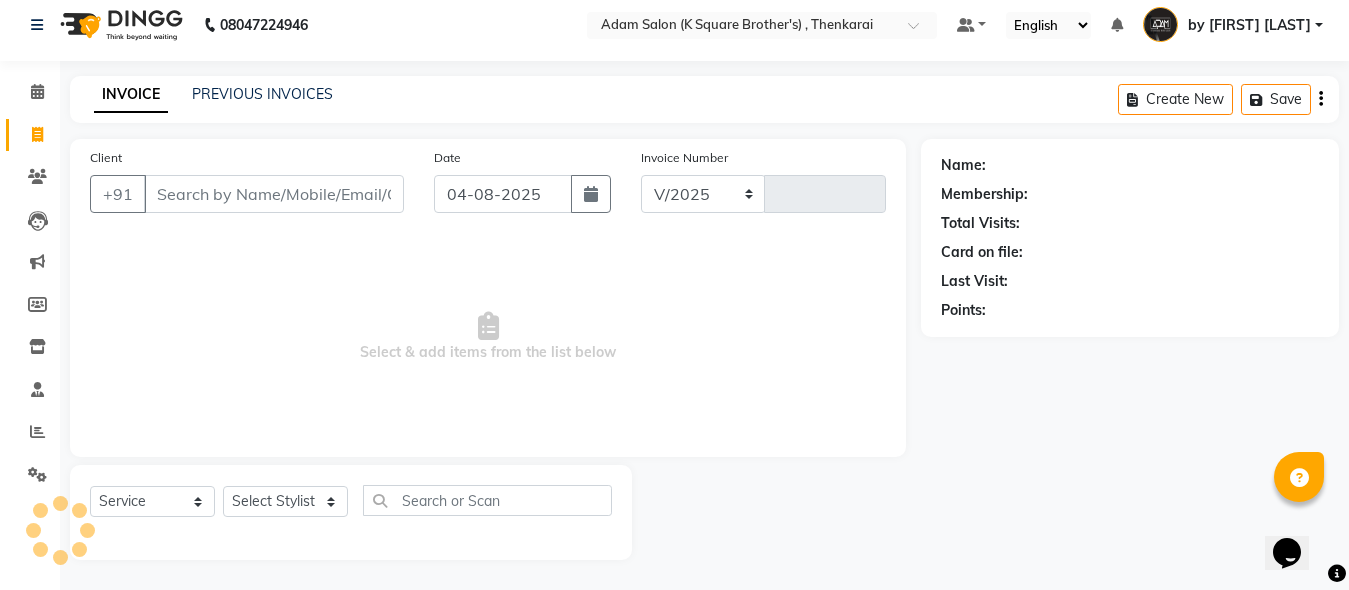 select on "8195" 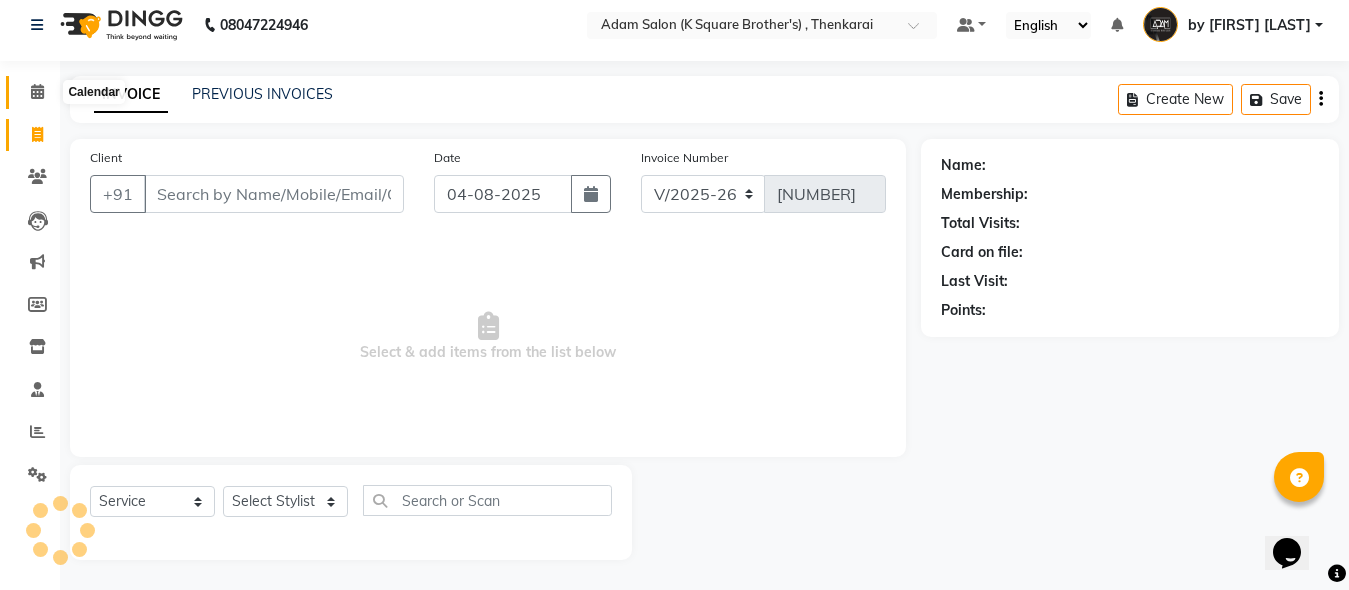 click 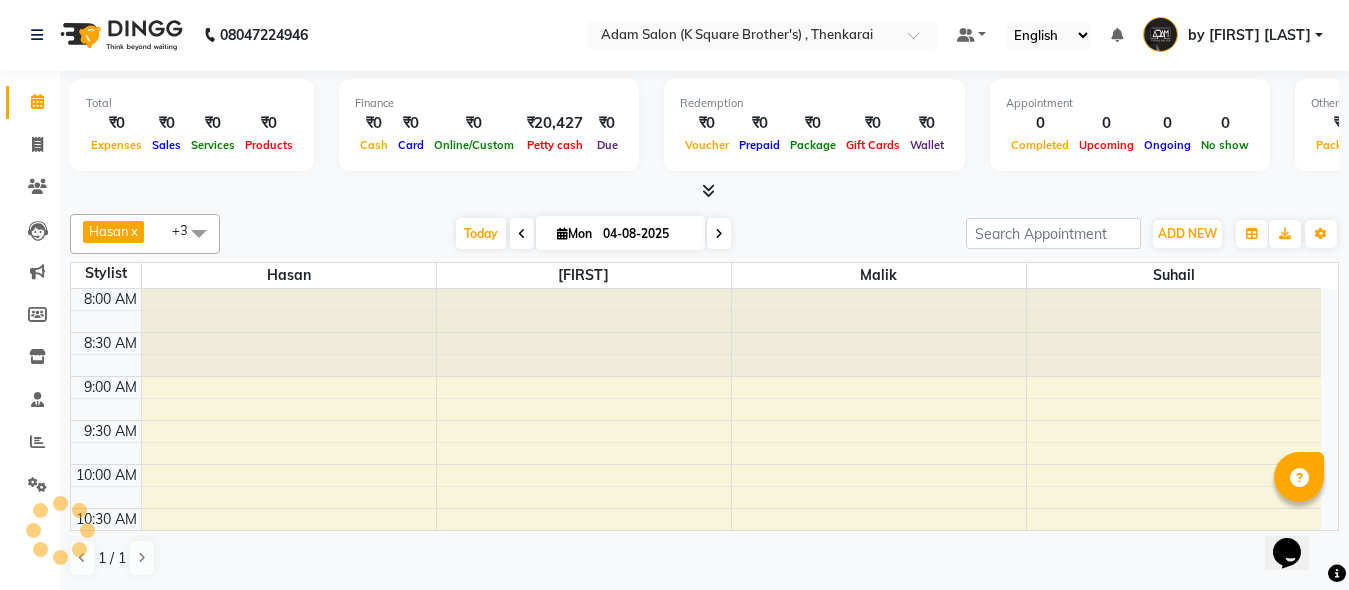 scroll, scrollTop: 0, scrollLeft: 0, axis: both 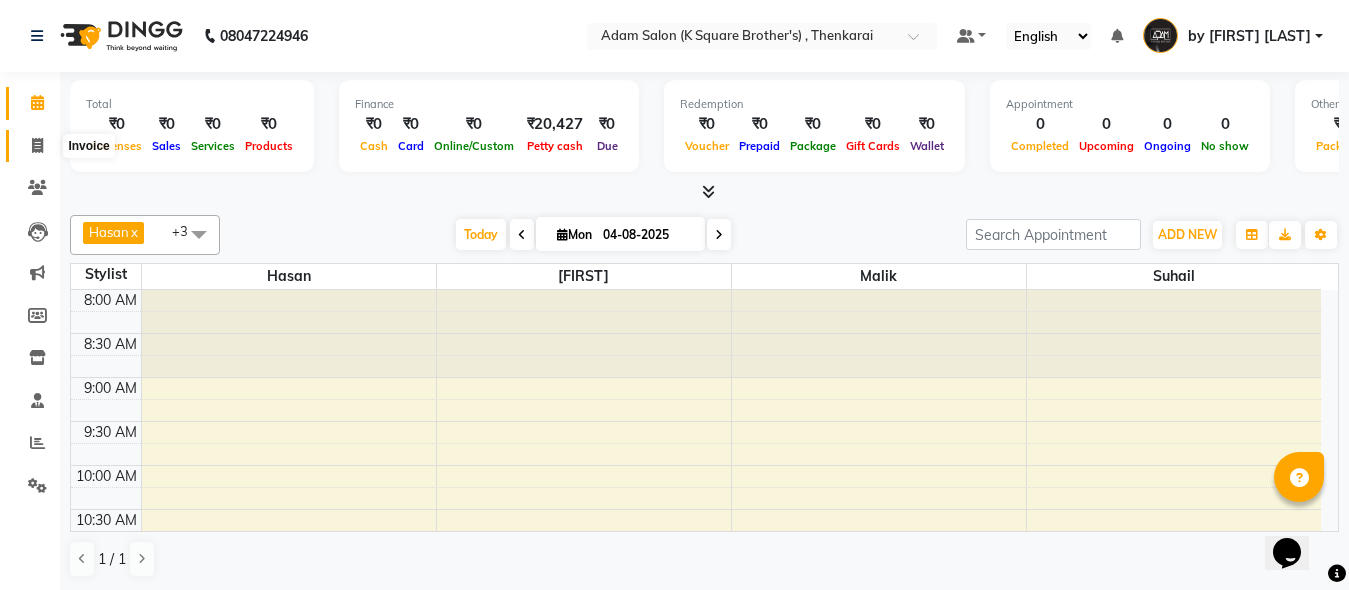 click 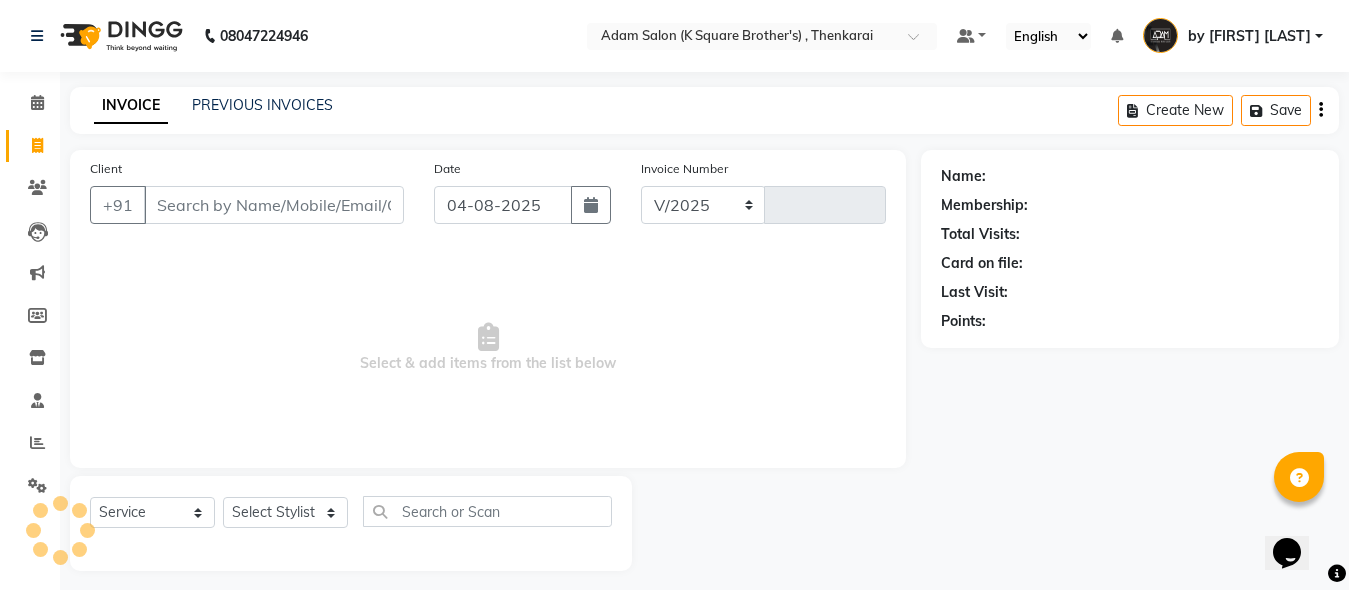 select on "8195" 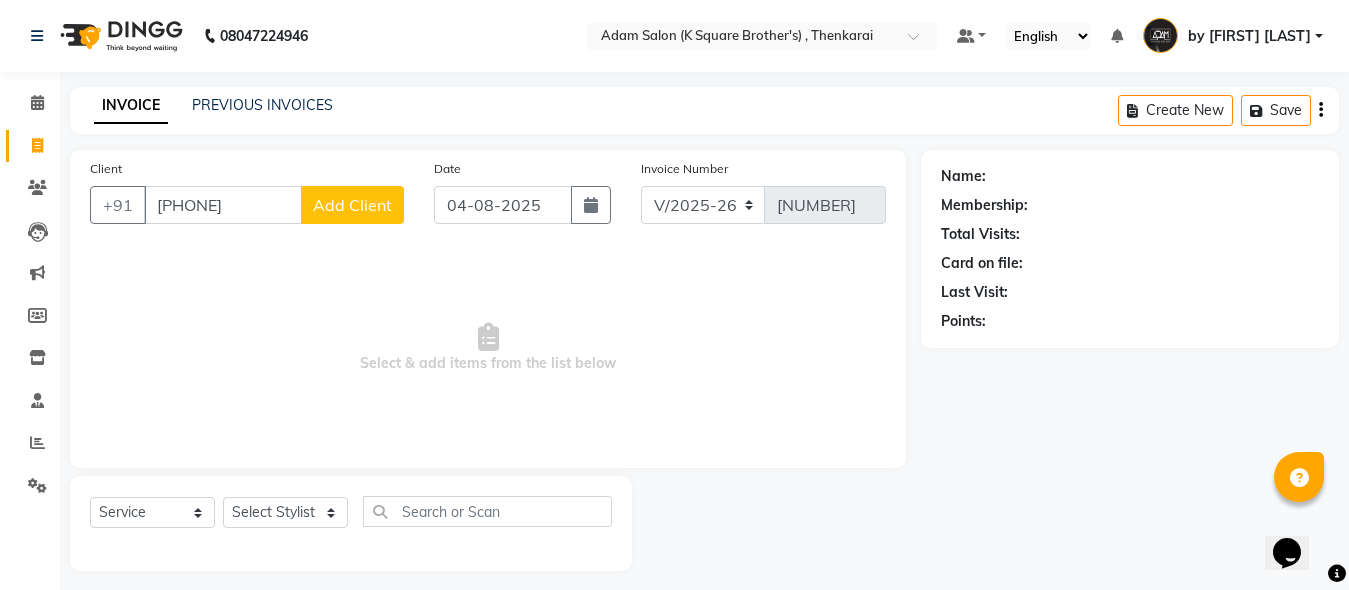 type on "[PHONE]" 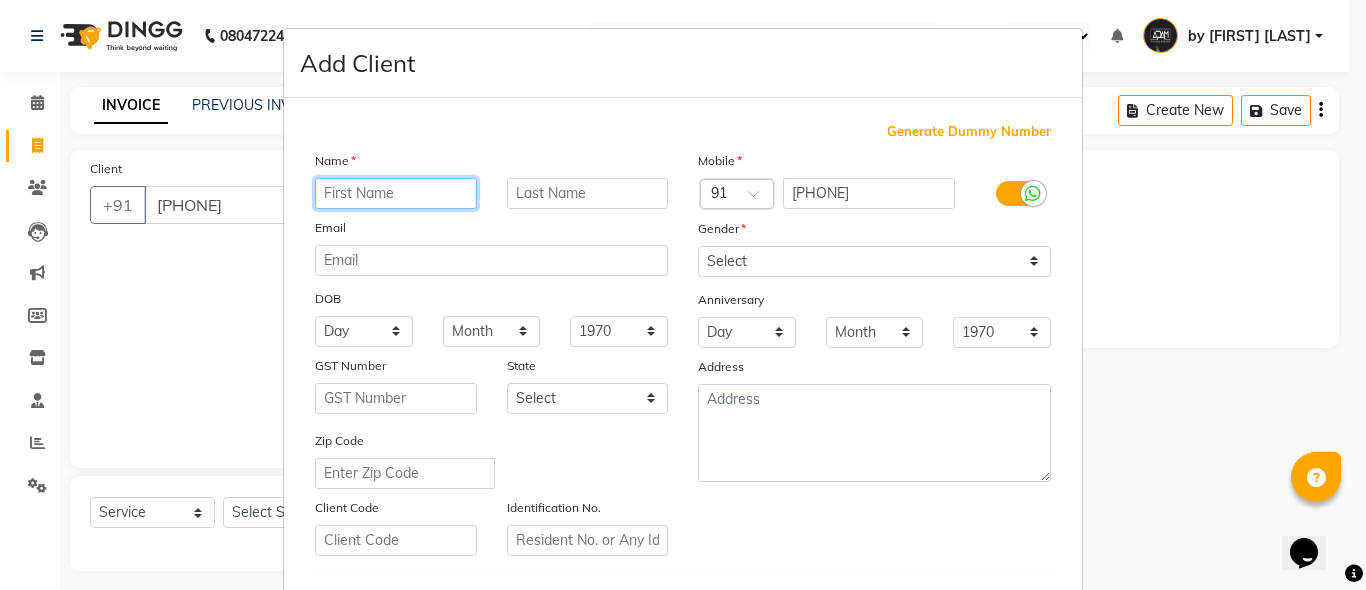 paste on "RAMAR" 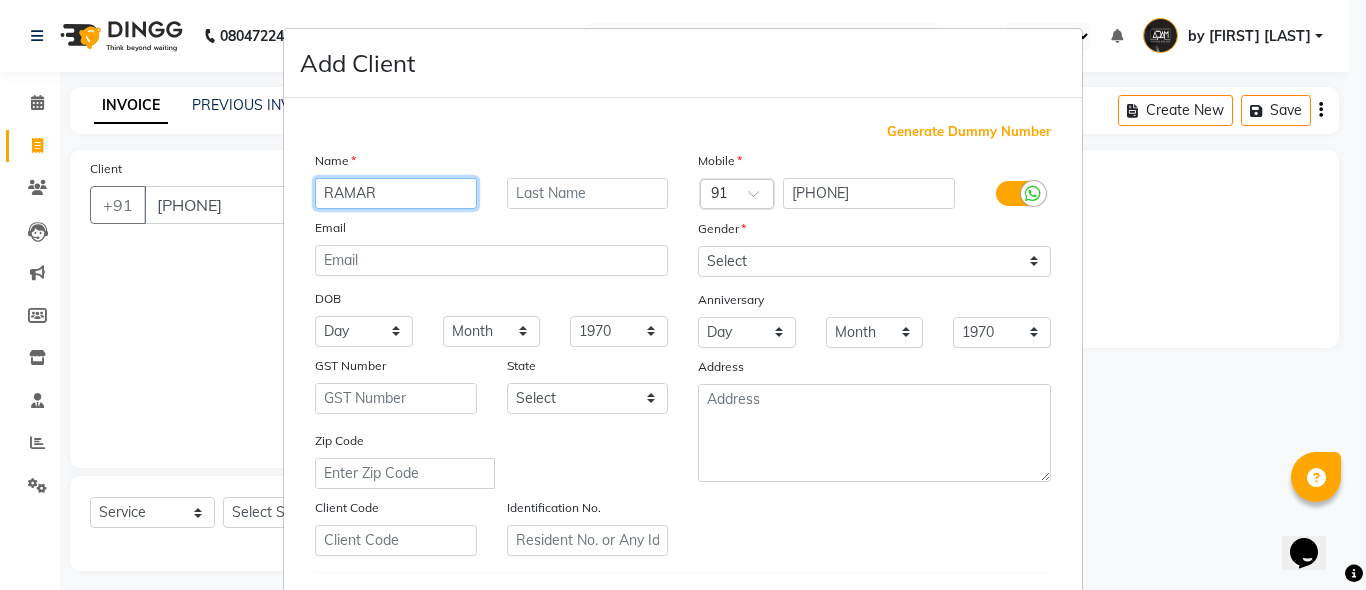 type on "RAMAR" 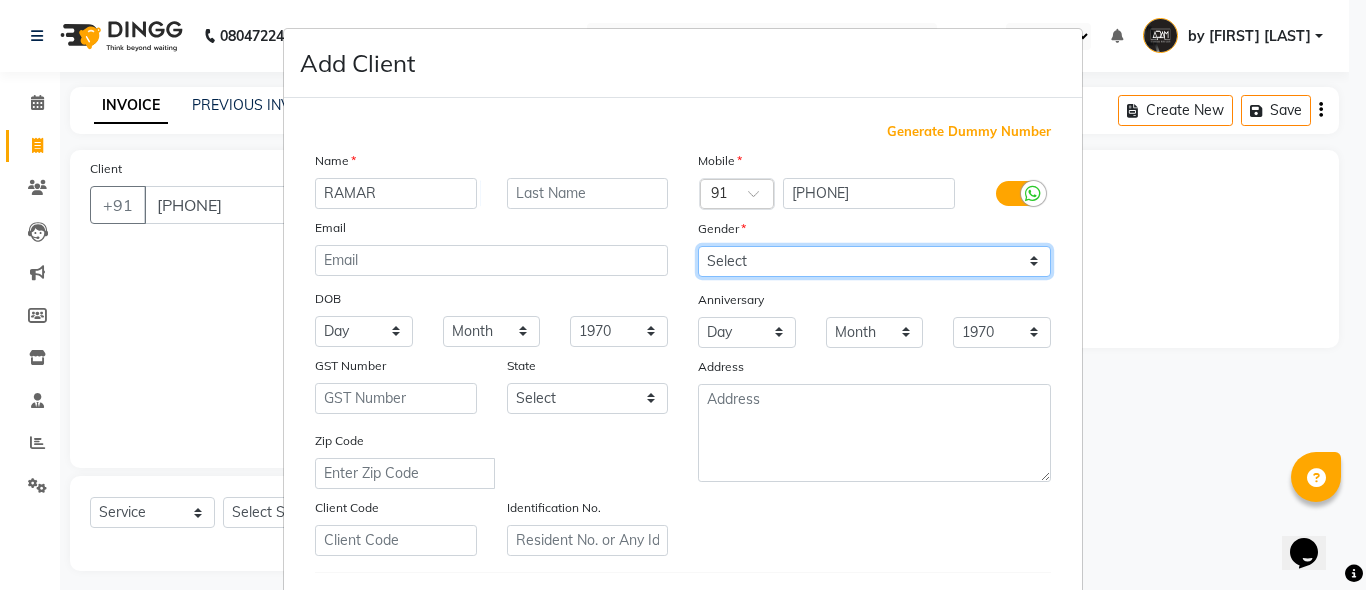 drag, startPoint x: 810, startPoint y: 259, endPoint x: 815, endPoint y: 276, distance: 17.720045 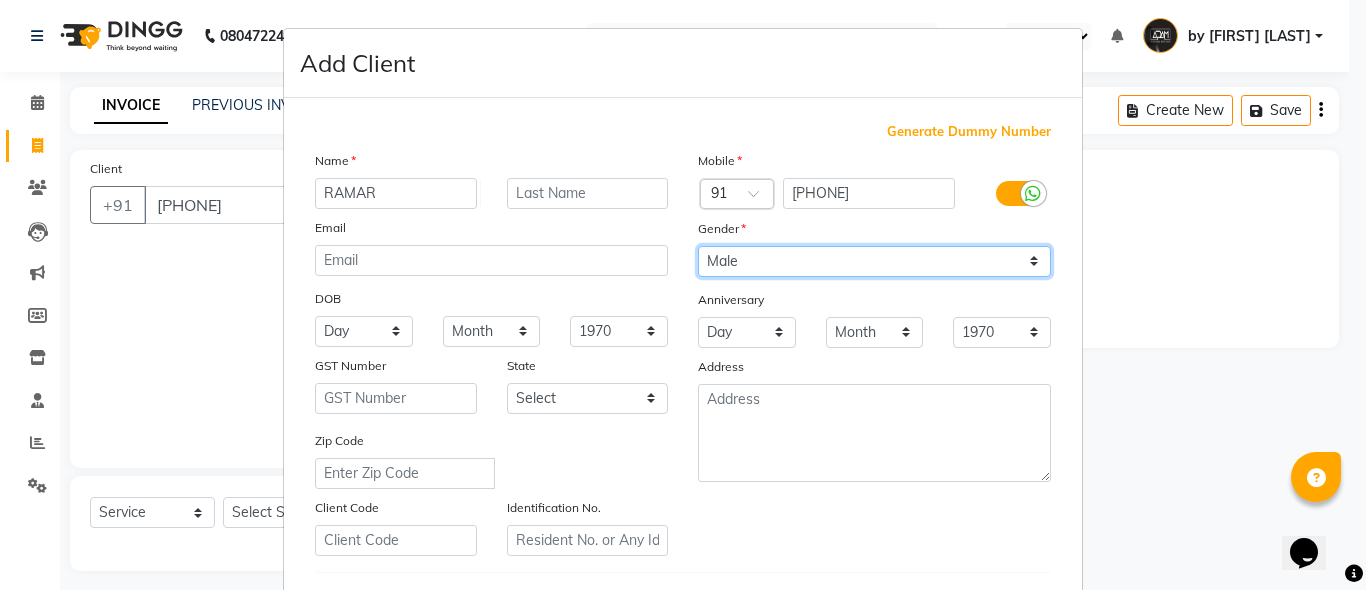 click on "Select Male Female Other Prefer Not To Say" at bounding box center (874, 261) 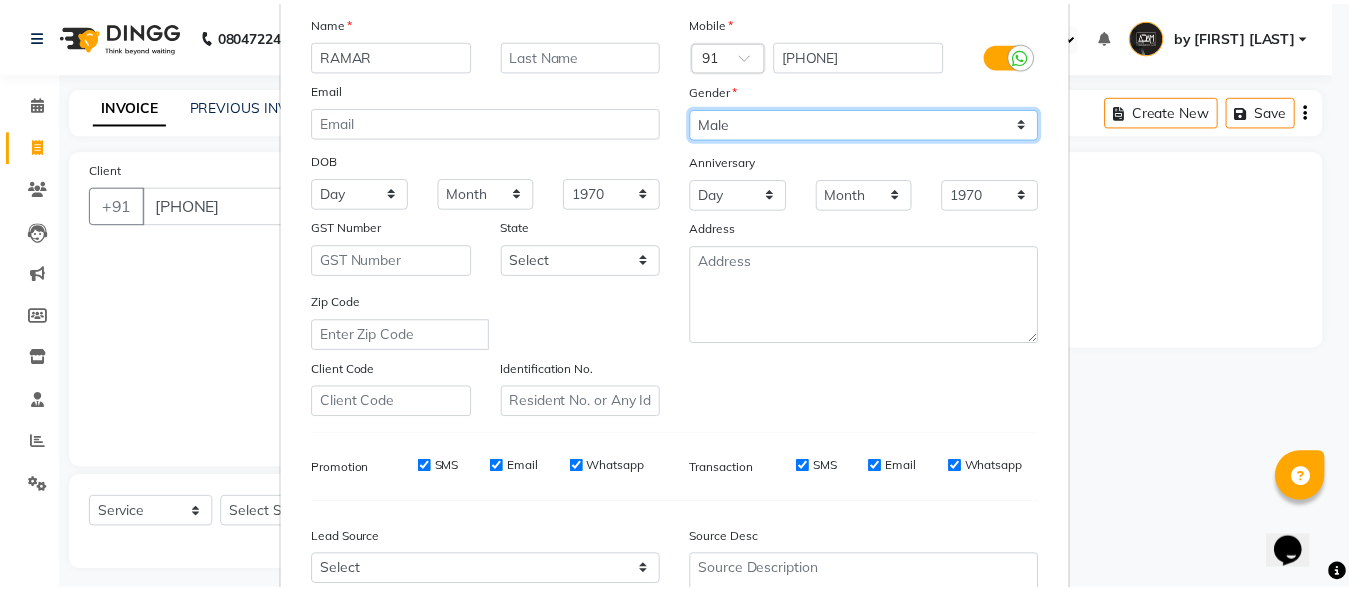 scroll, scrollTop: 333, scrollLeft: 0, axis: vertical 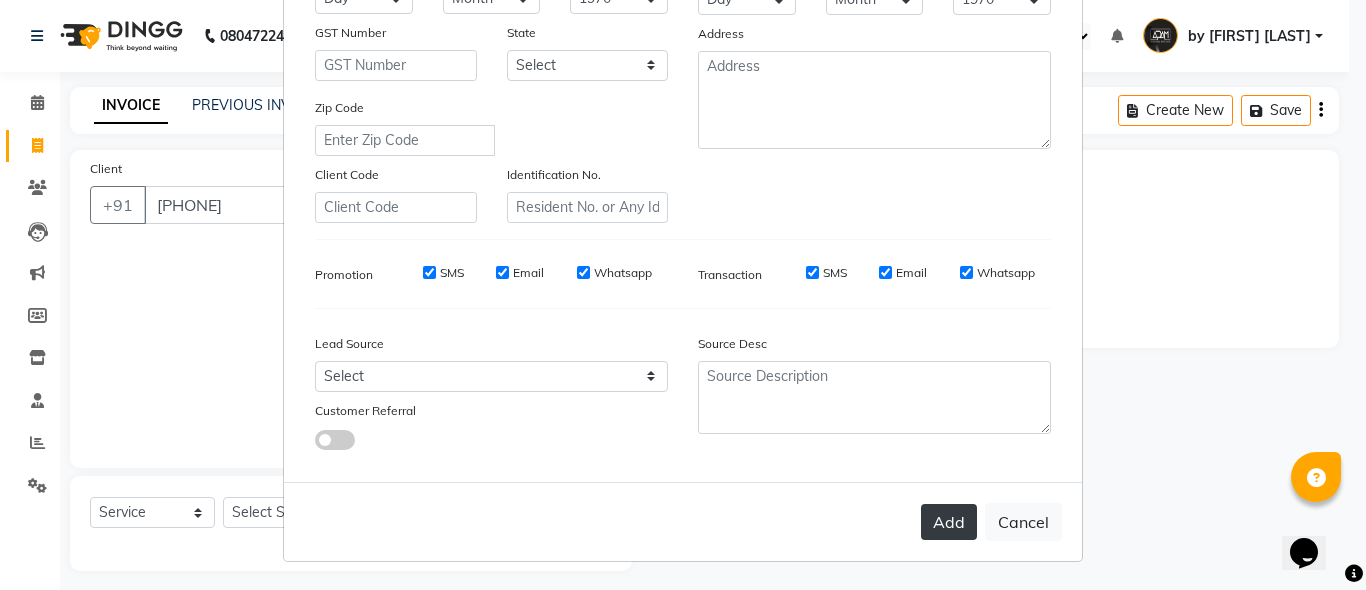 click on "Add" at bounding box center [949, 522] 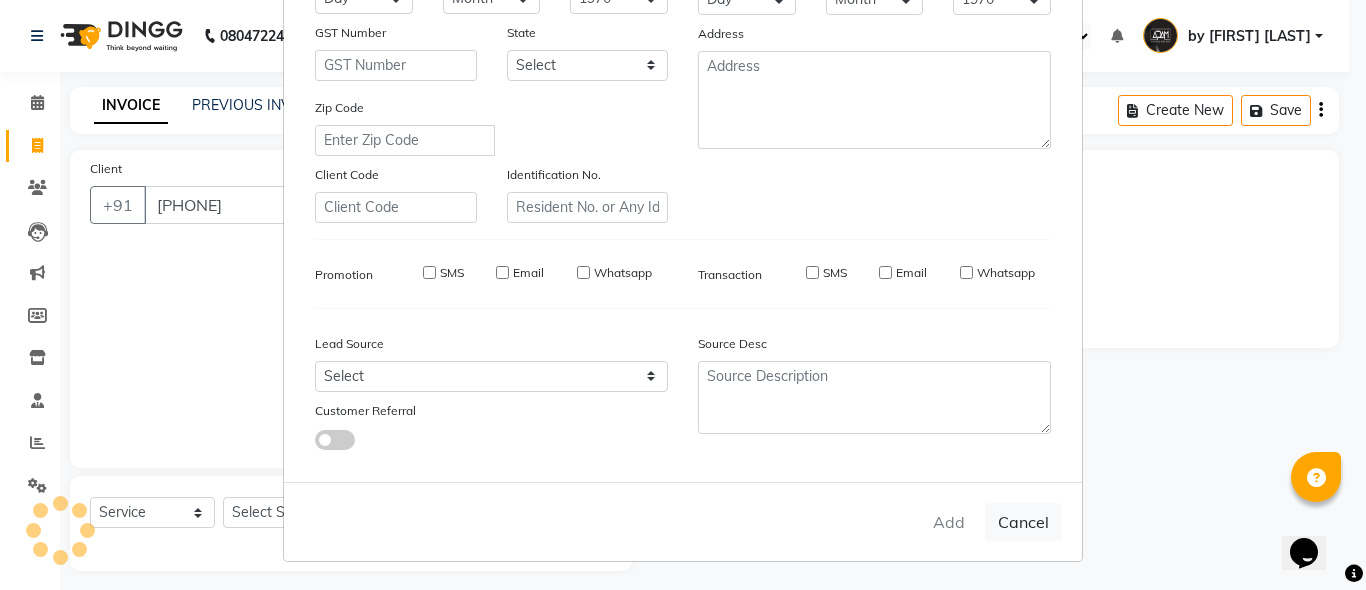 type 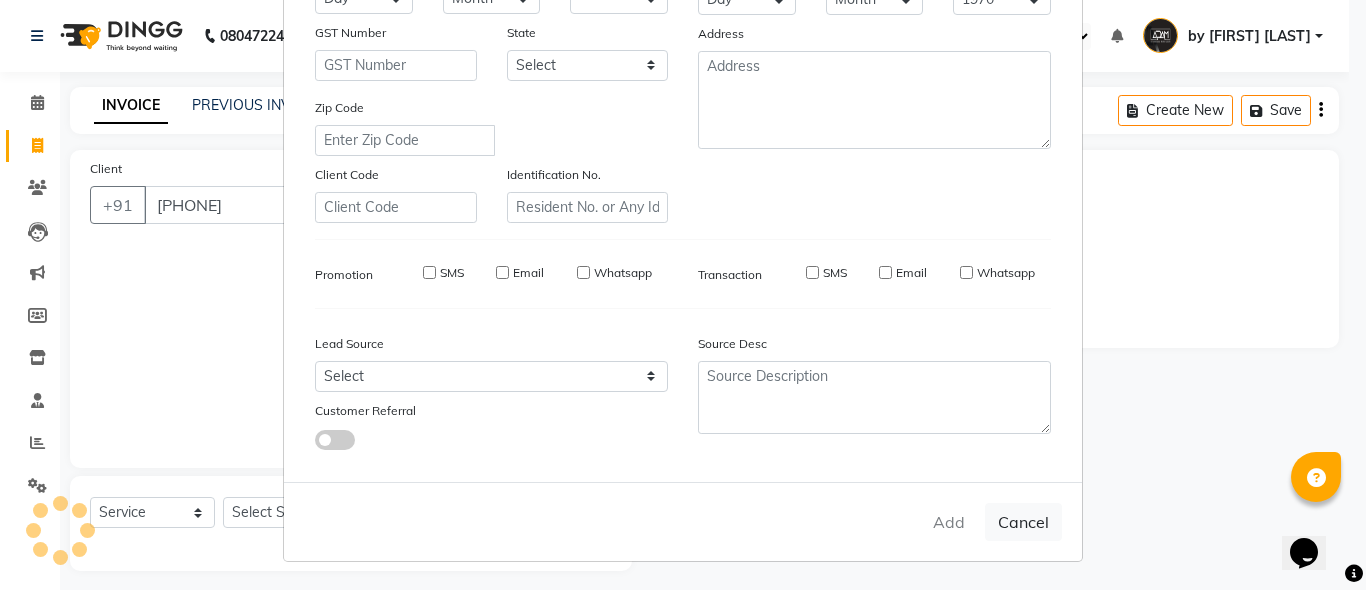 type 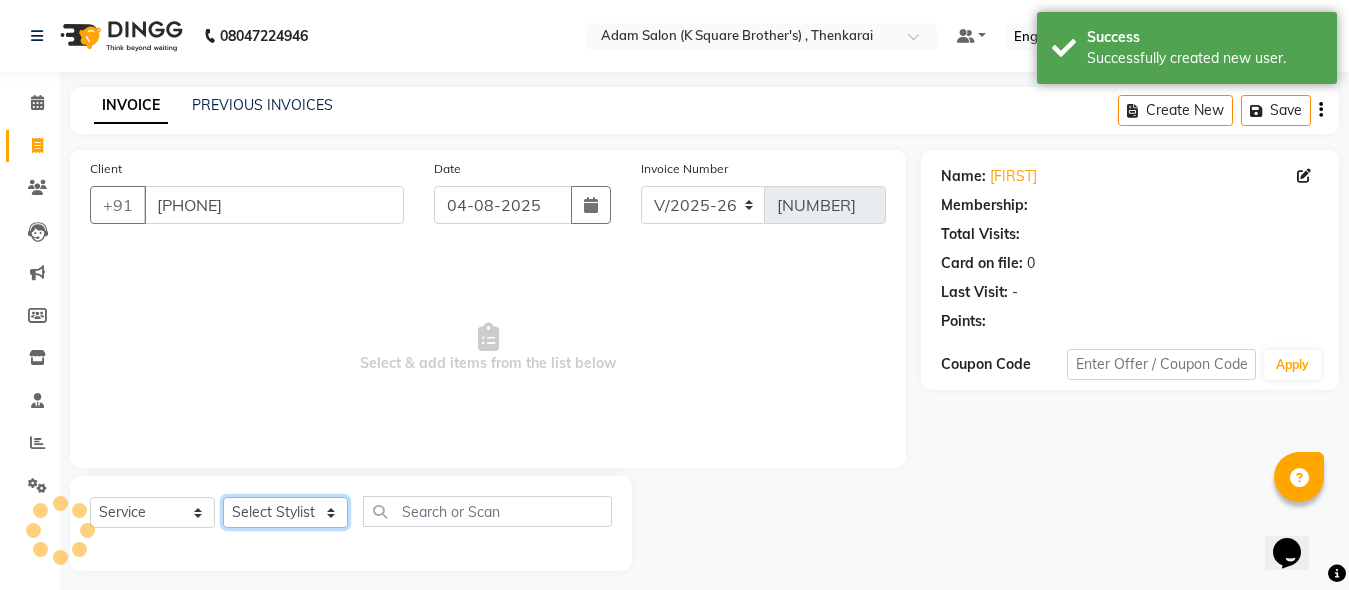 click on "Select Stylist Hasan Malik Navaz Suhail Syed Adam" 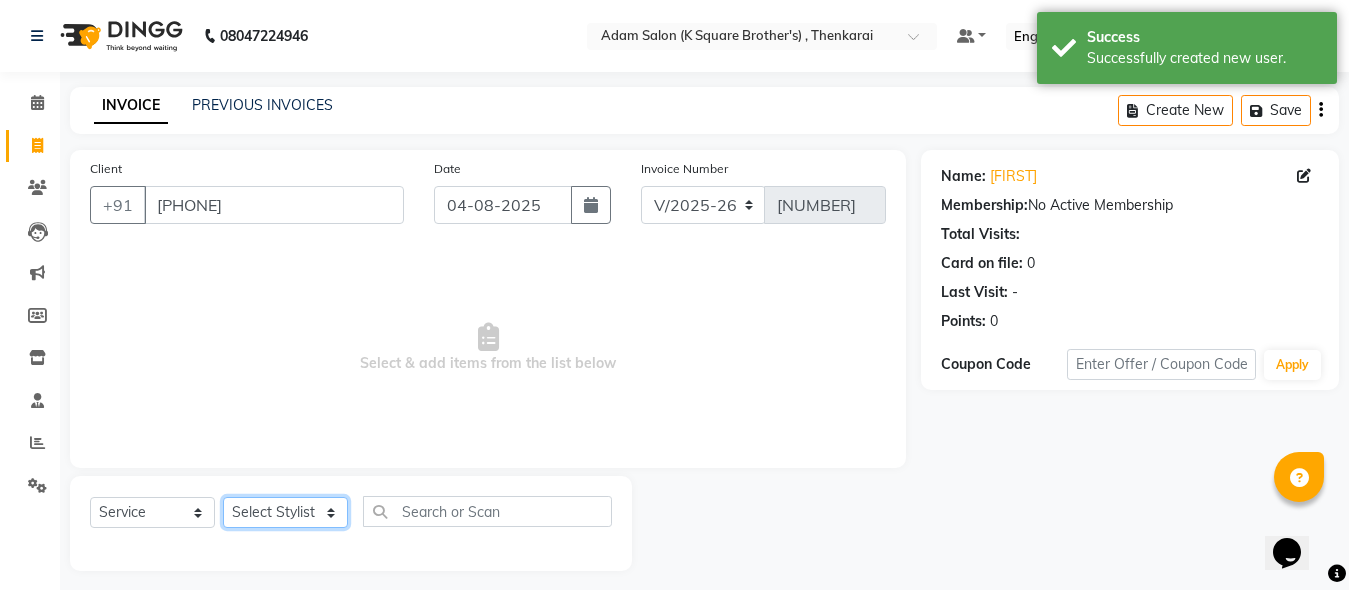 select on "78096" 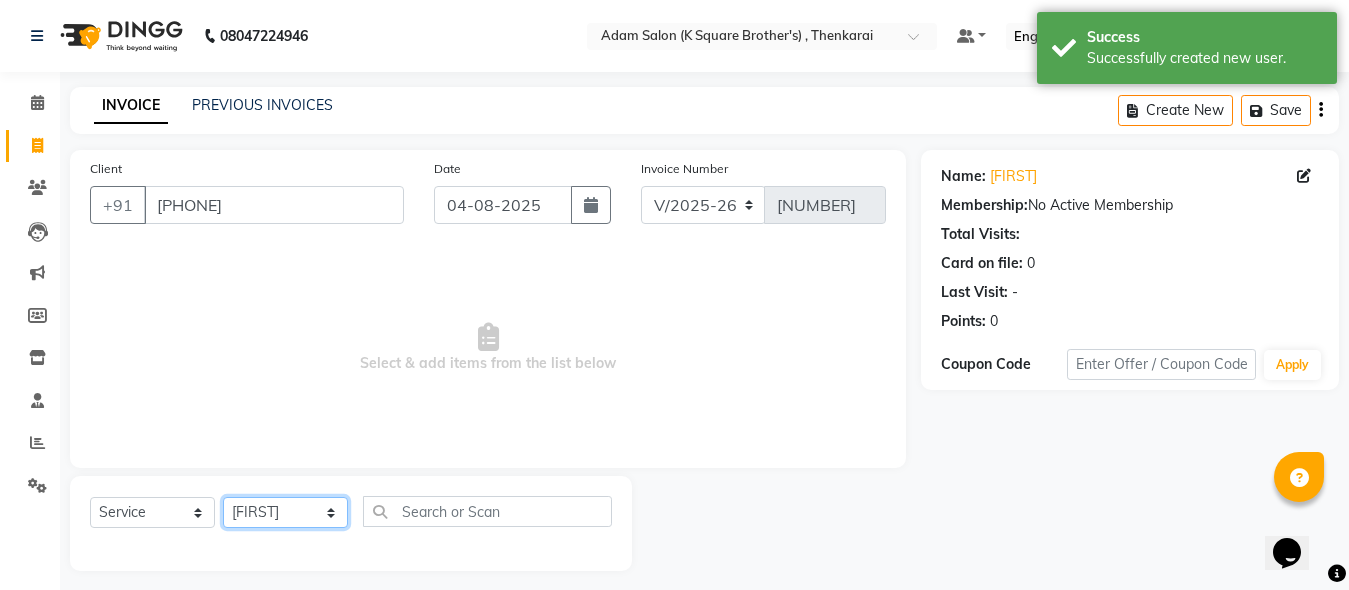 click on "Select Stylist Hasan Malik Navaz Suhail Syed Adam" 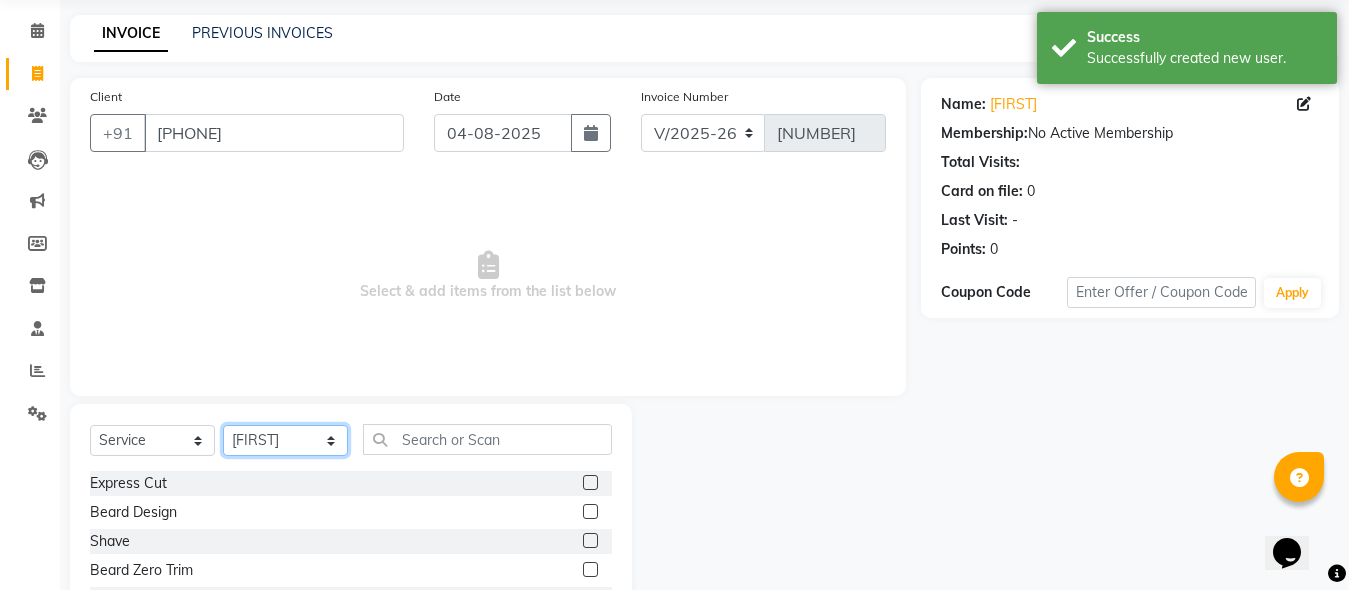 scroll, scrollTop: 211, scrollLeft: 0, axis: vertical 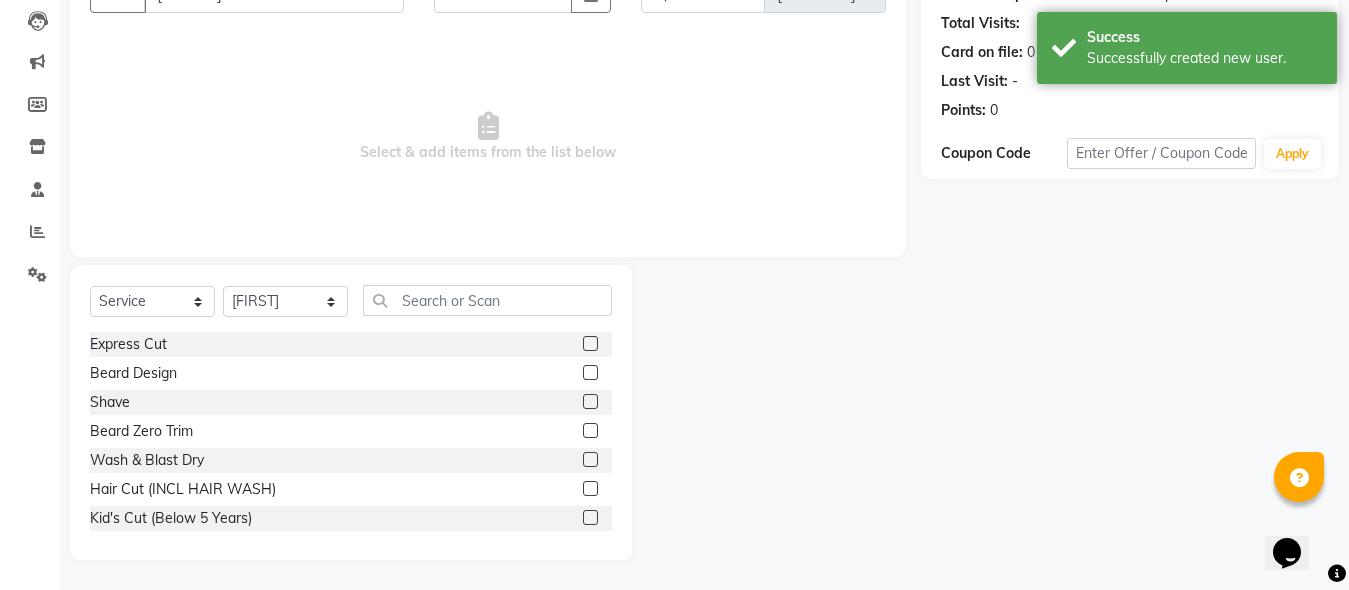 click 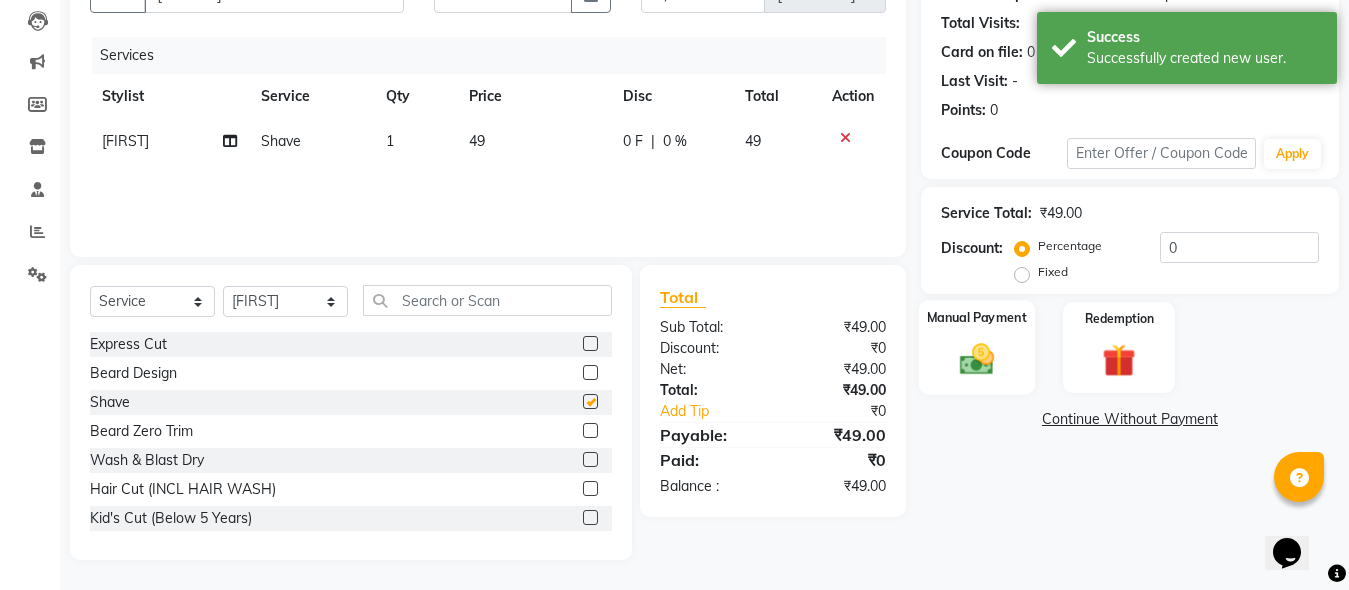 checkbox on "false" 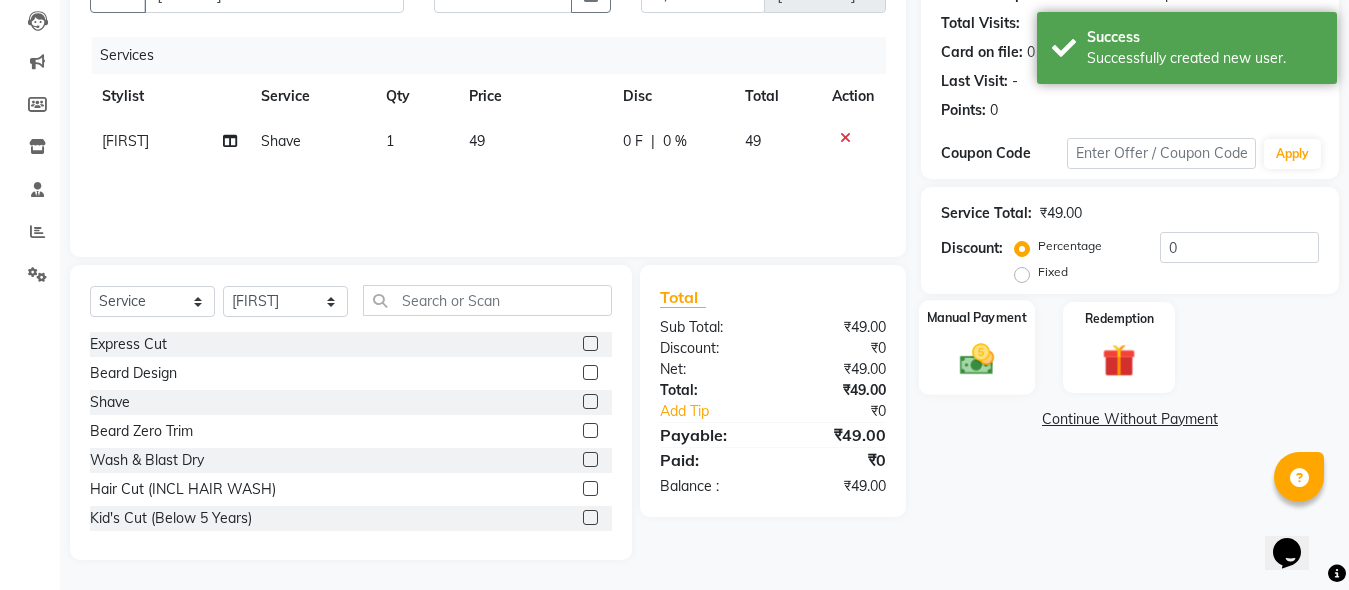 click 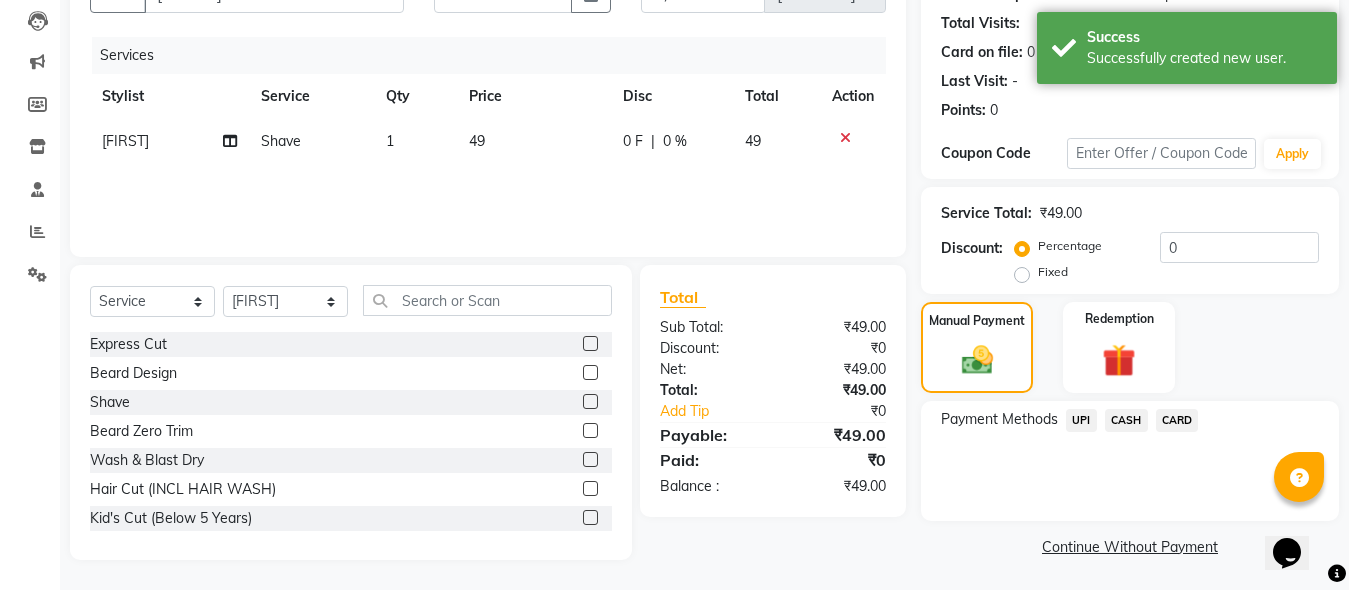 click on "CASH" 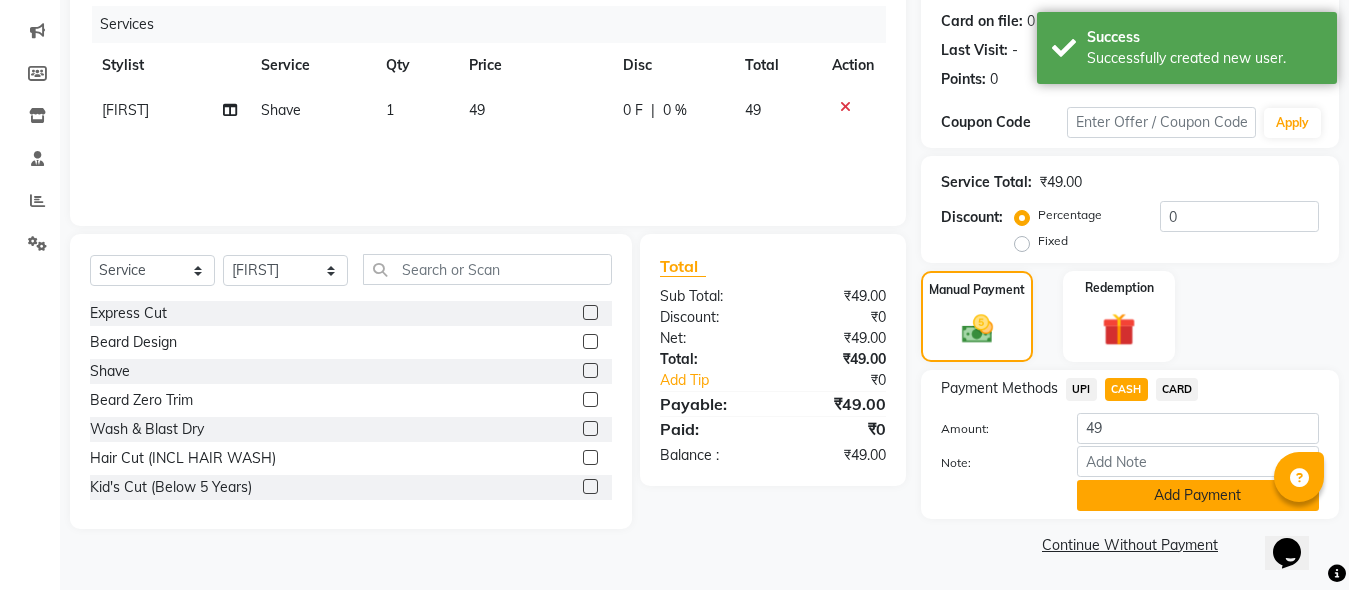 click on "Add Payment" 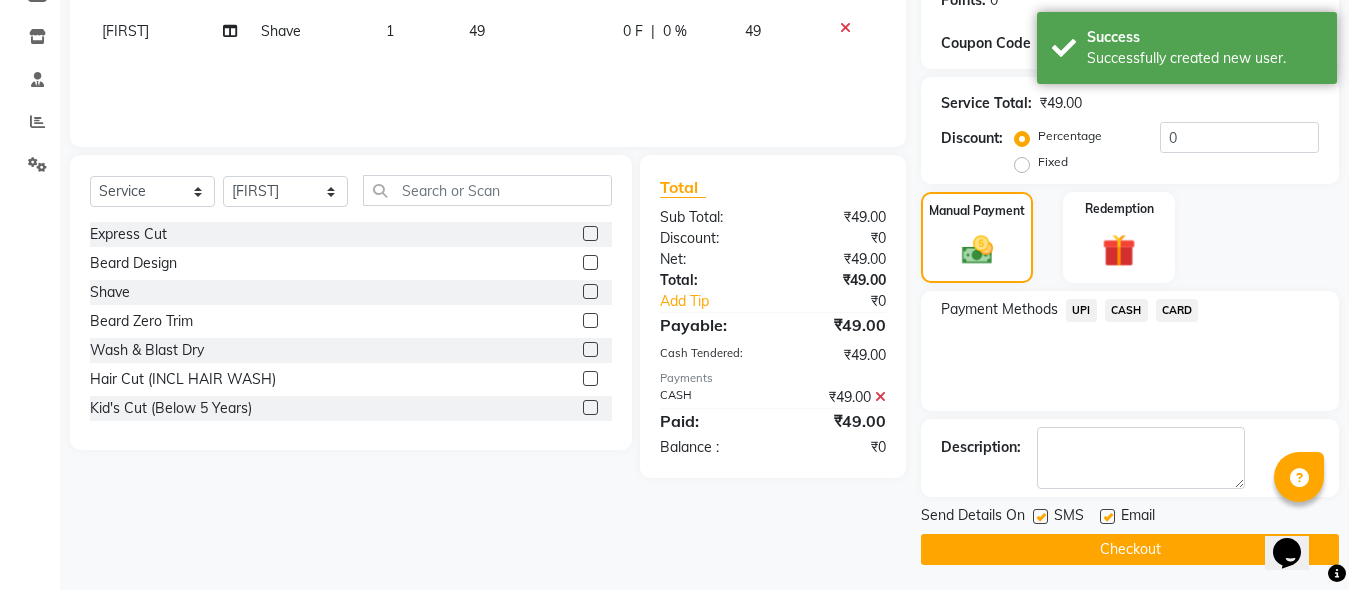 scroll, scrollTop: 326, scrollLeft: 0, axis: vertical 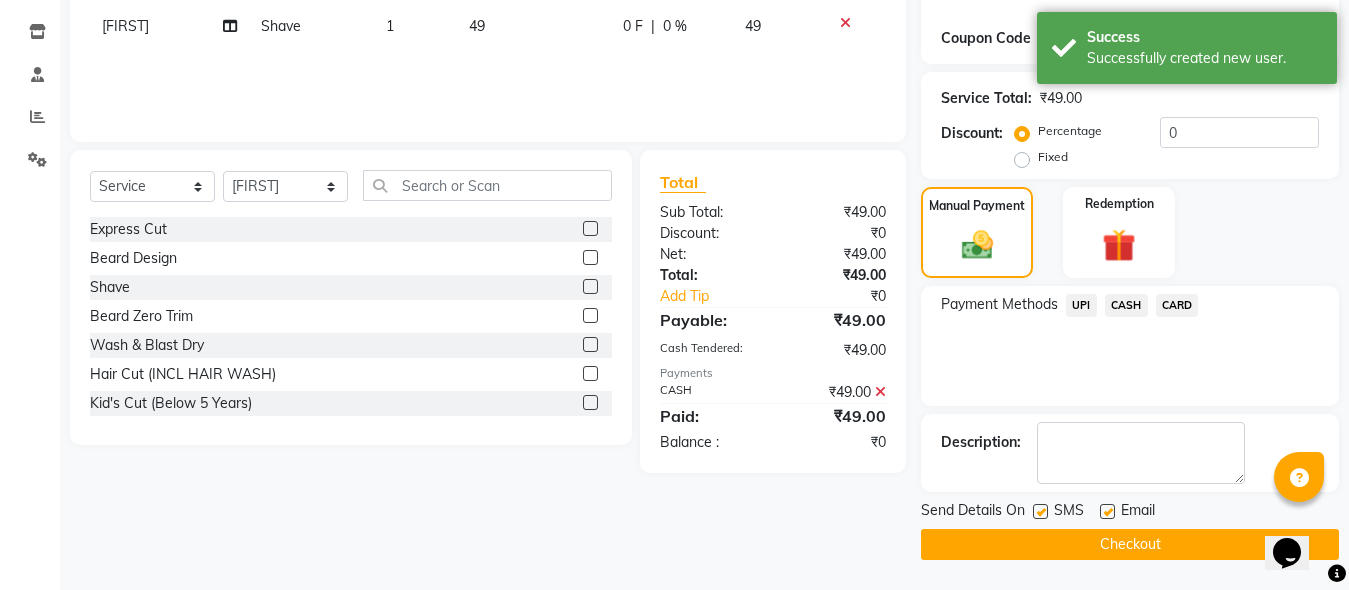 click on "Checkout" 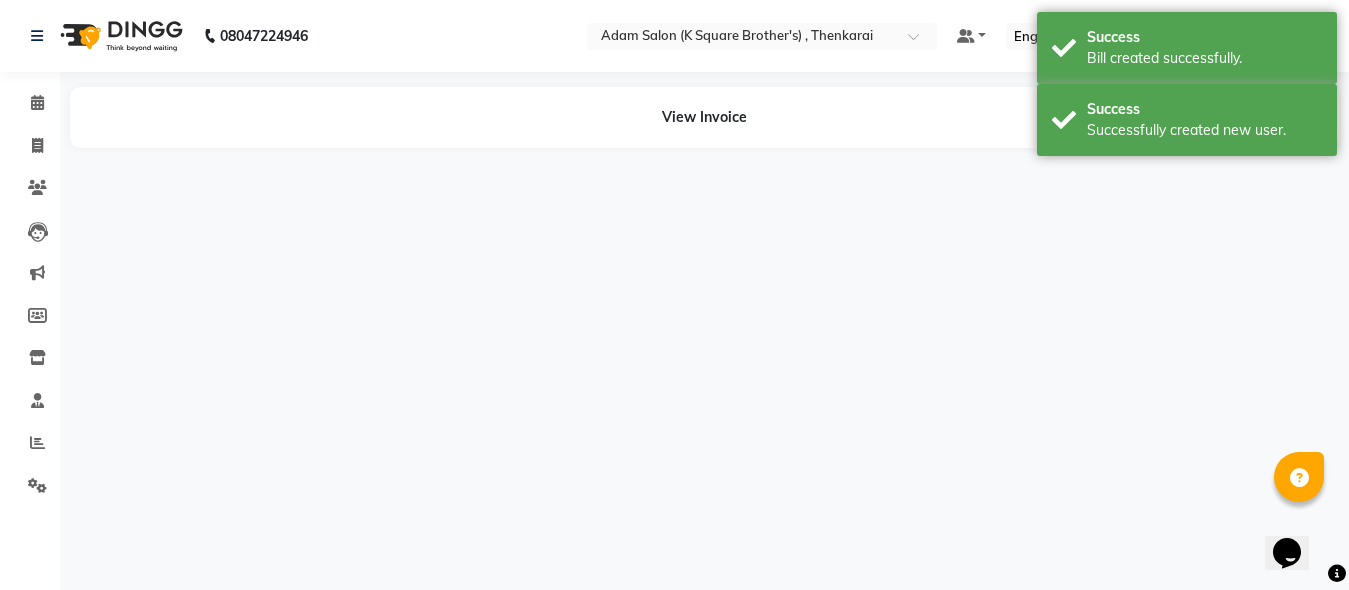 scroll, scrollTop: 0, scrollLeft: 0, axis: both 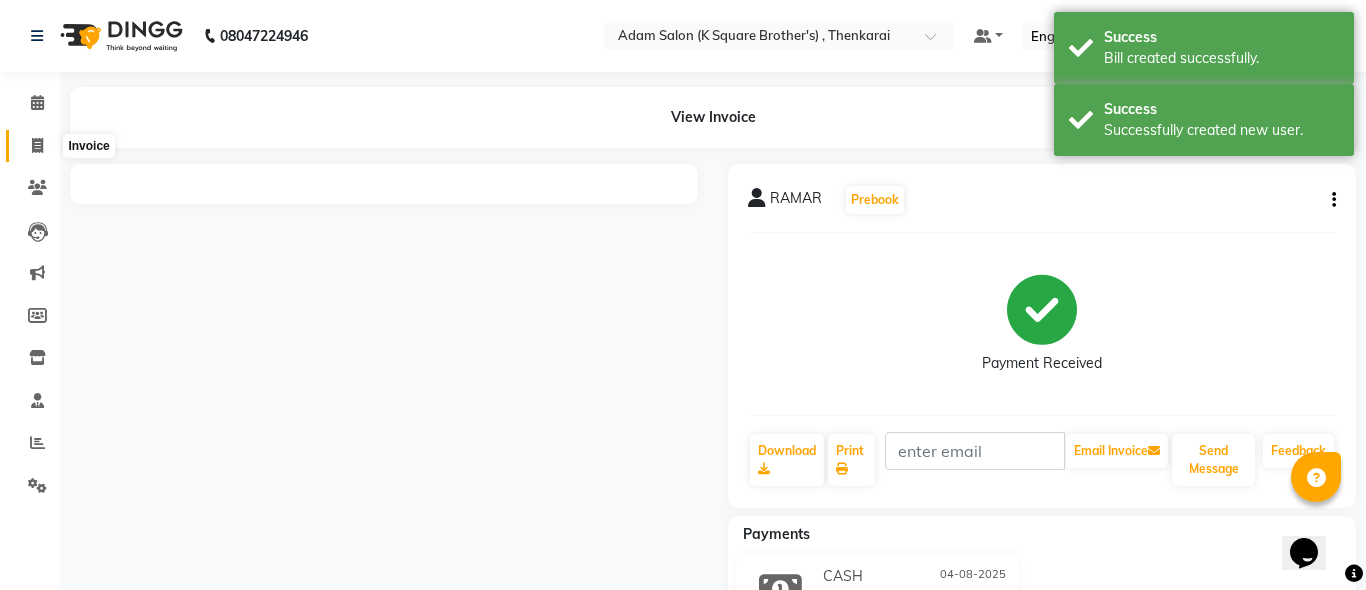 click 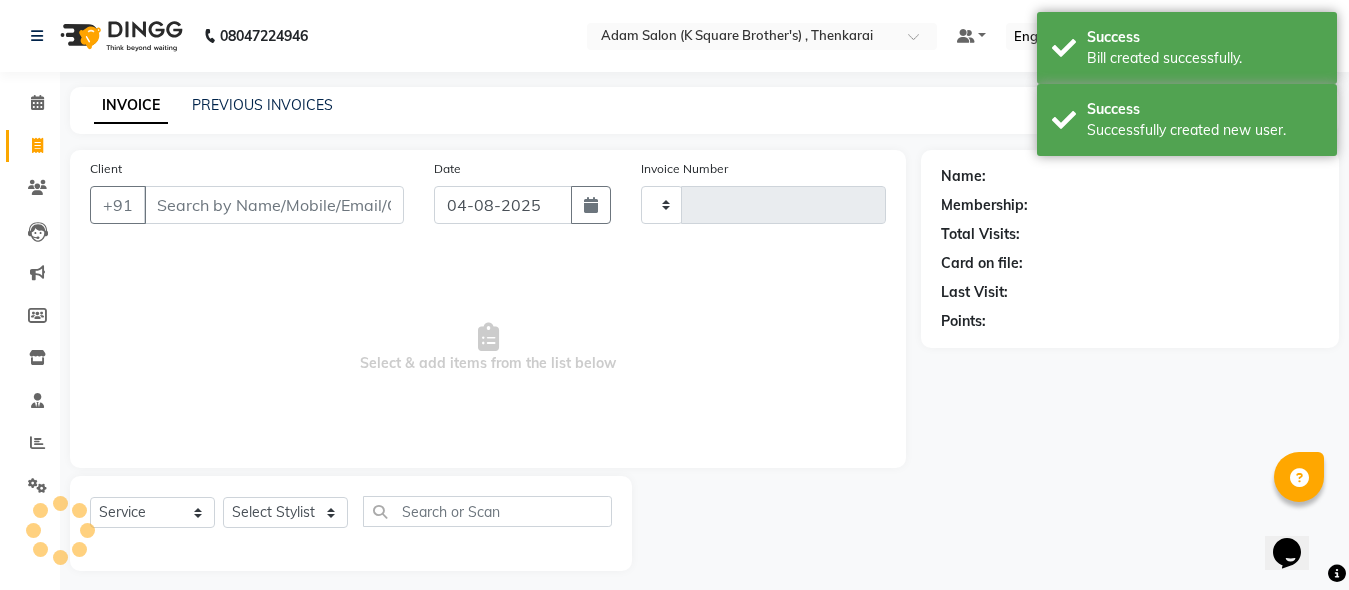 type on "[NUMBER]" 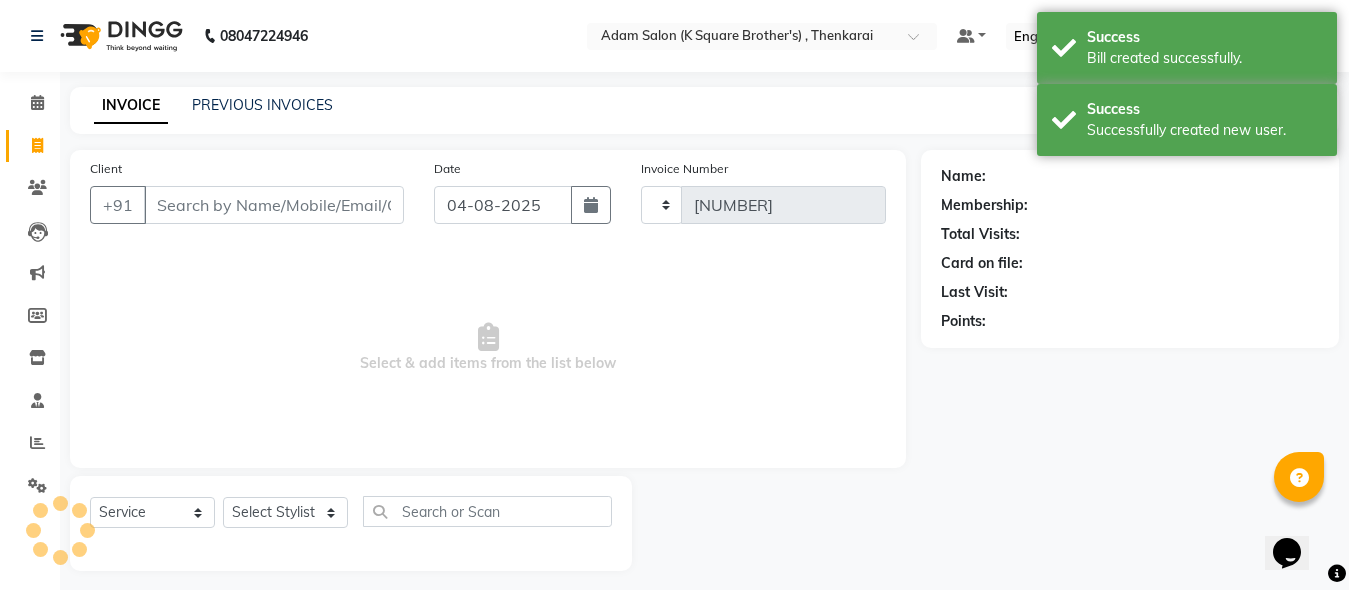 select on "8195" 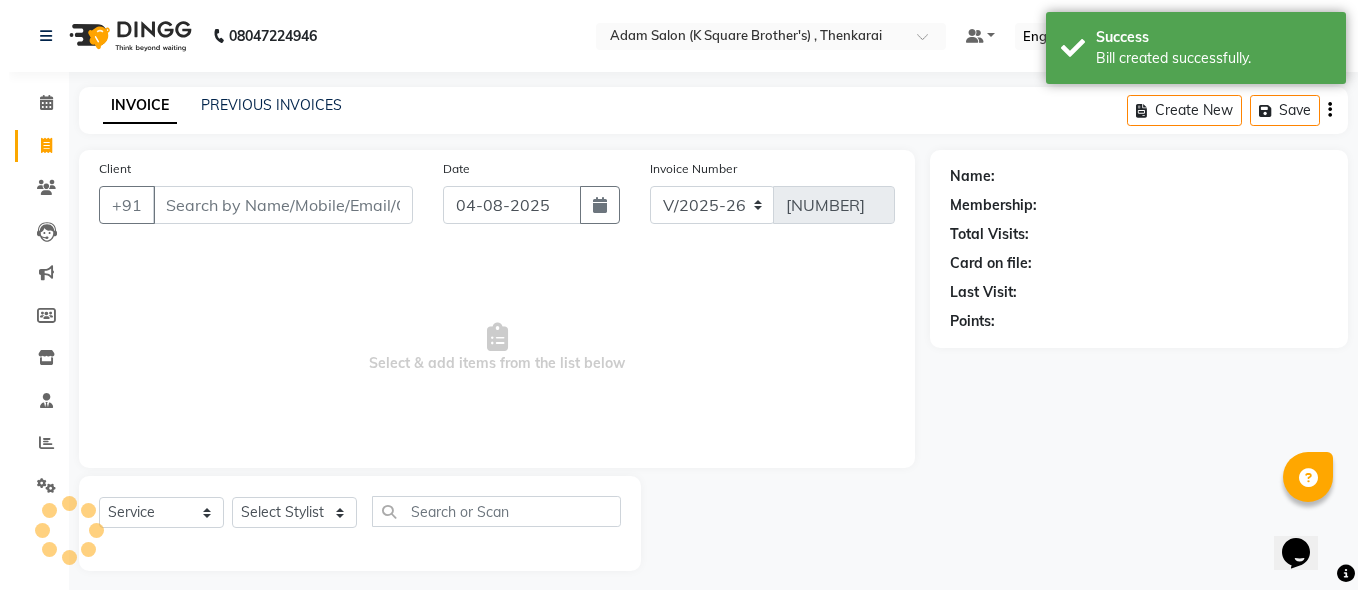 scroll, scrollTop: 11, scrollLeft: 0, axis: vertical 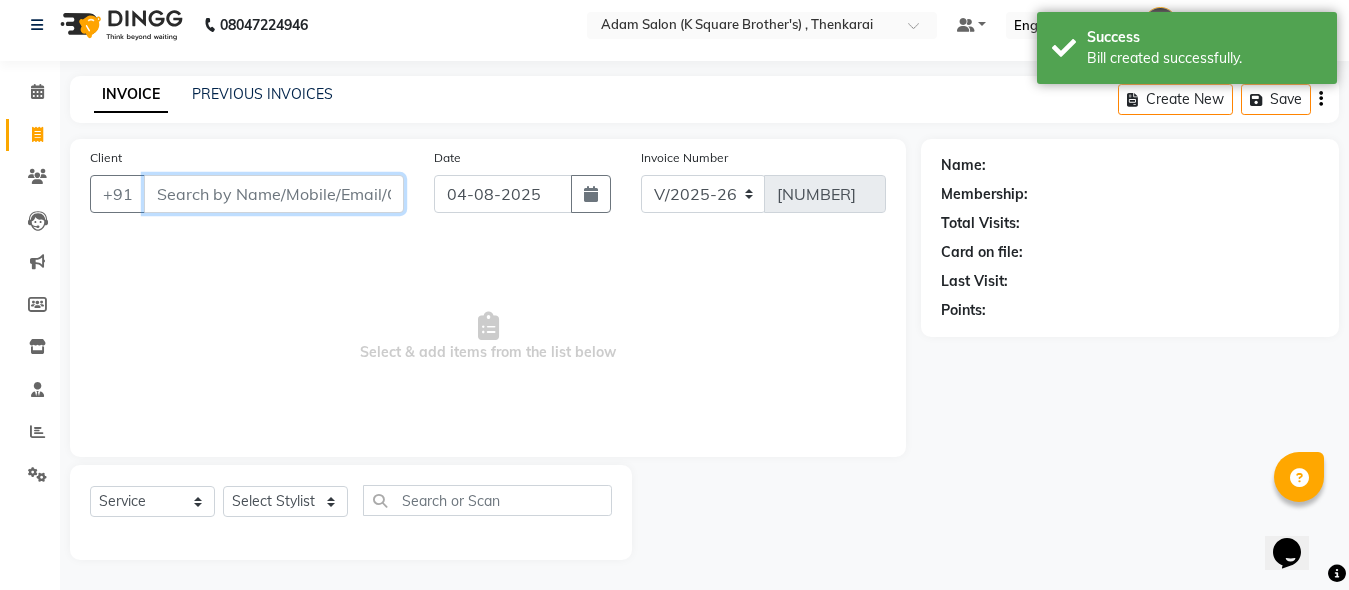 paste on "[PHONE]" 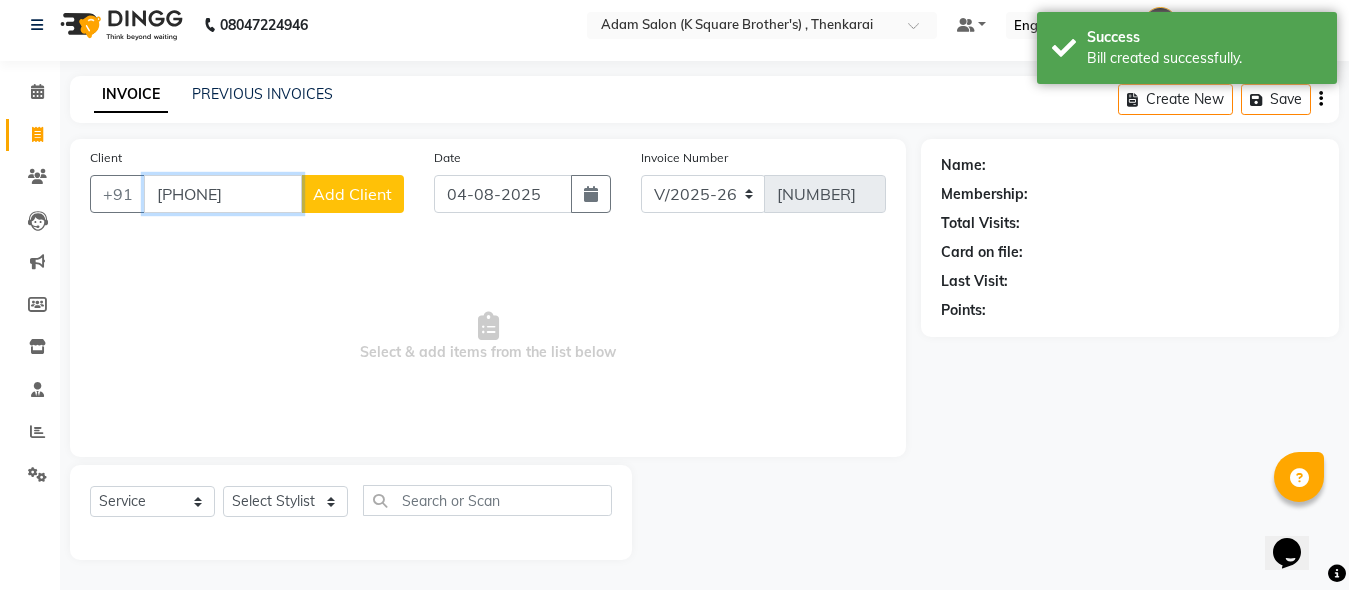 type on "[PHONE]" 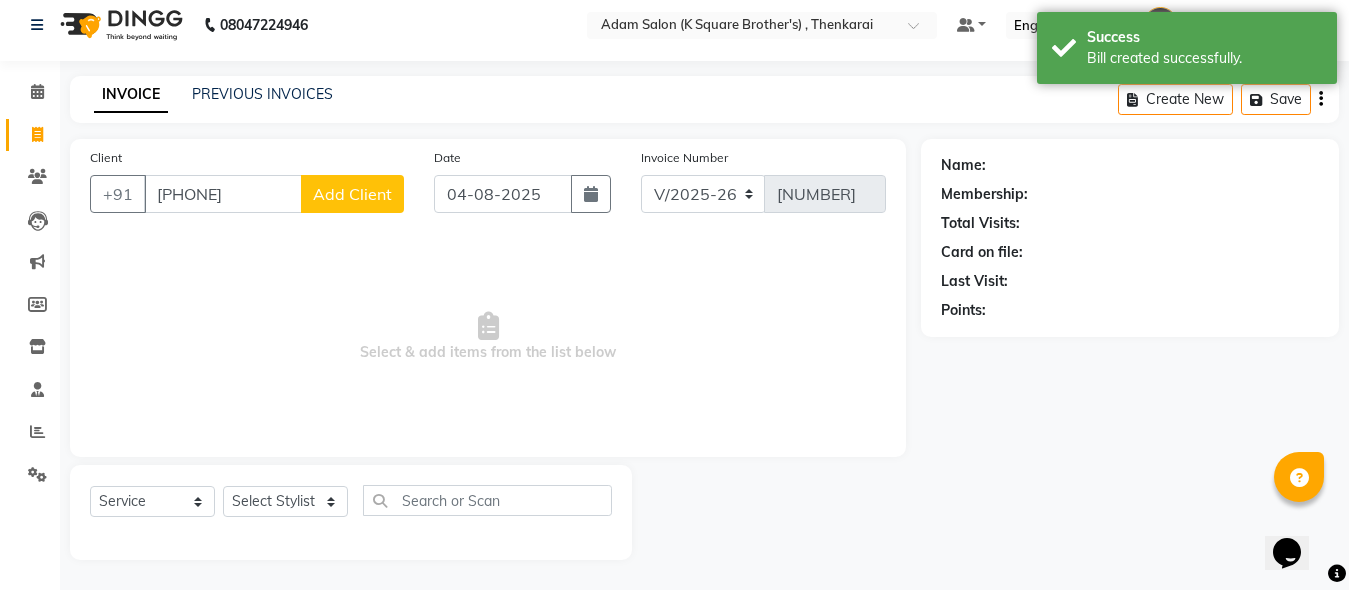 click on "Add Client" 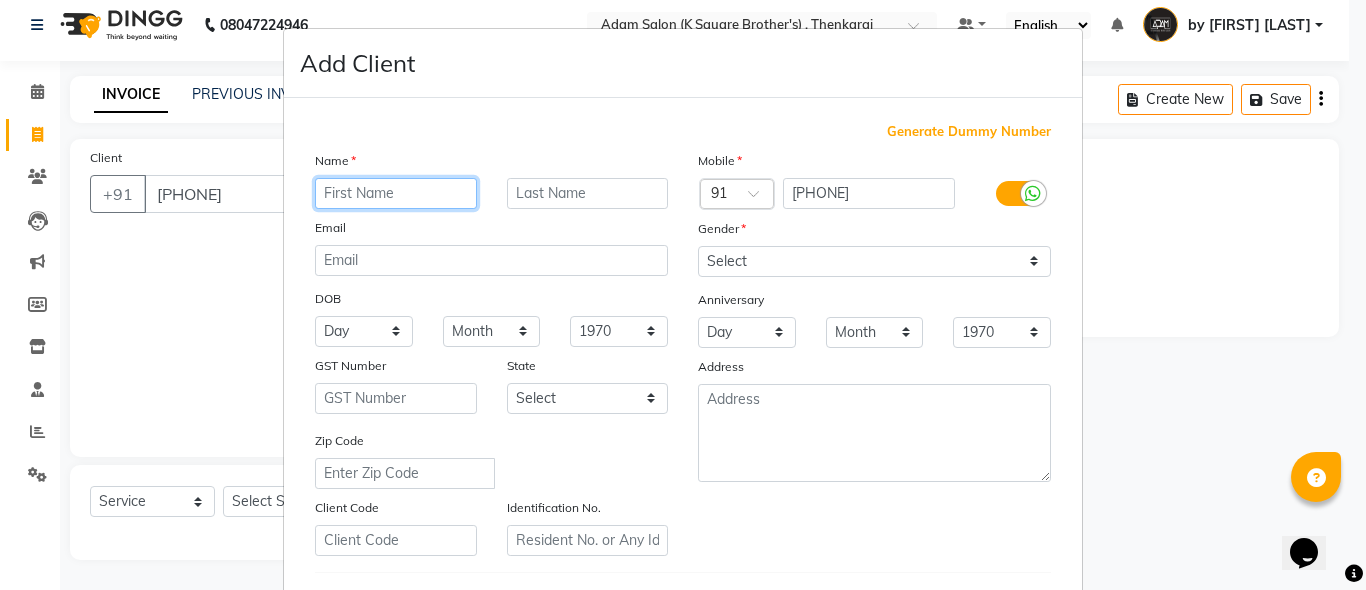 paste on "[FIRST]" 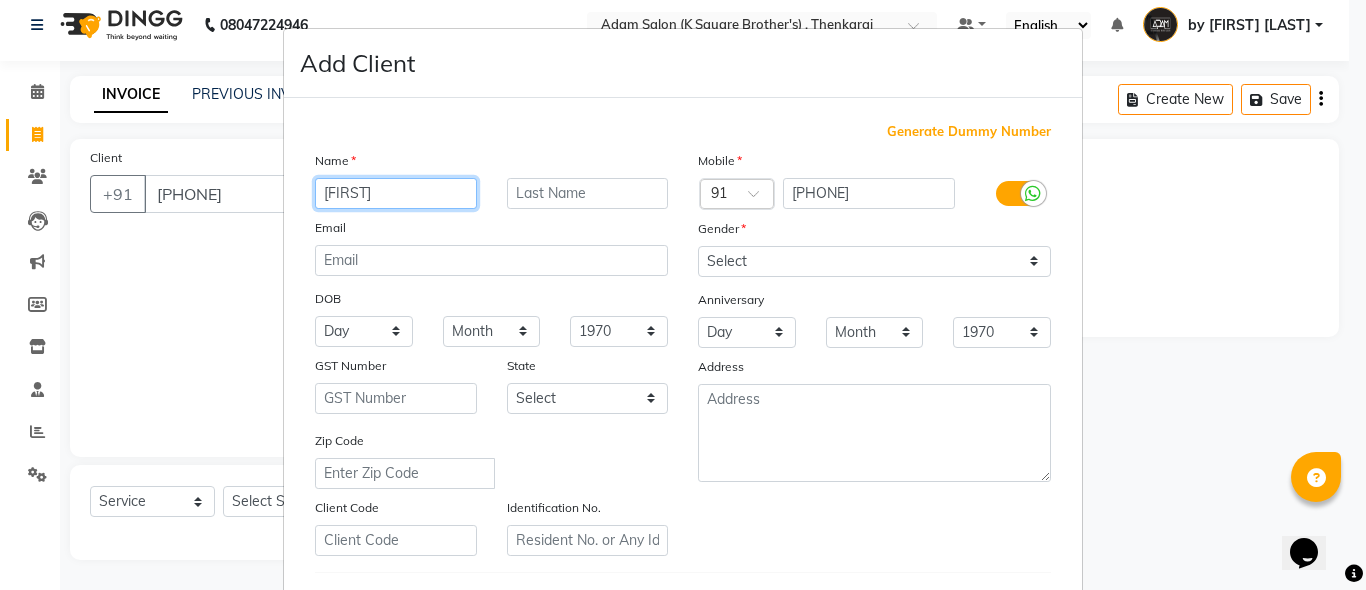 type on "[FIRST]" 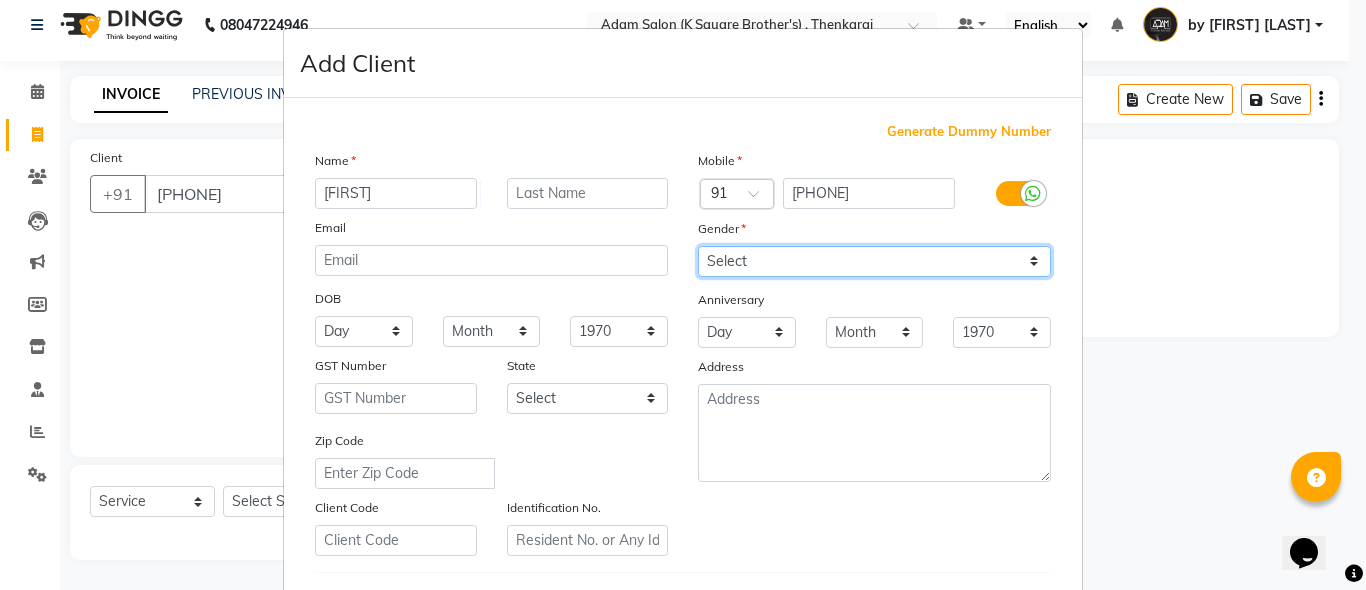 drag, startPoint x: 720, startPoint y: 259, endPoint x: 721, endPoint y: 276, distance: 17.029387 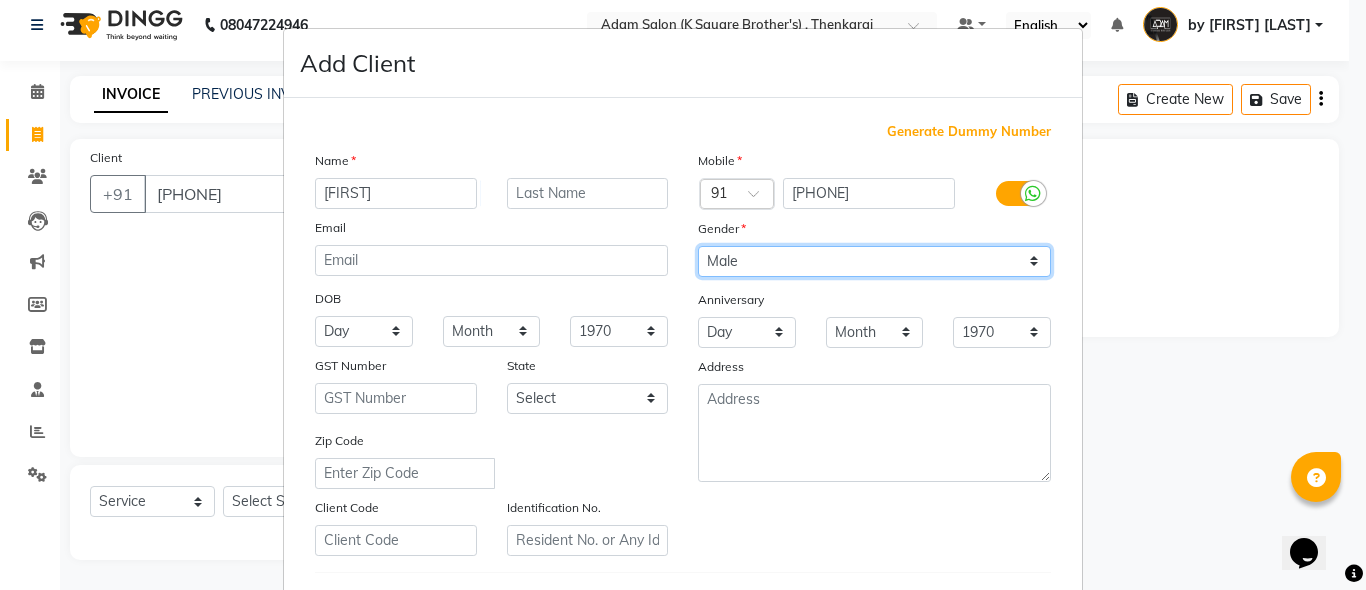 click on "Select Male Female Other Prefer Not To Say" at bounding box center (874, 261) 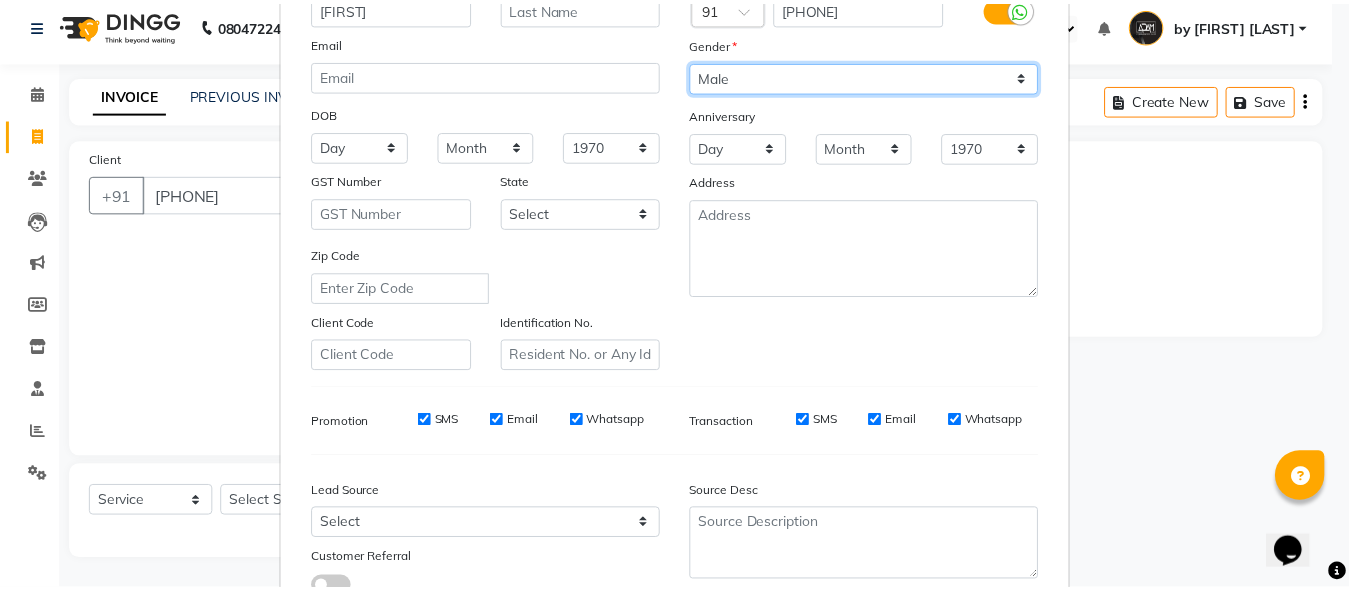 scroll, scrollTop: 300, scrollLeft: 0, axis: vertical 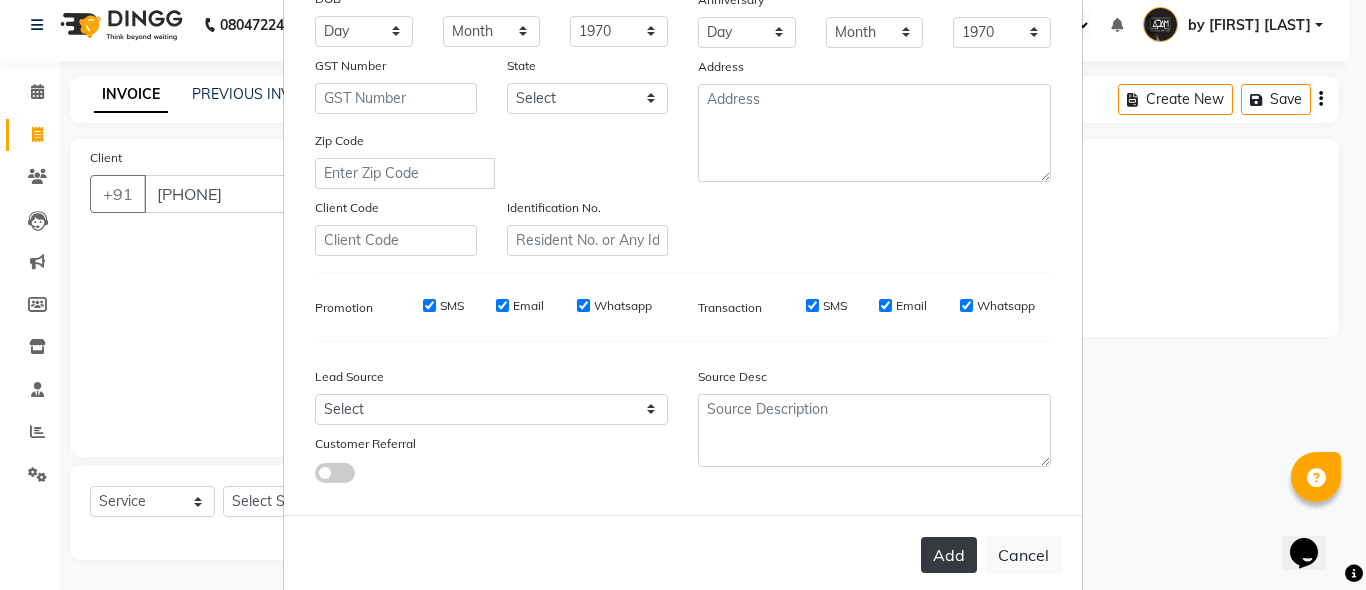 click on "Add" at bounding box center [949, 555] 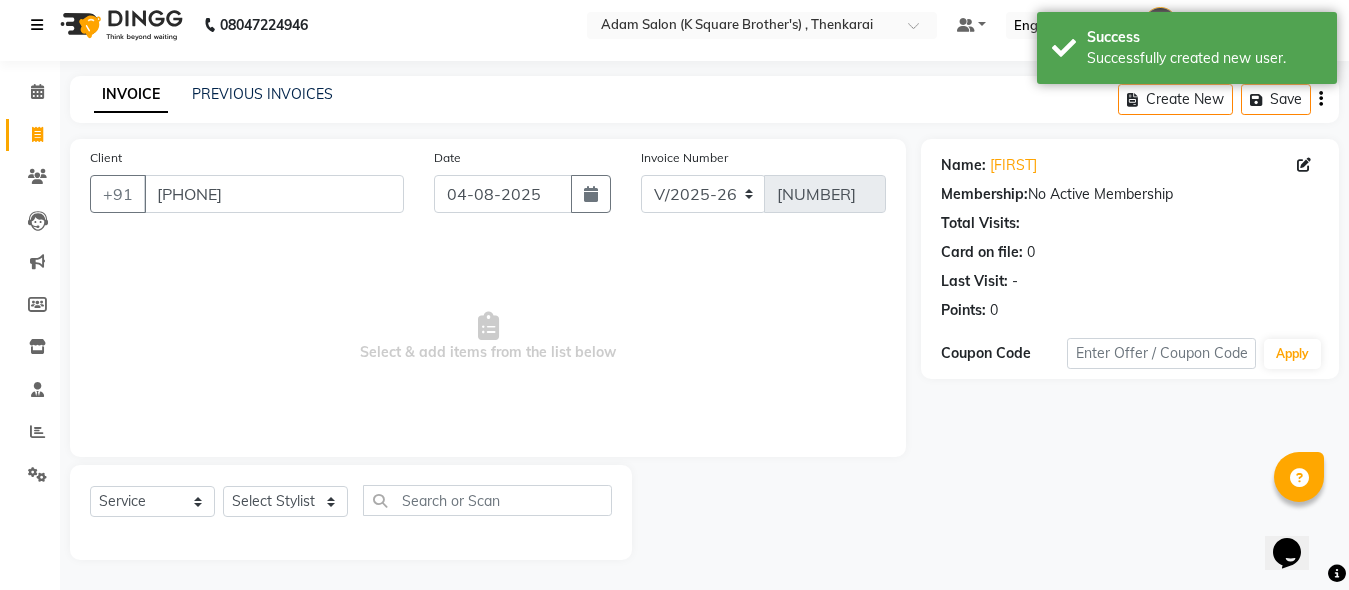 scroll, scrollTop: 8, scrollLeft: 0, axis: vertical 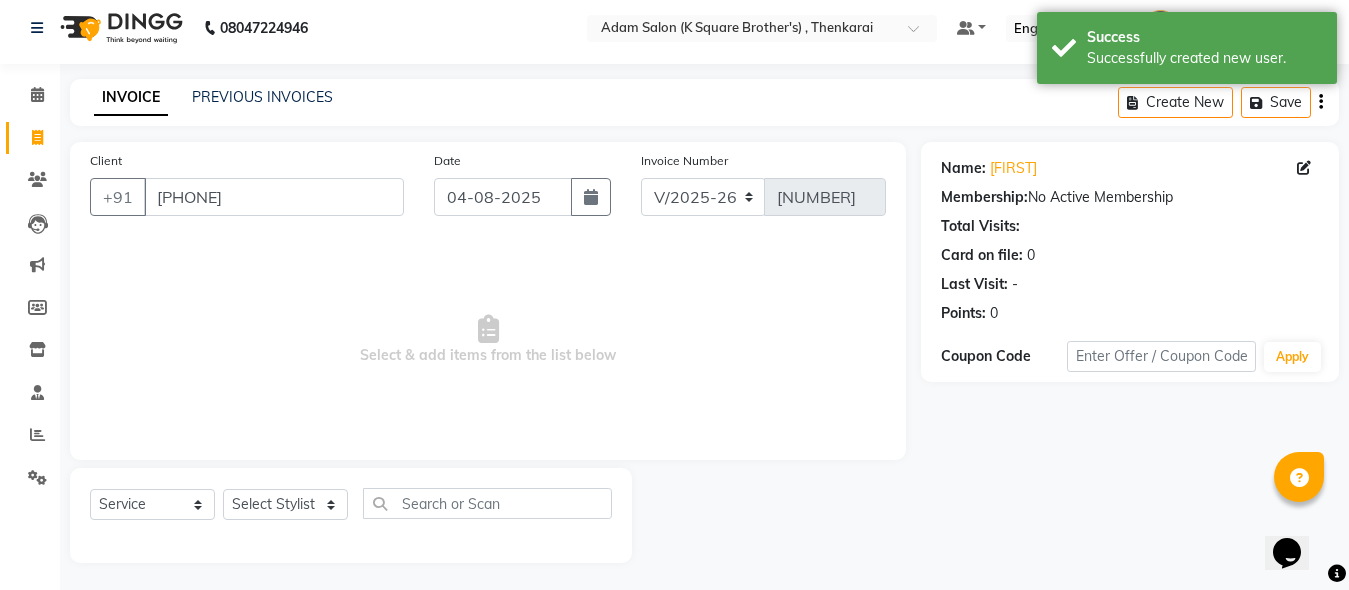 type 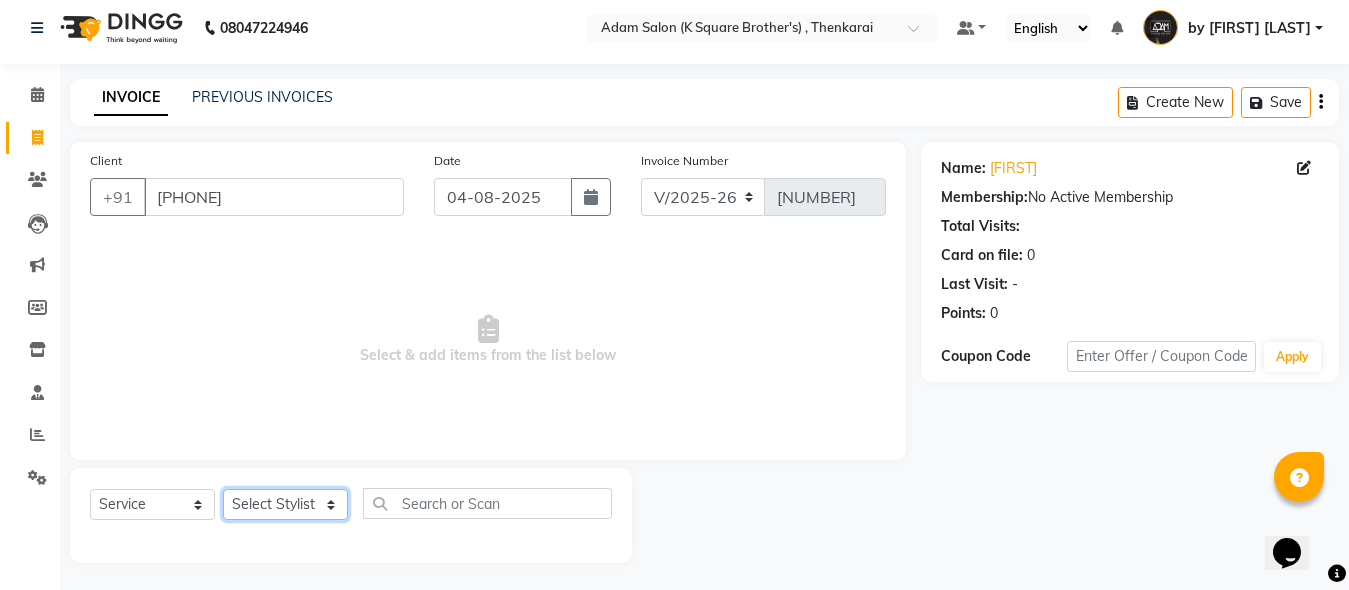 click on "Select Stylist Hasan Malik Navaz Suhail Syed Adam" 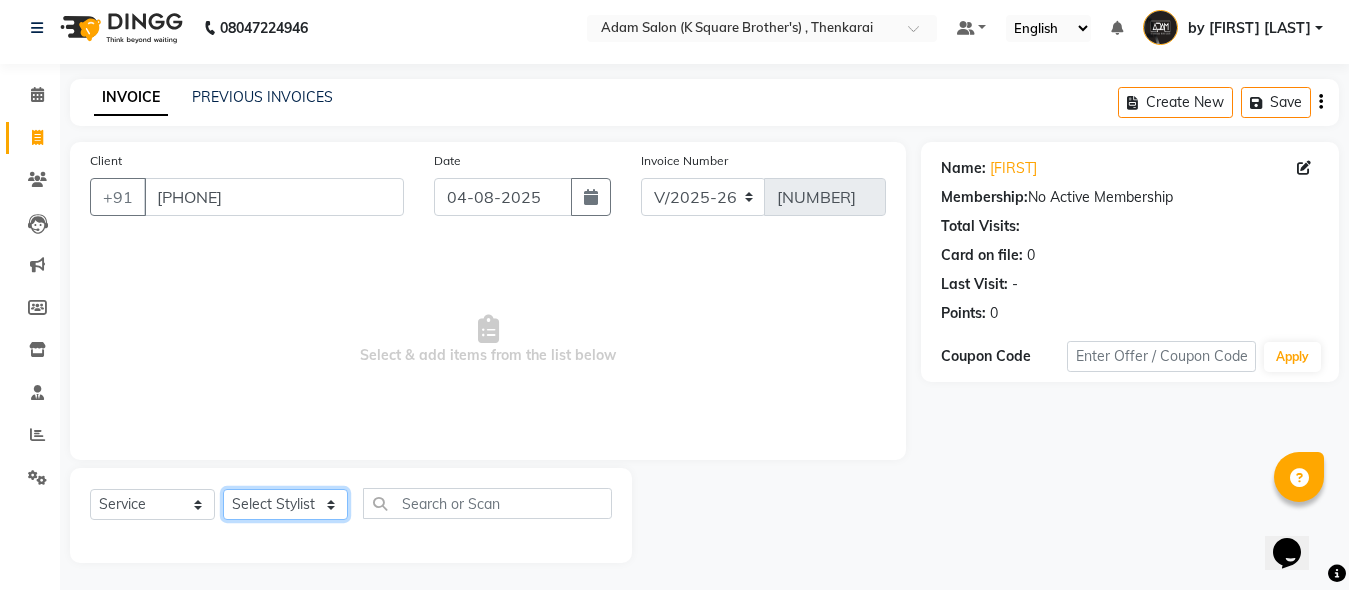 select on "78097" 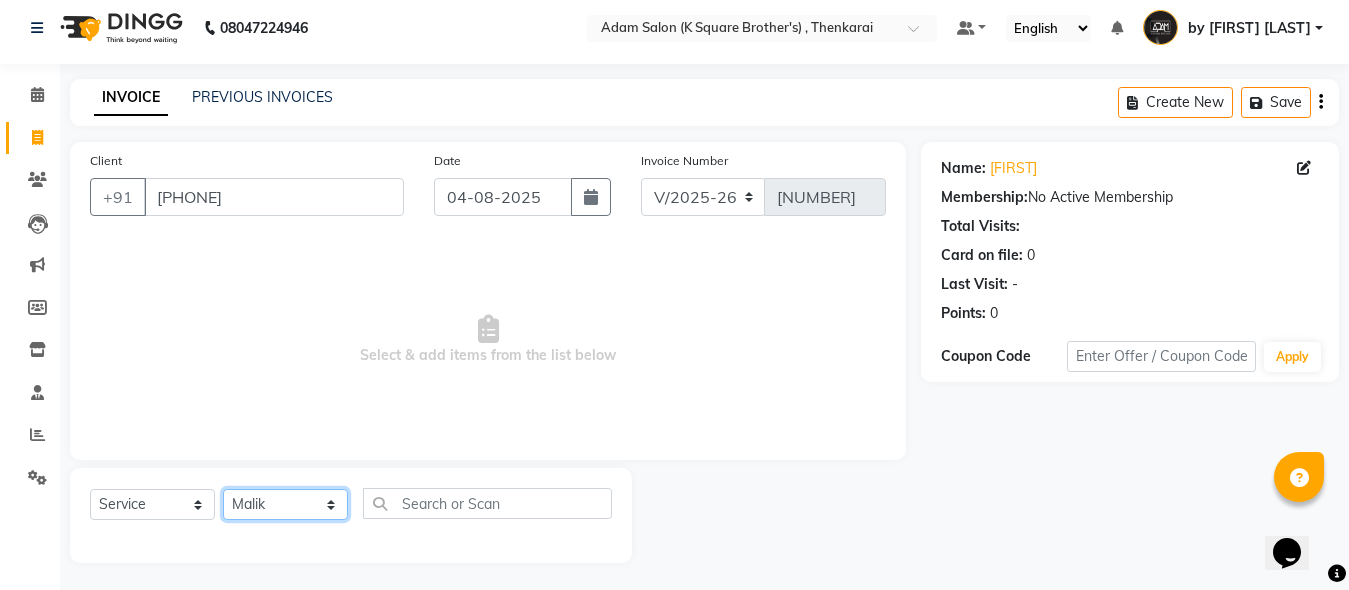 click on "Select Stylist Hasan Malik Navaz Suhail Syed Adam" 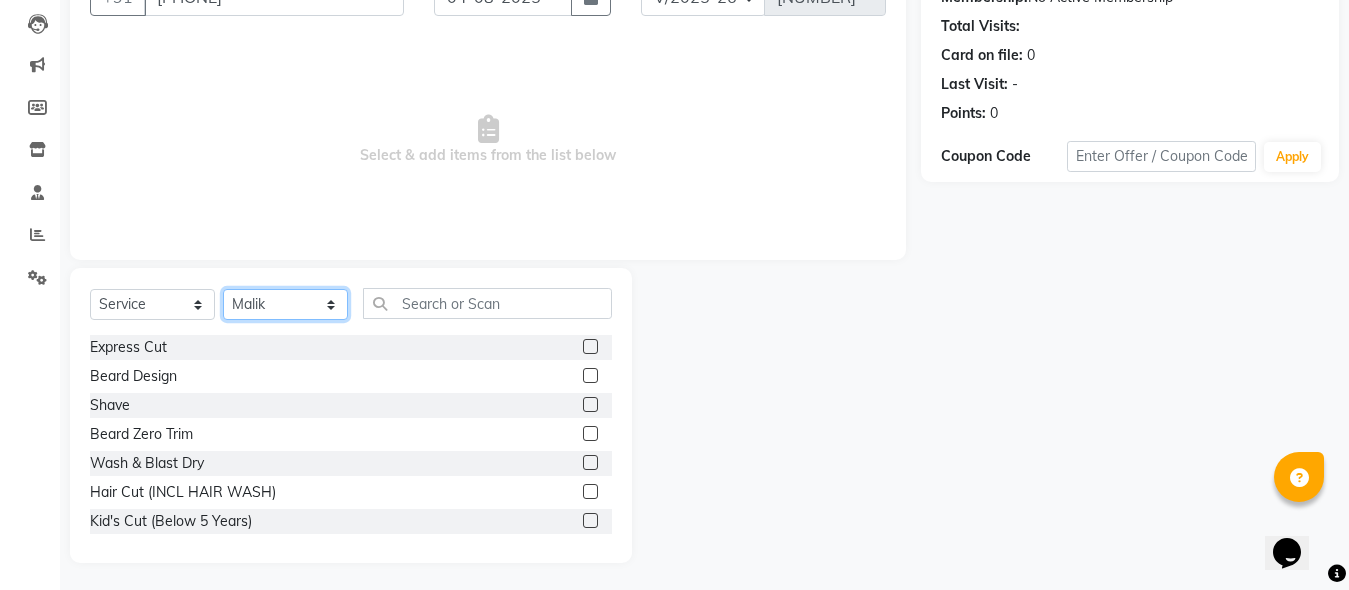 scroll, scrollTop: 211, scrollLeft: 0, axis: vertical 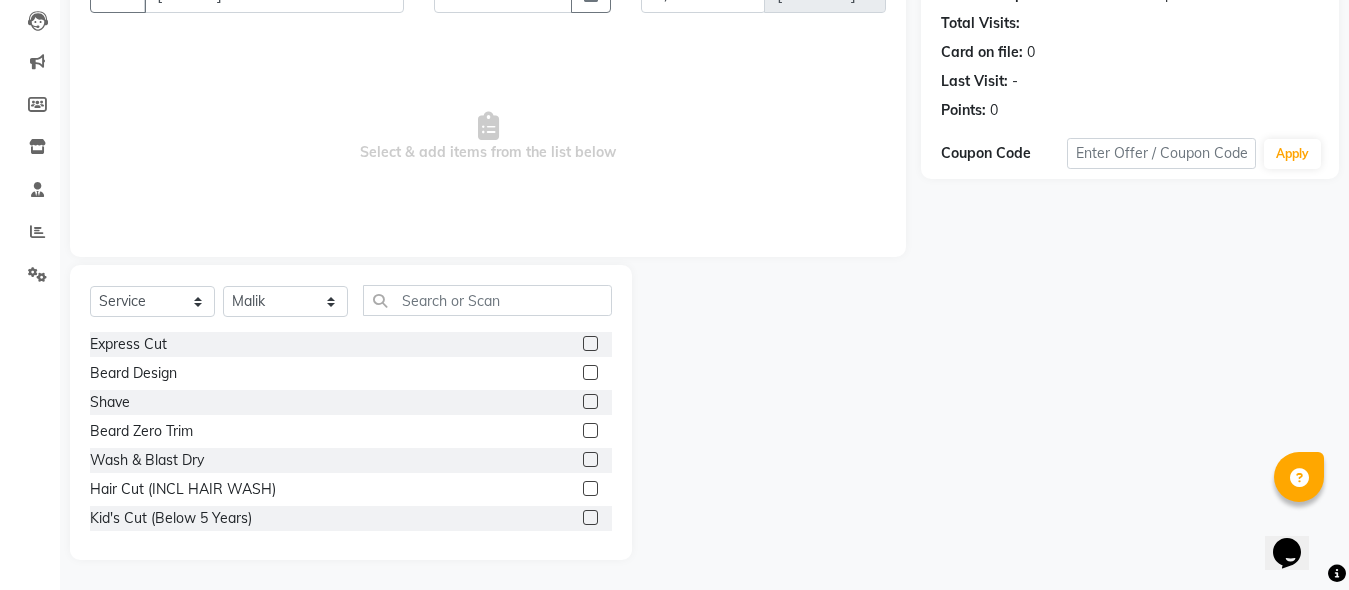 click 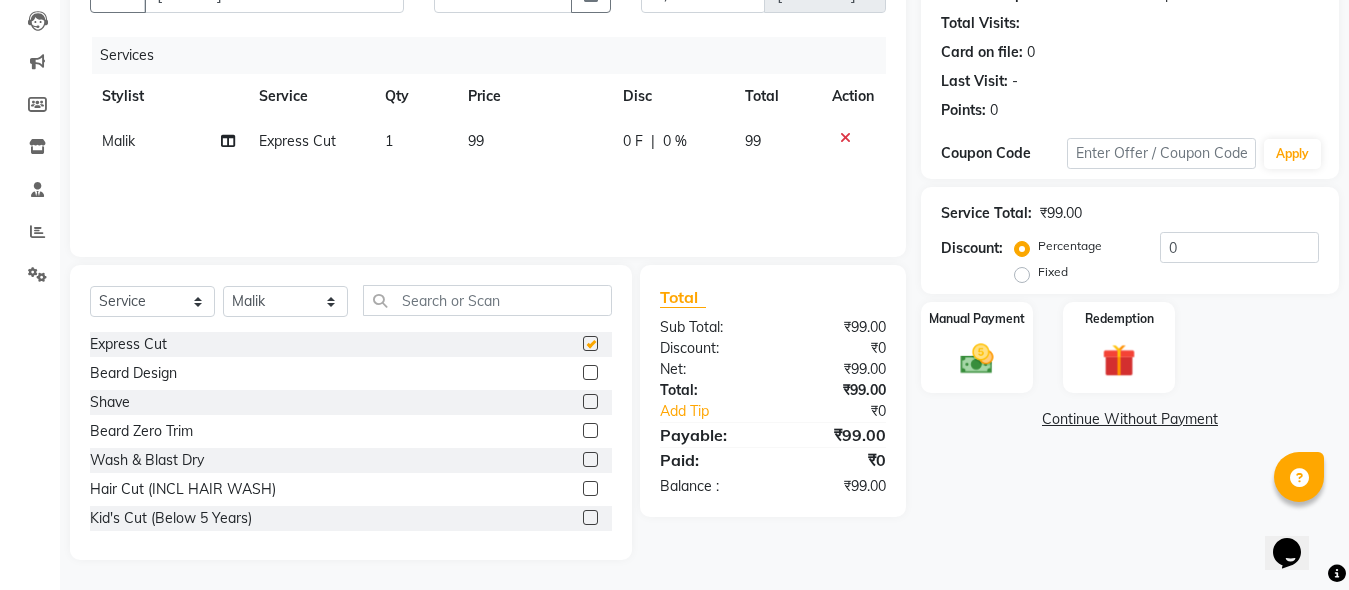 checkbox on "false" 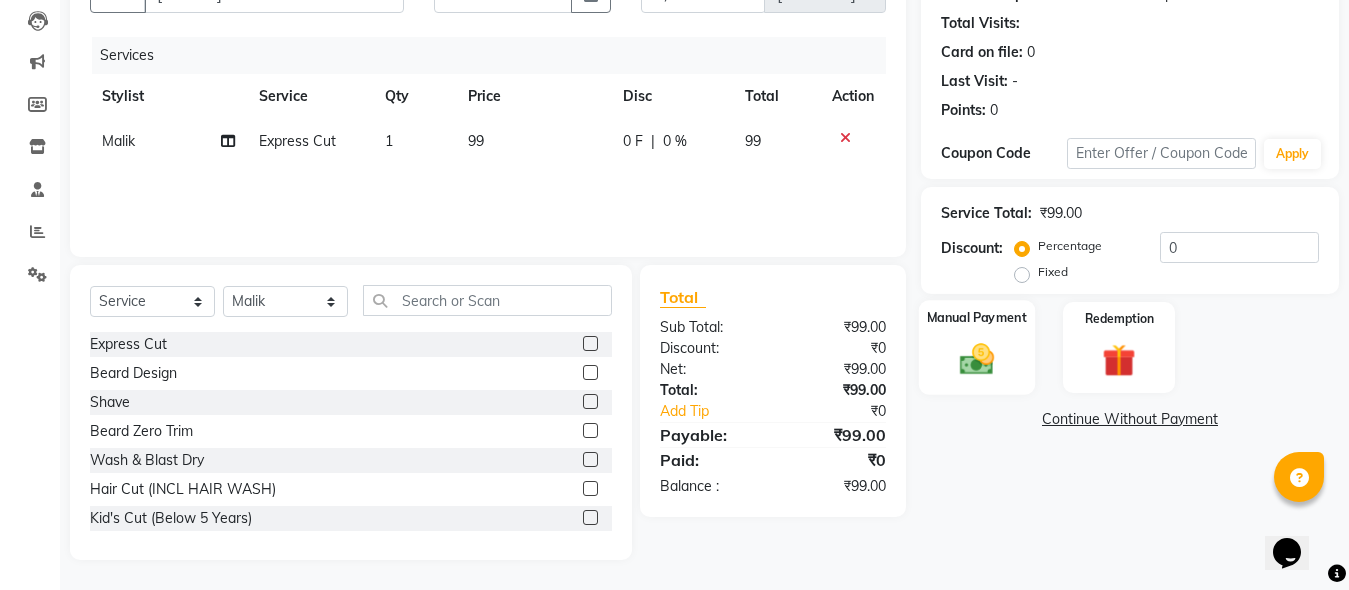 click 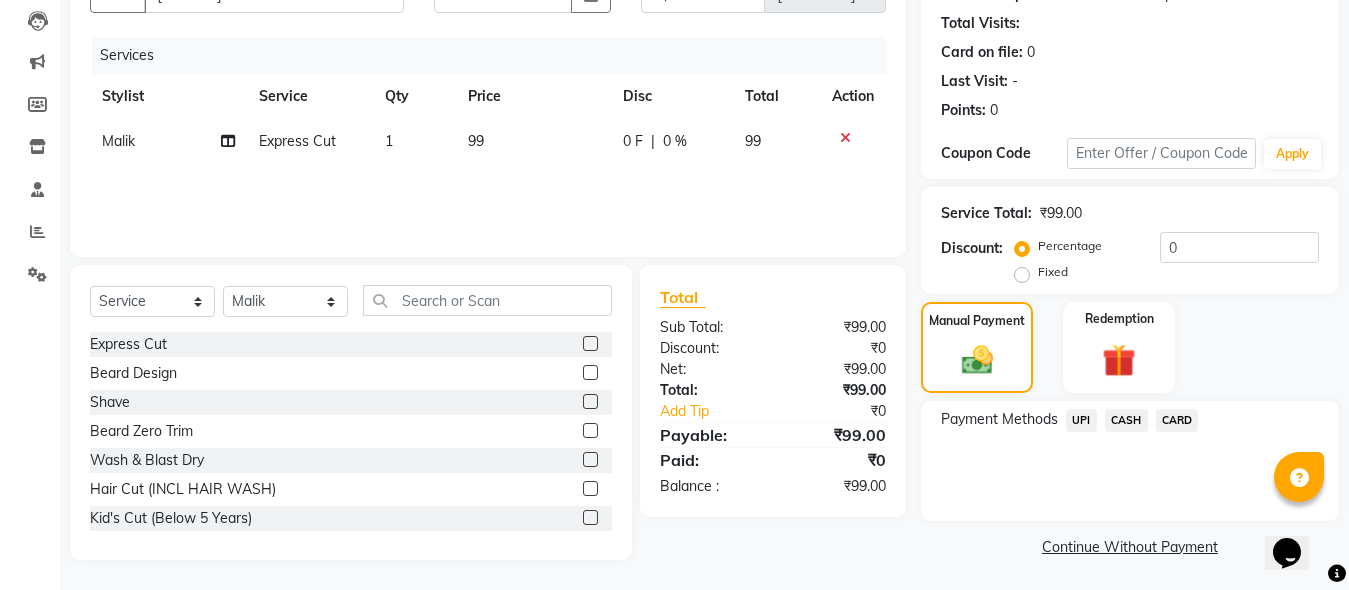 click on "UPI" 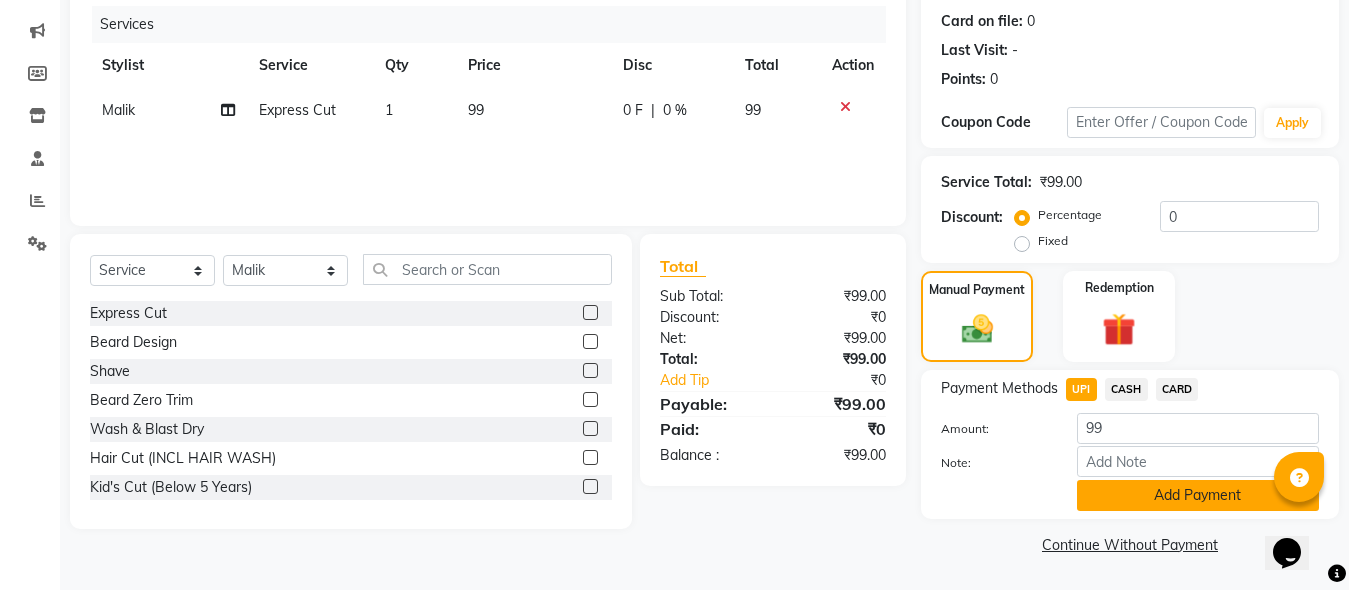 click on "Add Payment" 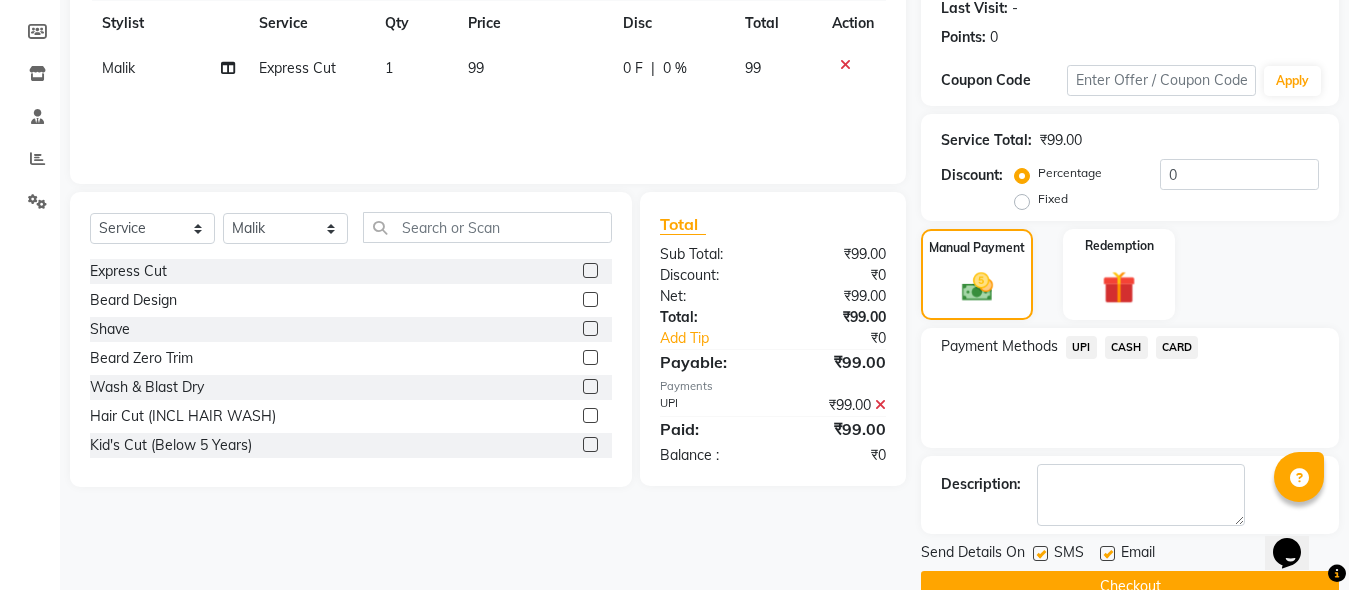 scroll, scrollTop: 326, scrollLeft: 0, axis: vertical 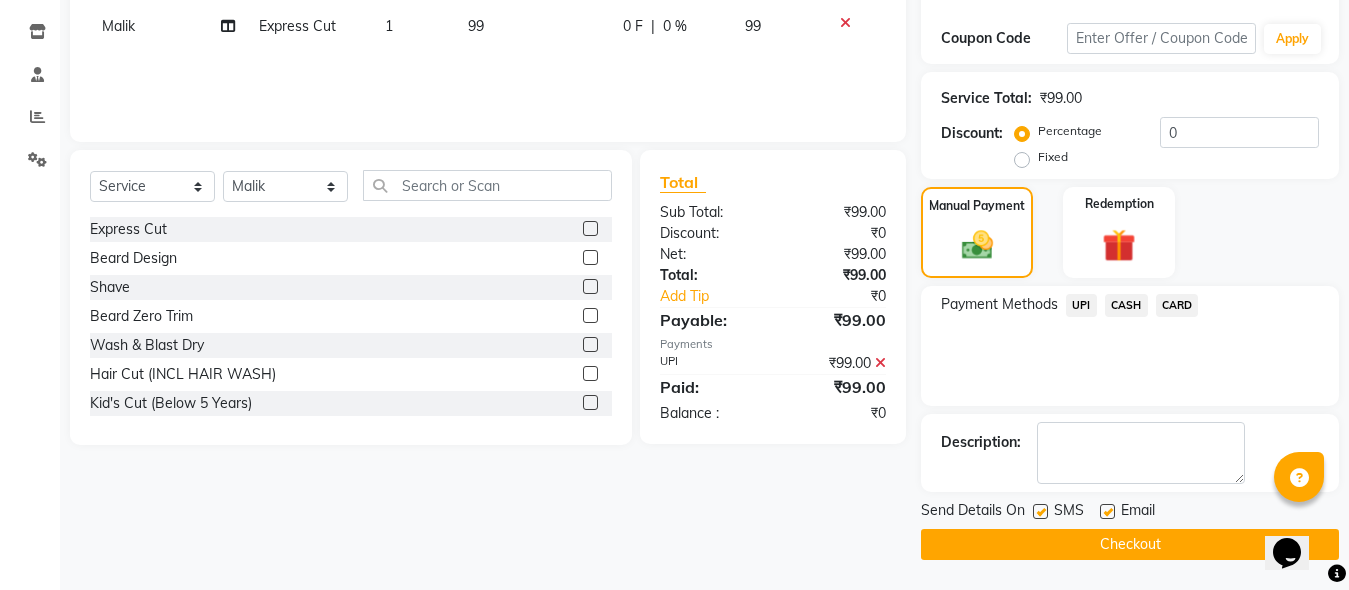 click on "Checkout" 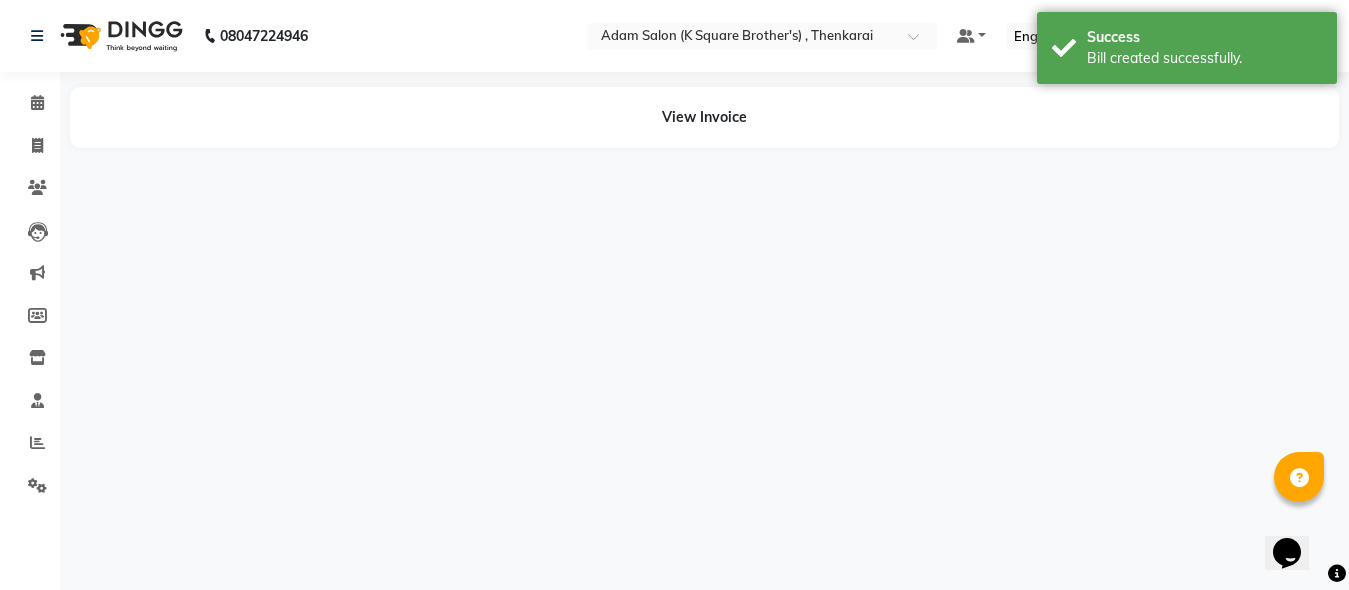 scroll, scrollTop: 0, scrollLeft: 0, axis: both 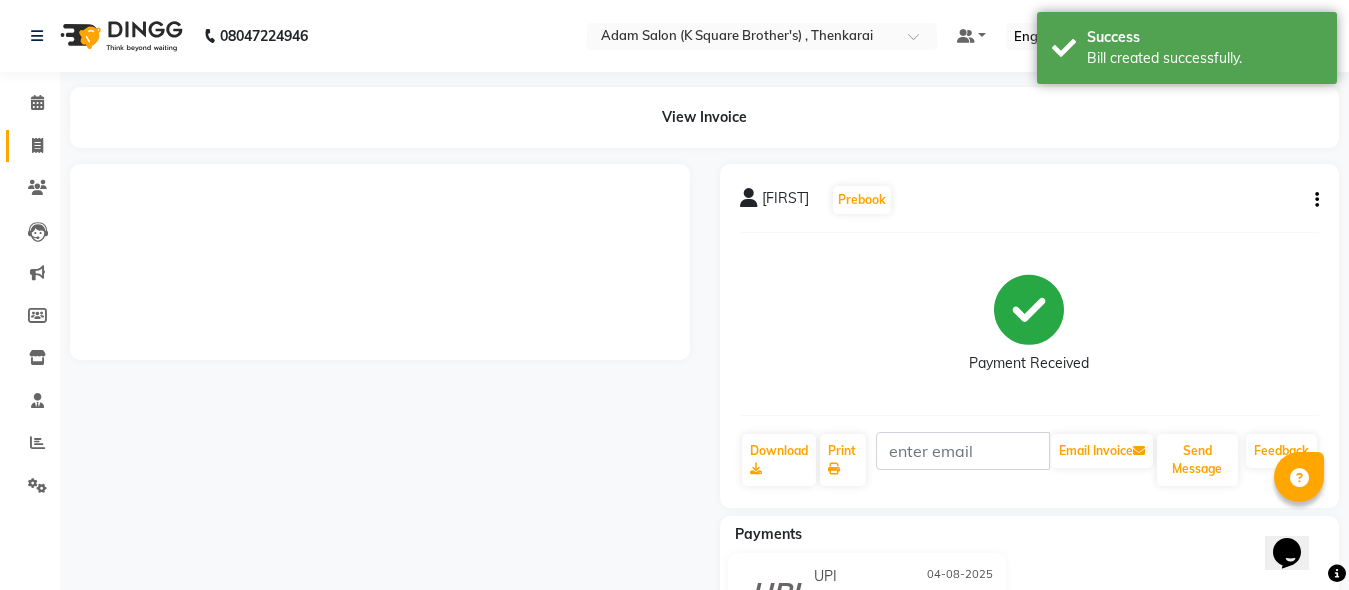 click on "Invoice" 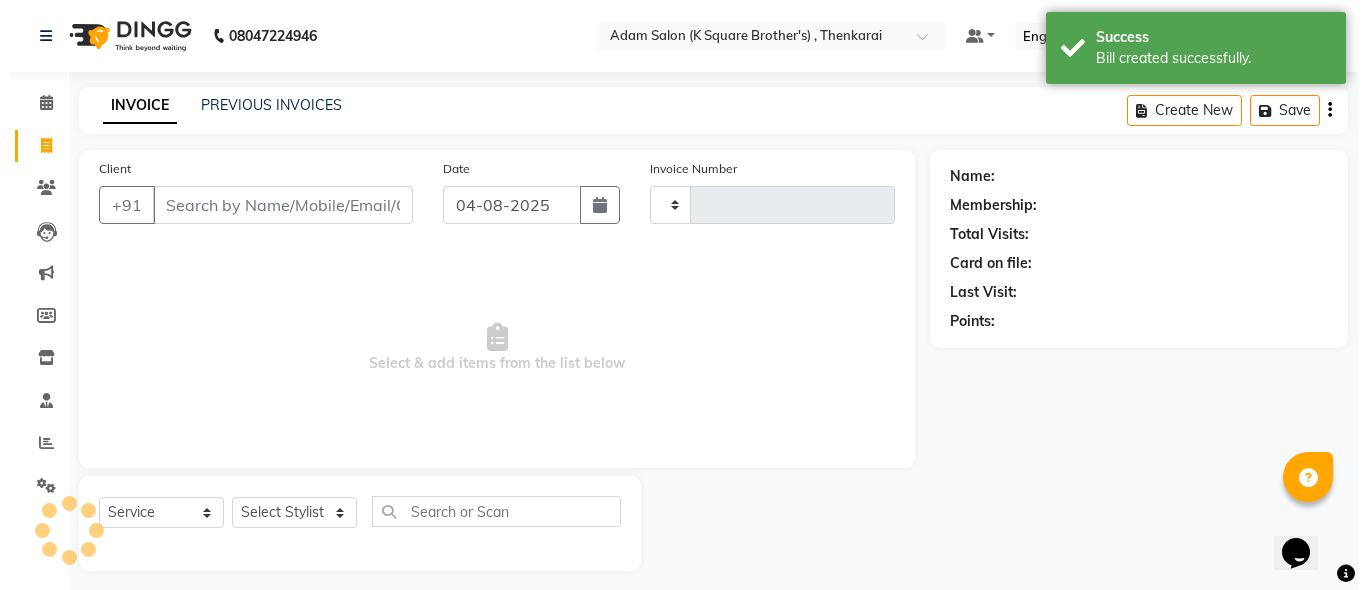 scroll, scrollTop: 11, scrollLeft: 0, axis: vertical 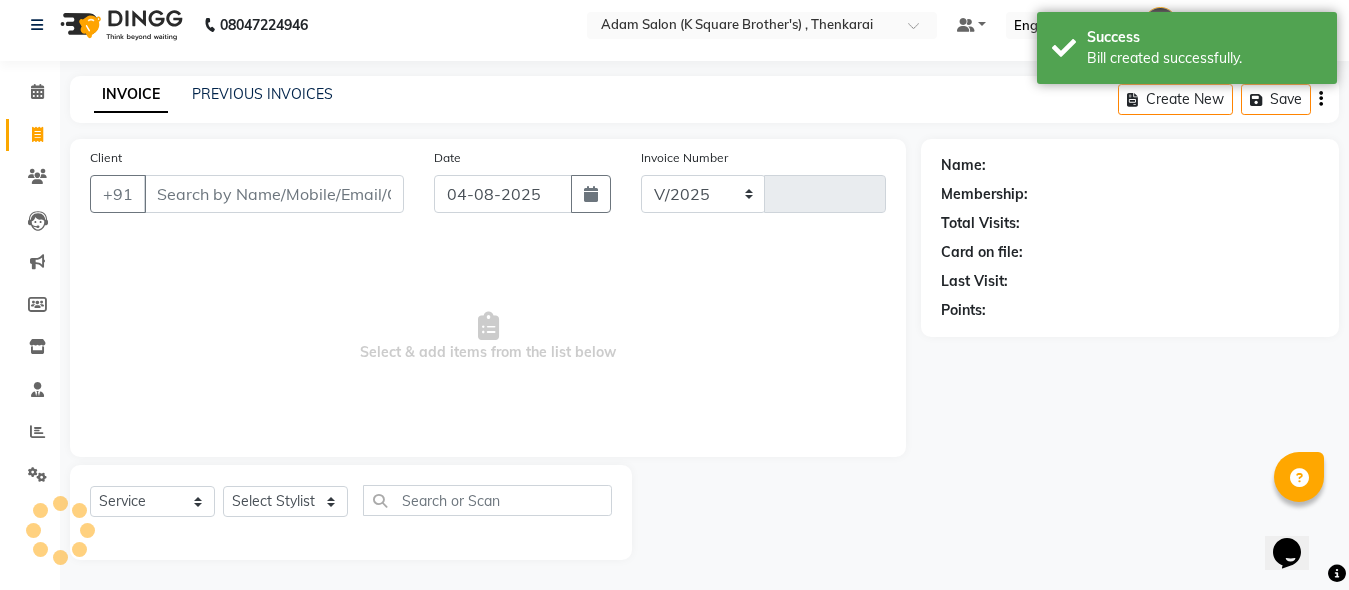 select on "8195" 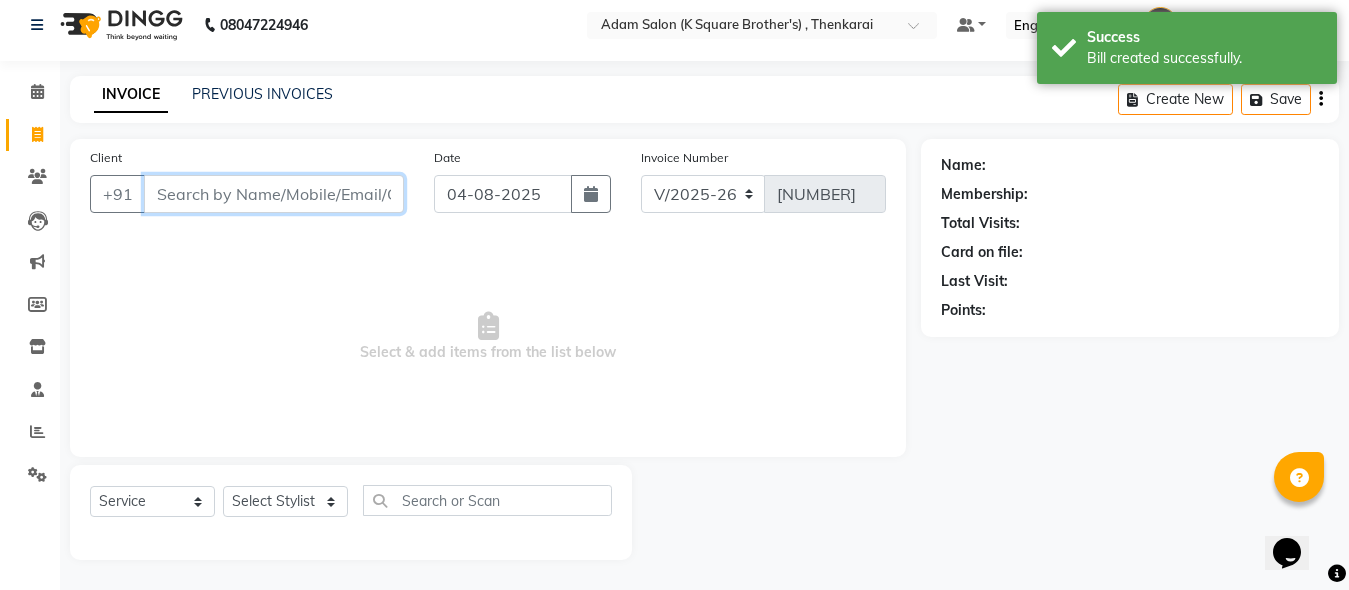 paste on "[PHONE]" 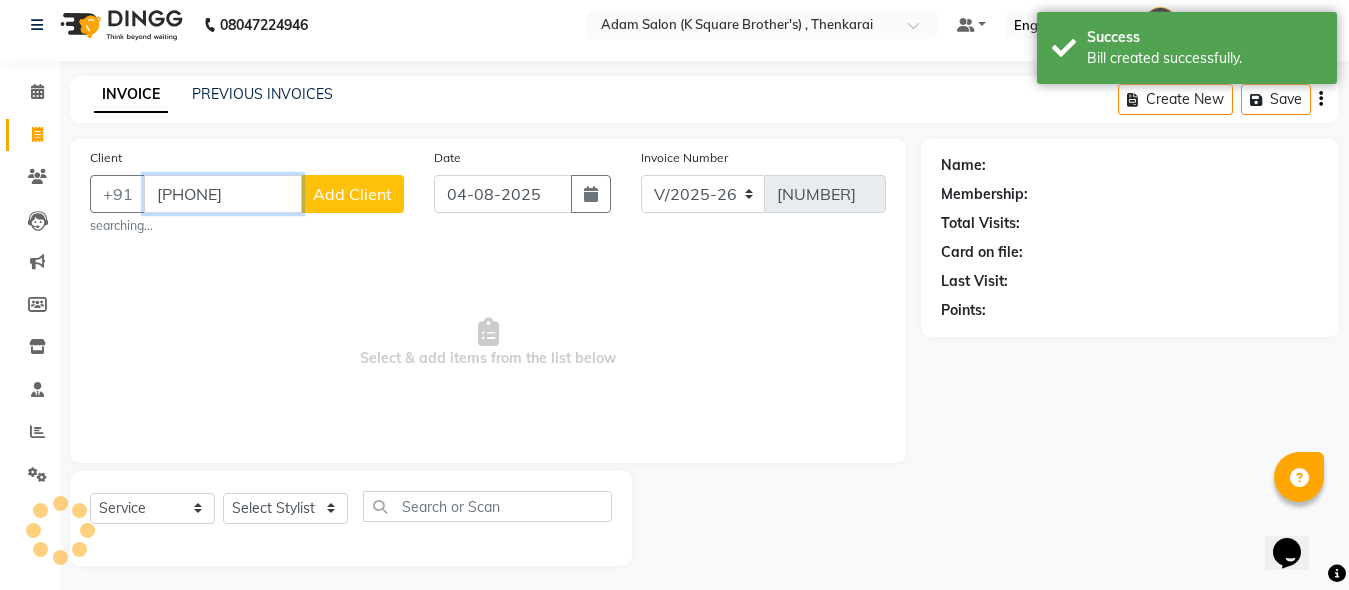 type on "[PHONE]" 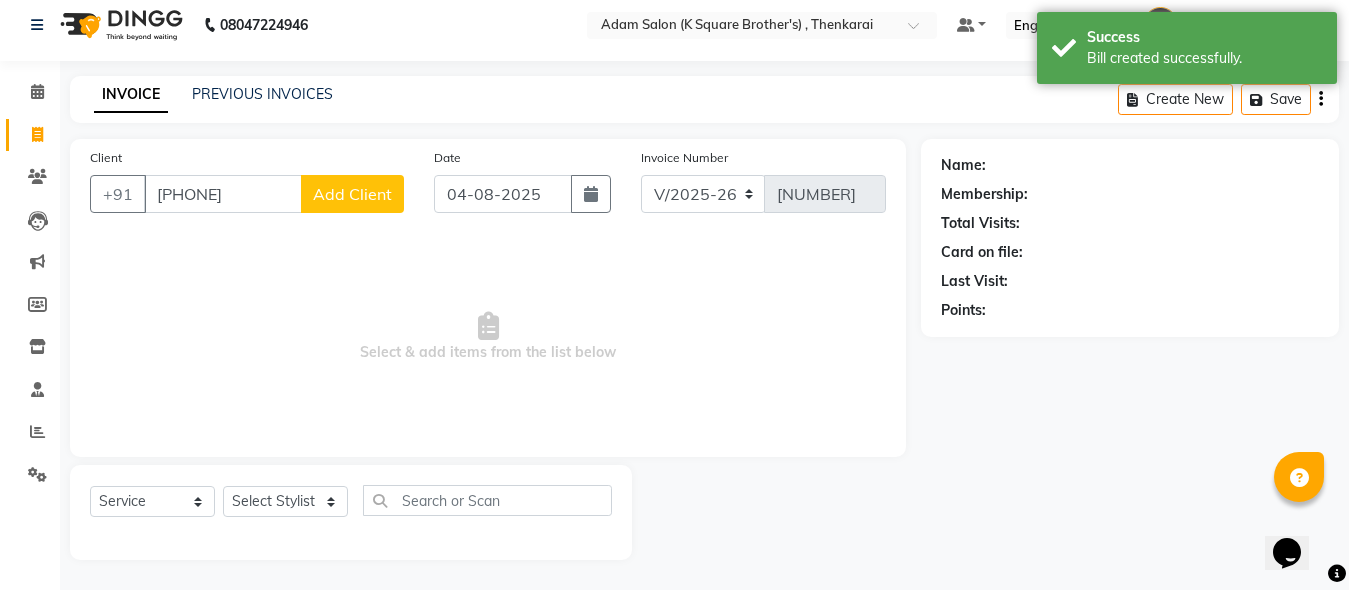 click on "Add Client" 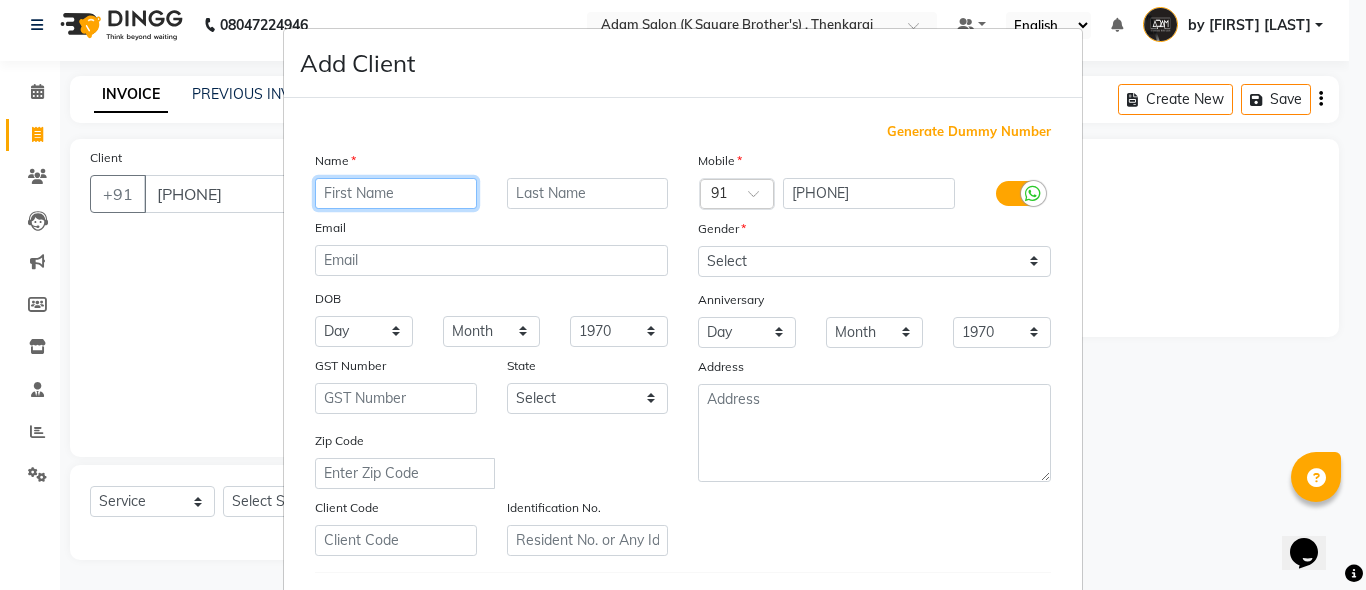 paste on "[FIRST]" 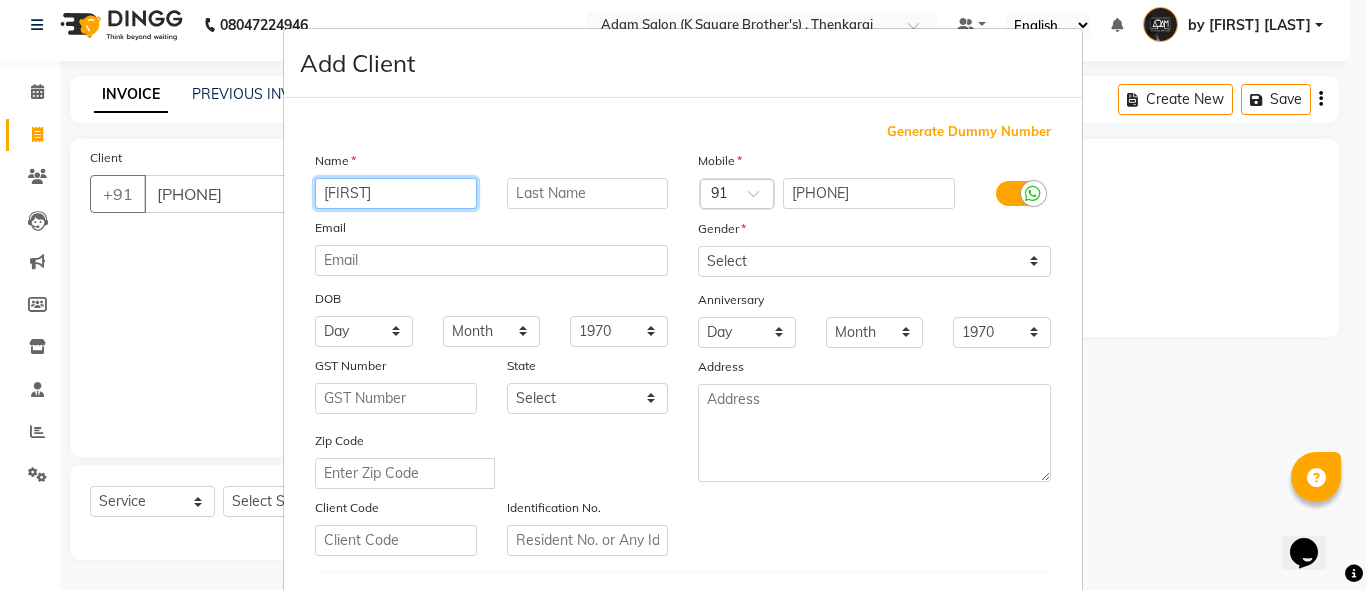 type on "[FIRST]" 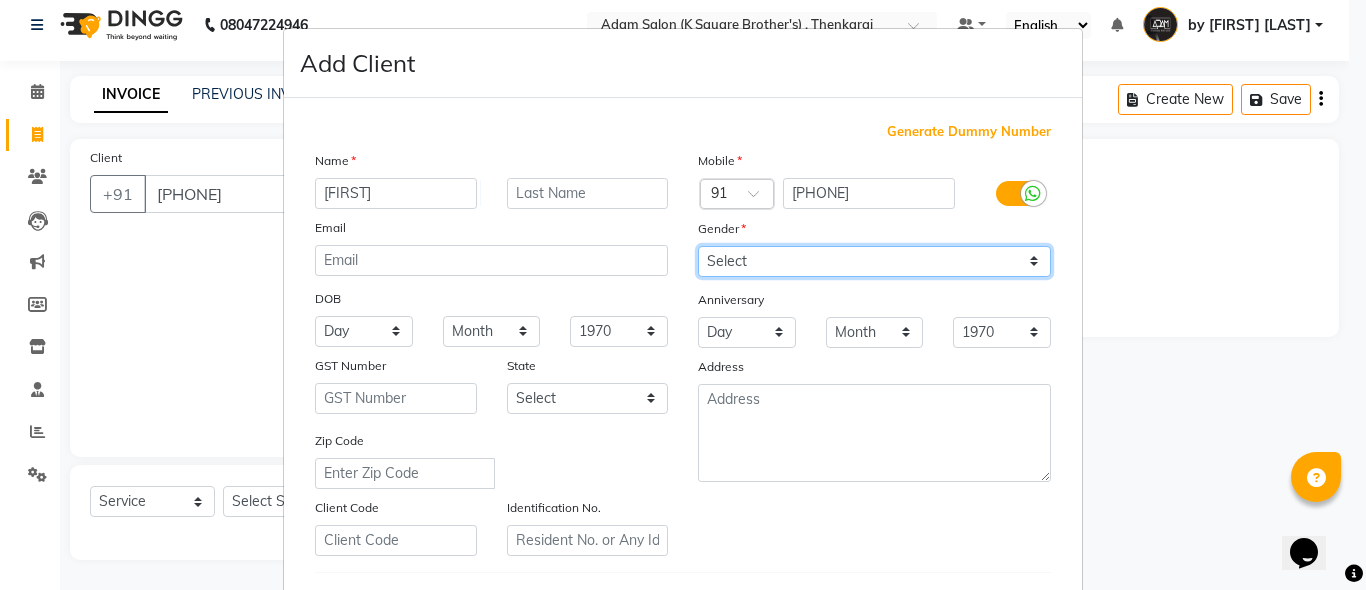 click on "Select Male Female Other Prefer Not To Say" at bounding box center [874, 261] 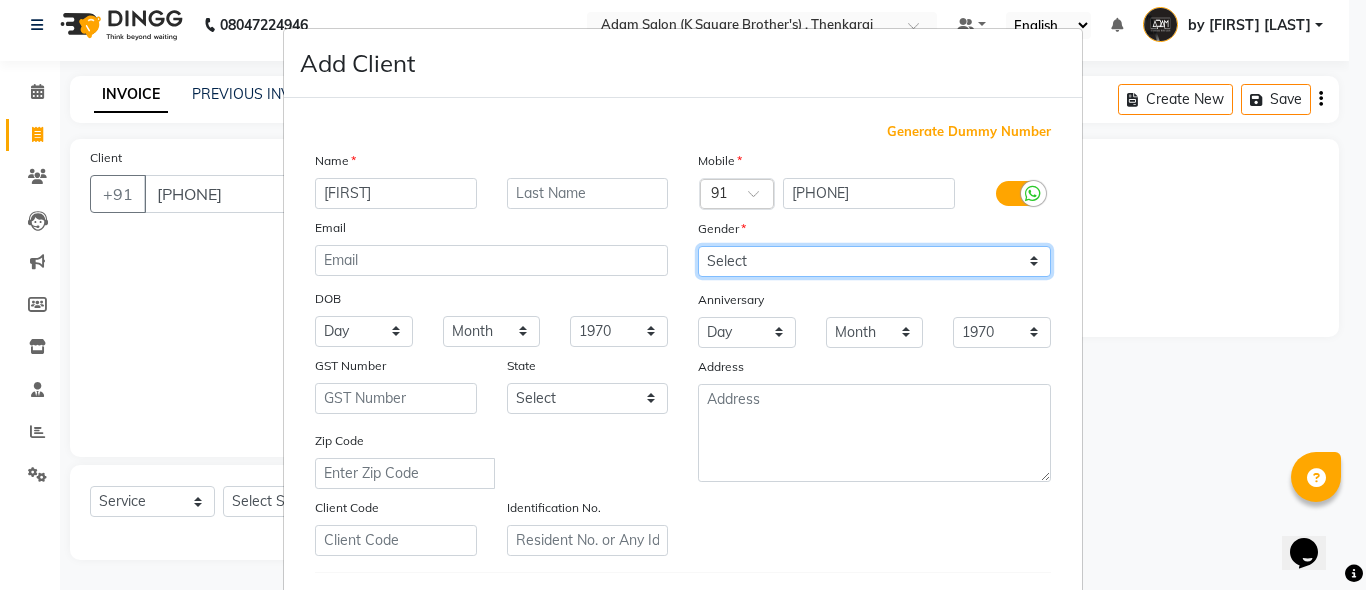 select on "male" 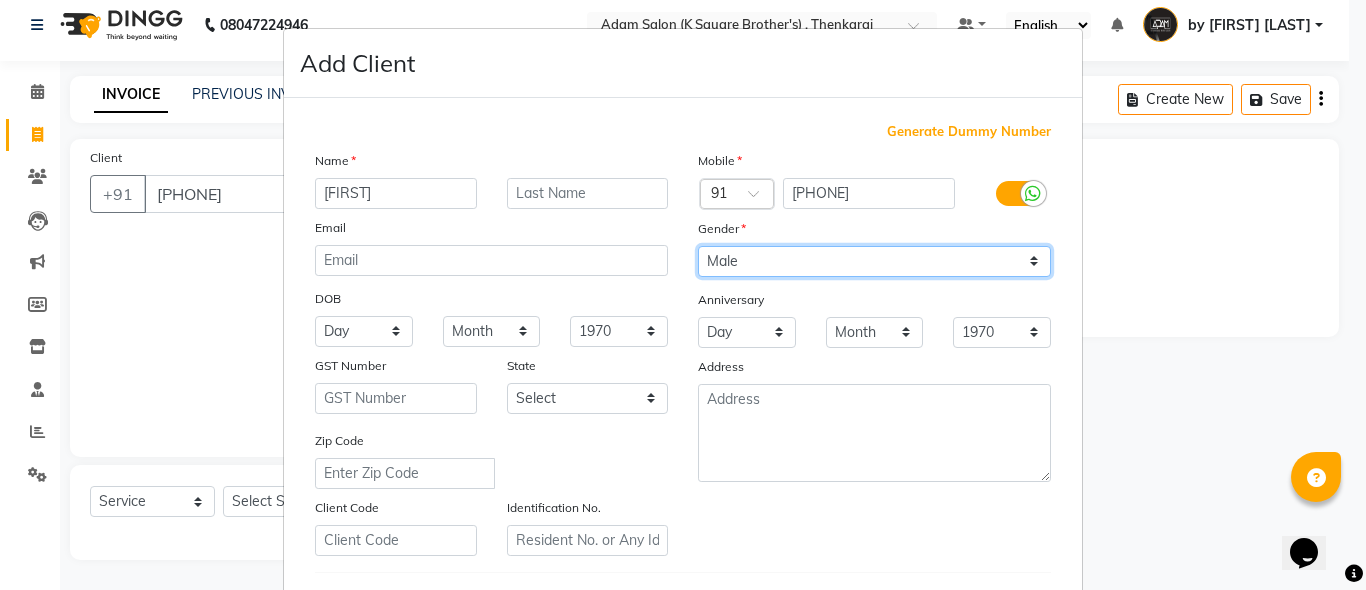 click on "Select Male Female Other Prefer Not To Say" at bounding box center [874, 261] 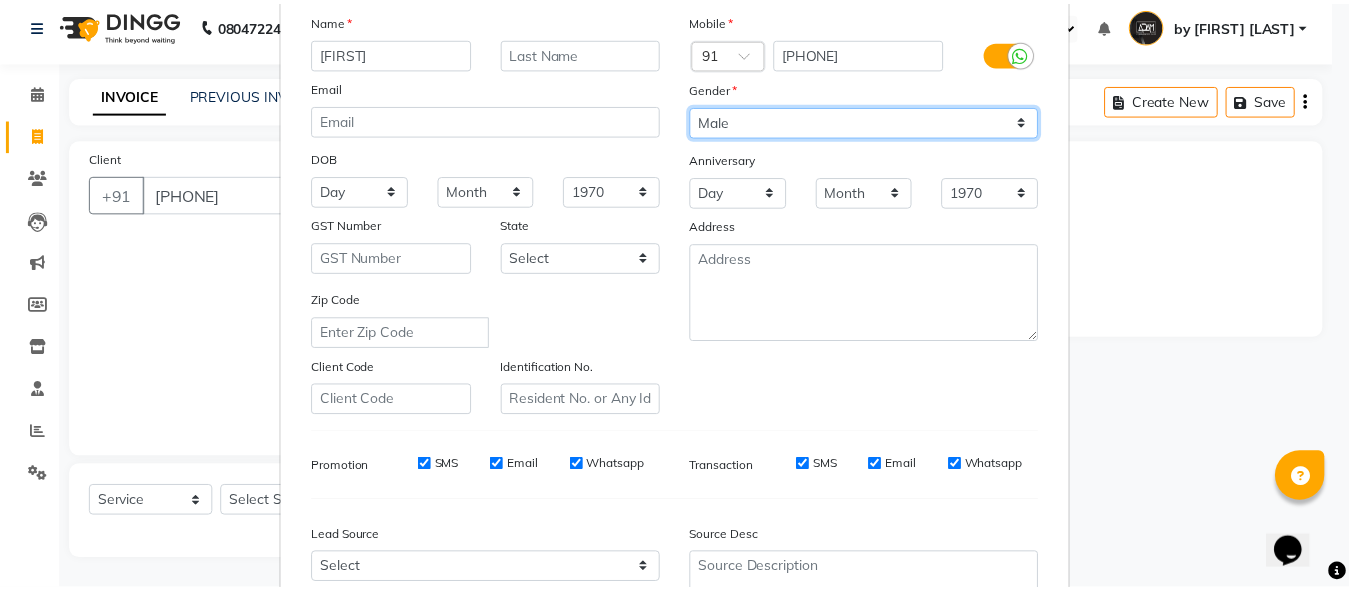scroll, scrollTop: 333, scrollLeft: 0, axis: vertical 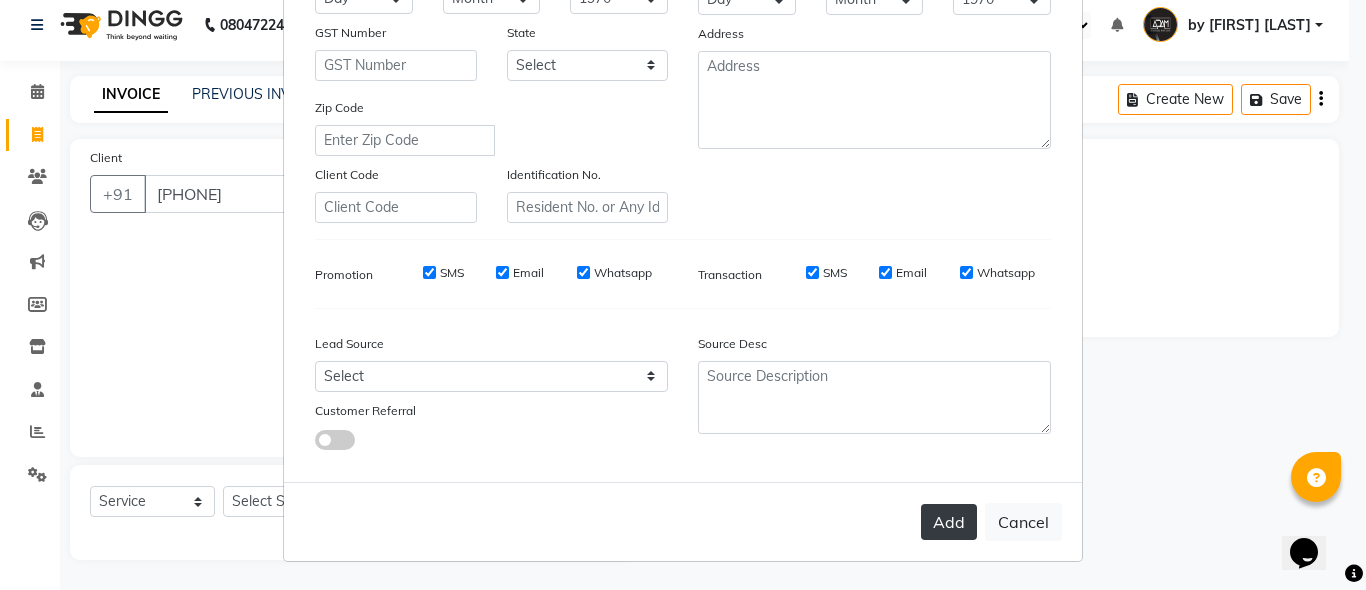 click on "Add" at bounding box center (949, 522) 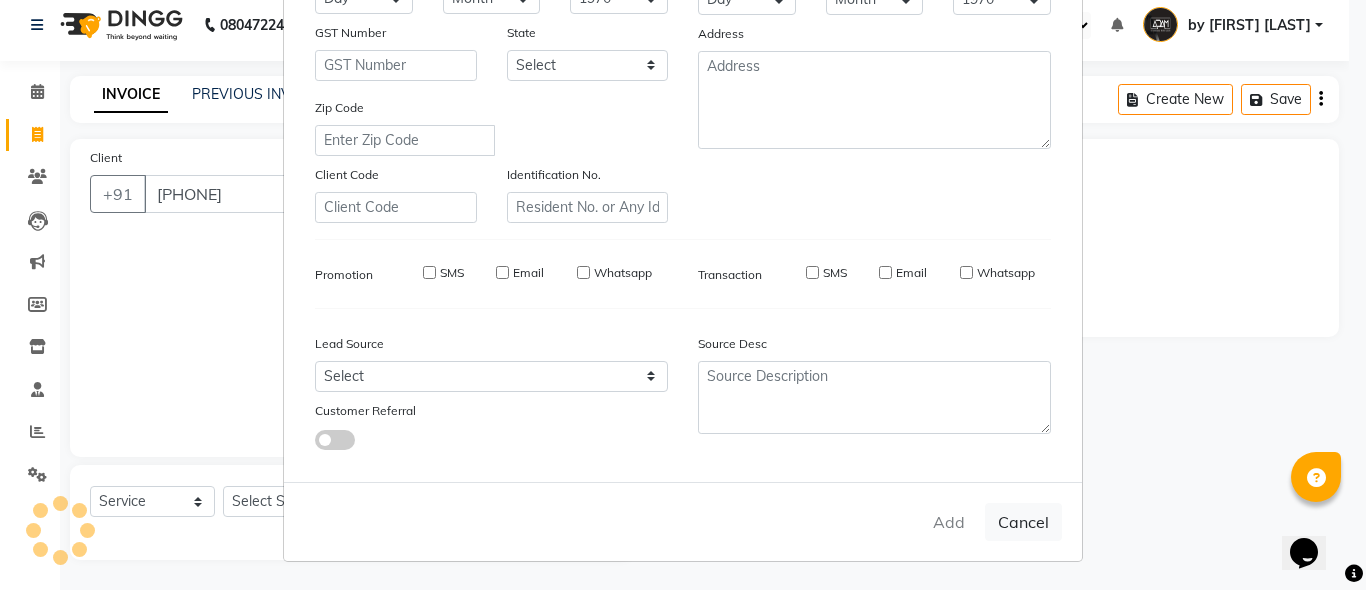 type 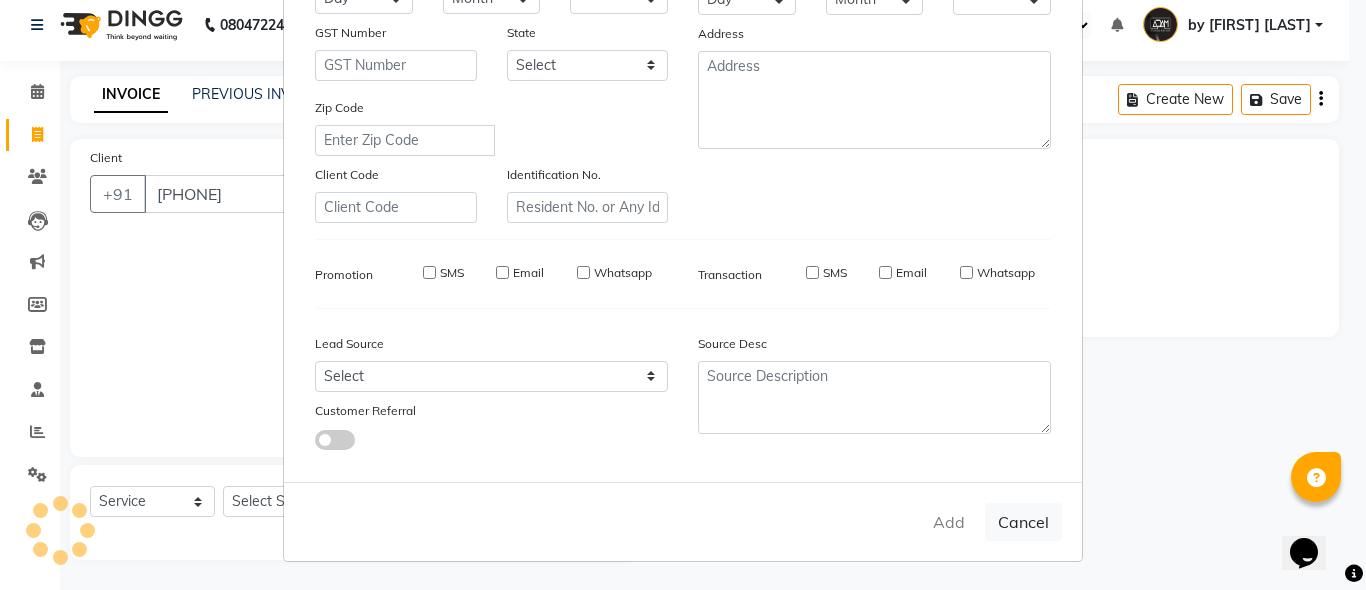 checkbox on "false" 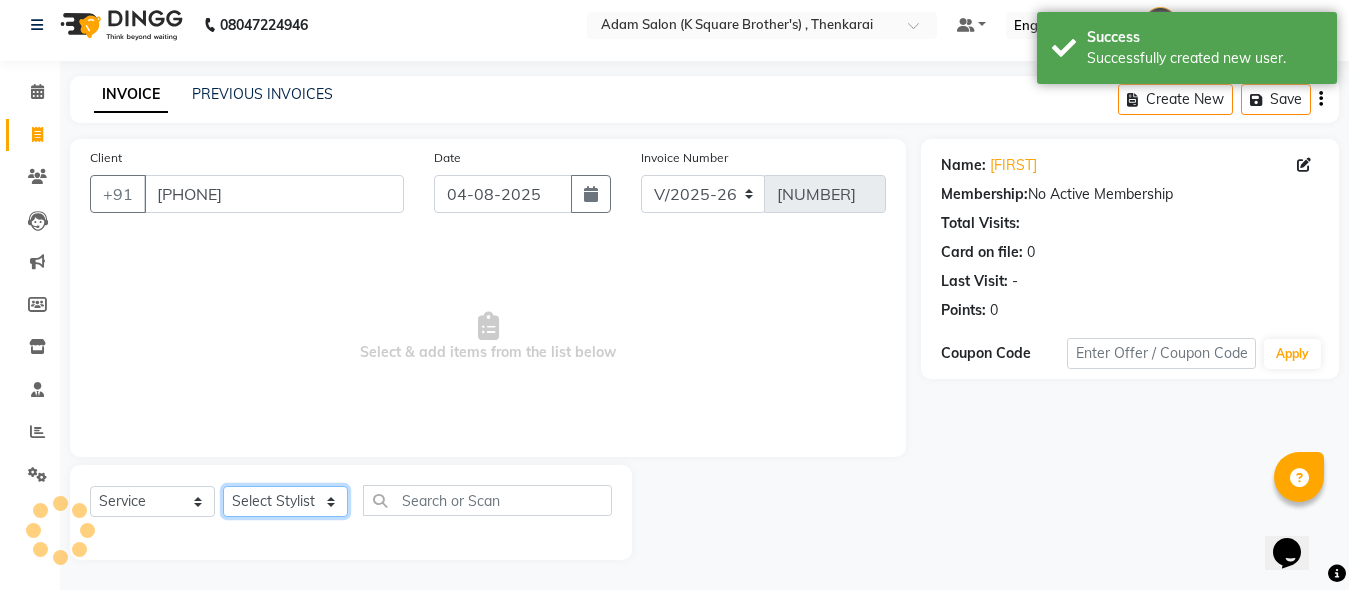 drag, startPoint x: 282, startPoint y: 506, endPoint x: 283, endPoint y: 496, distance: 10.049875 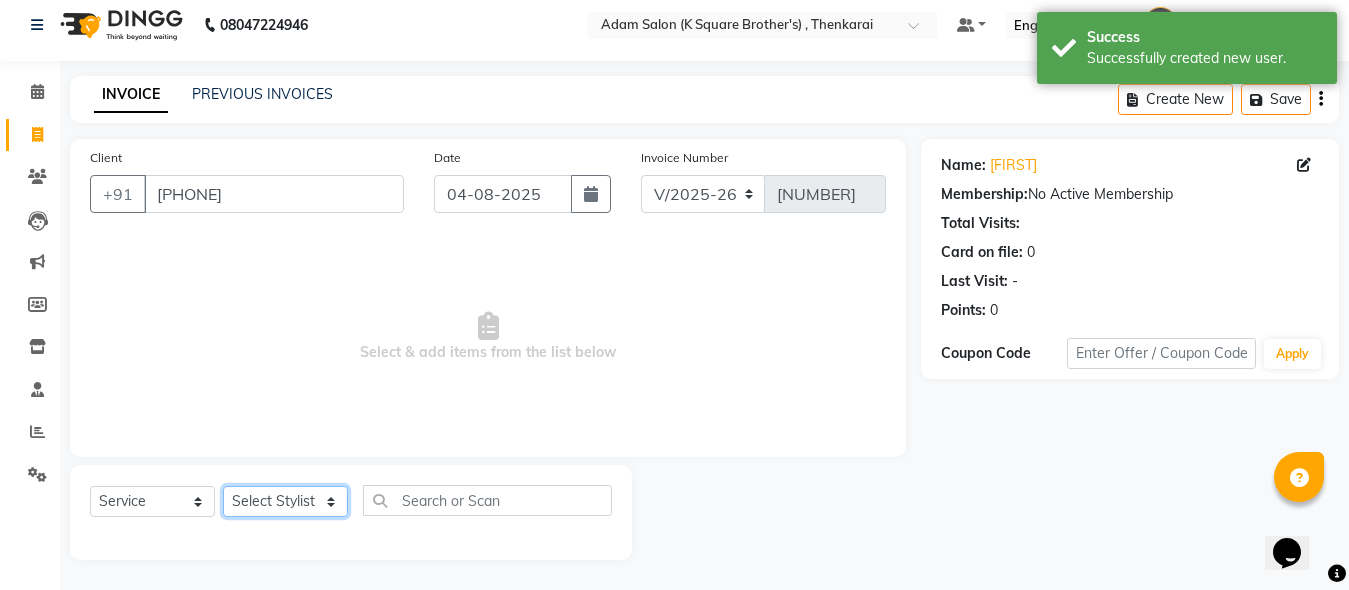 select on "78096" 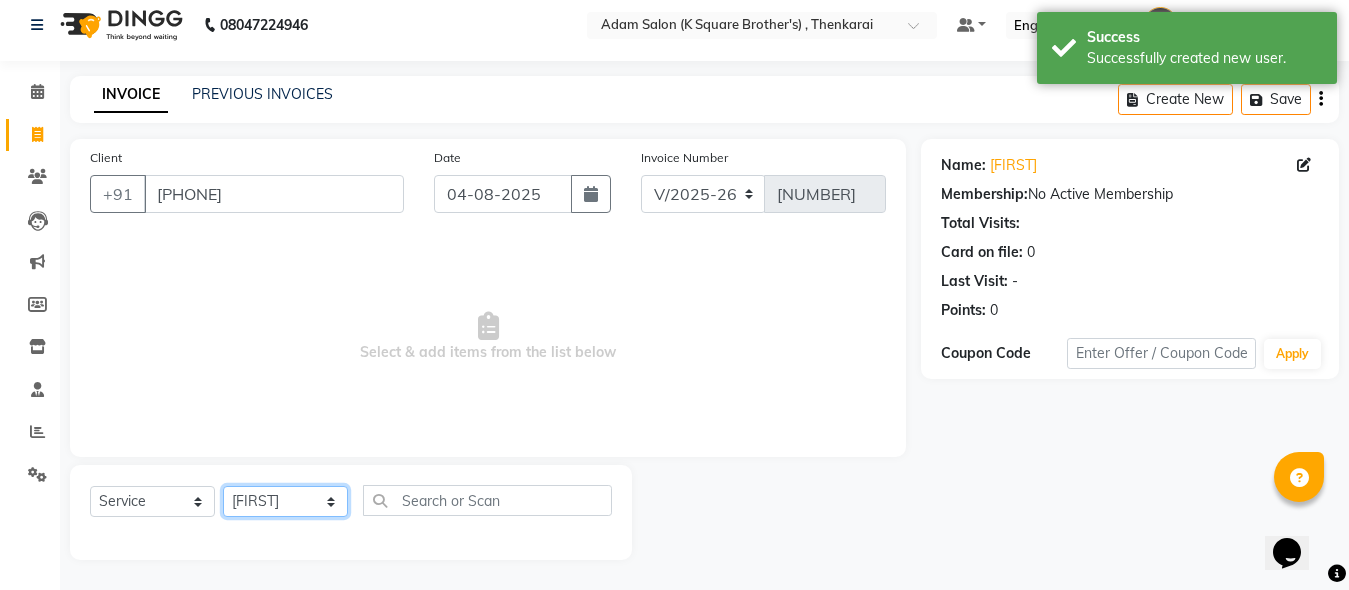click on "Select Stylist Hasan Malik Navaz Suhail Syed Adam" 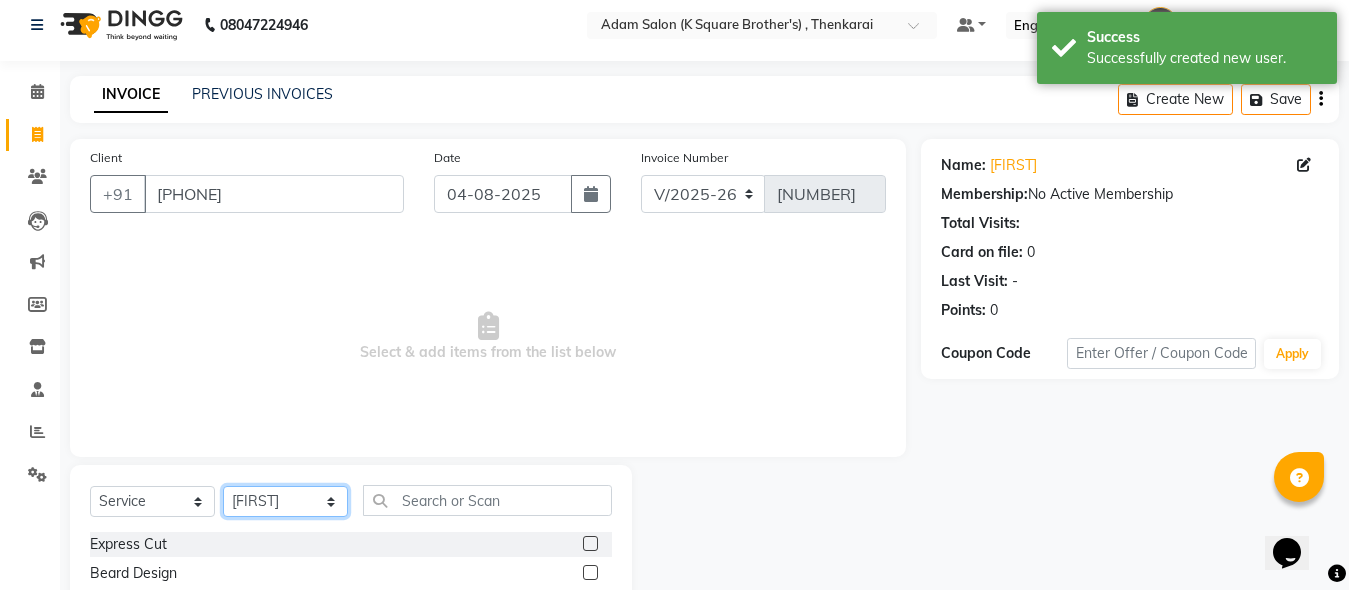 scroll, scrollTop: 211, scrollLeft: 0, axis: vertical 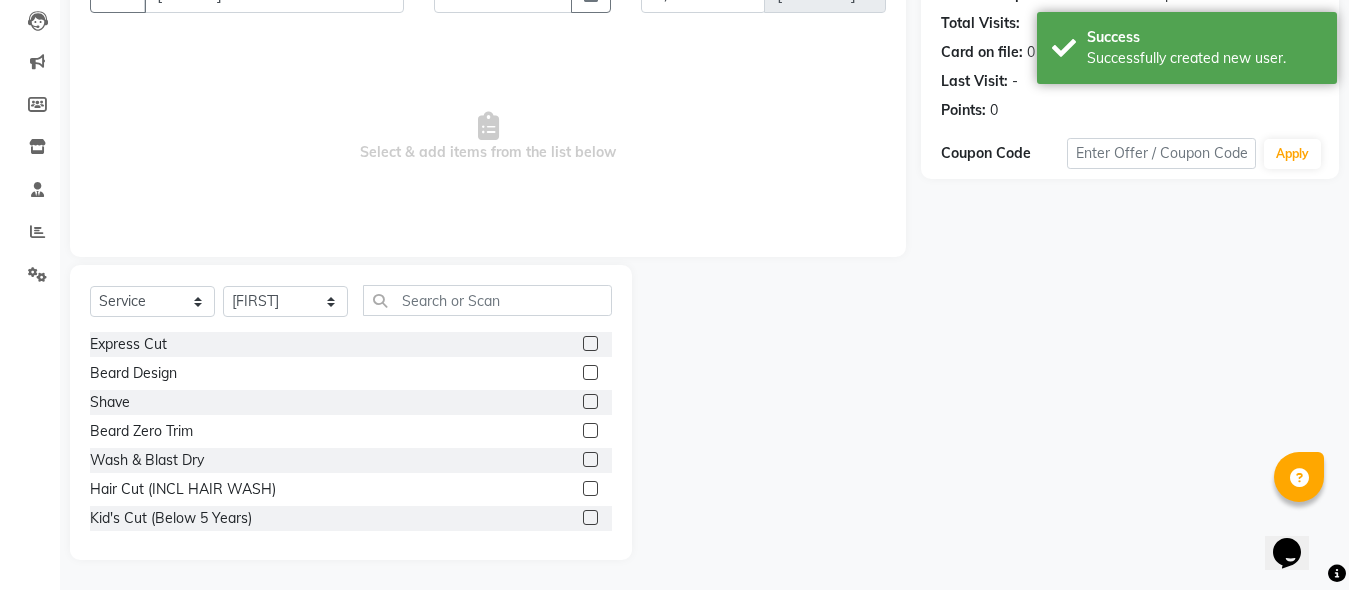 click 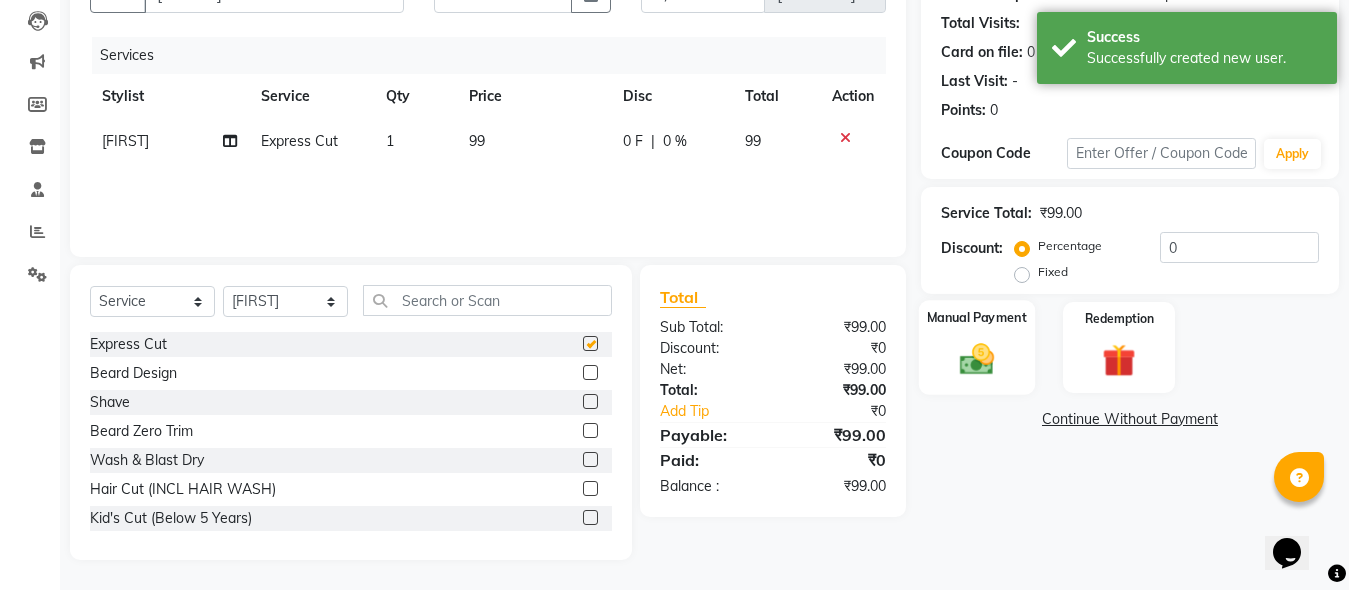 checkbox on "false" 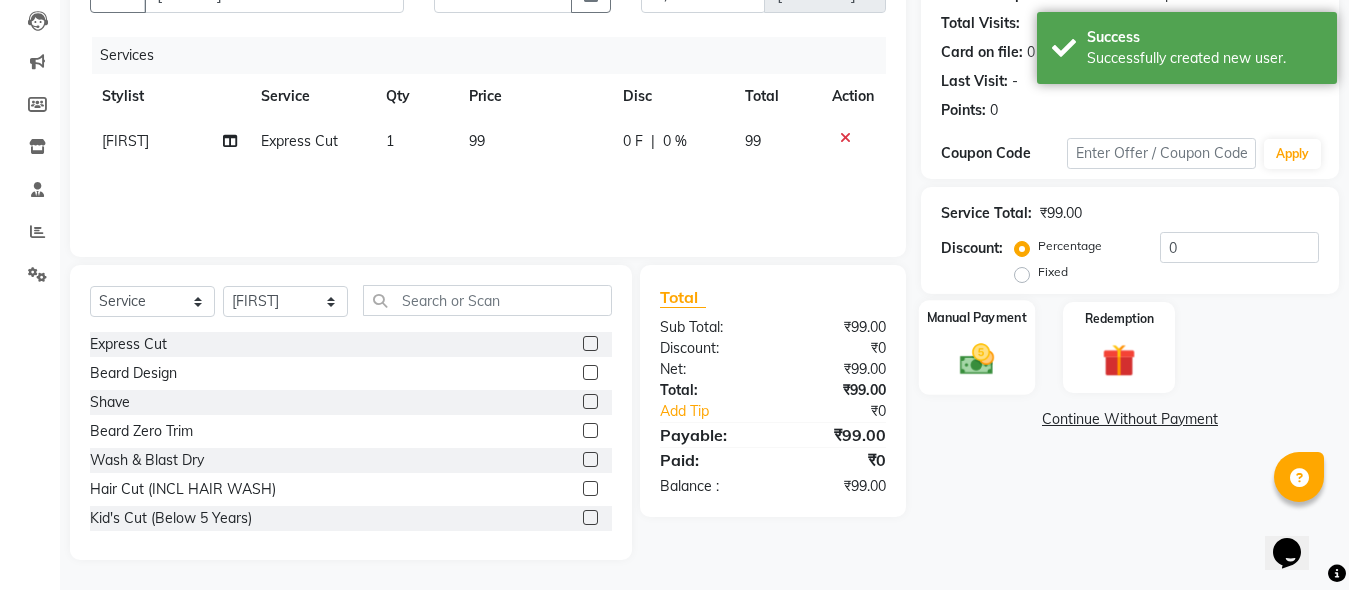 click on "Manual Payment" 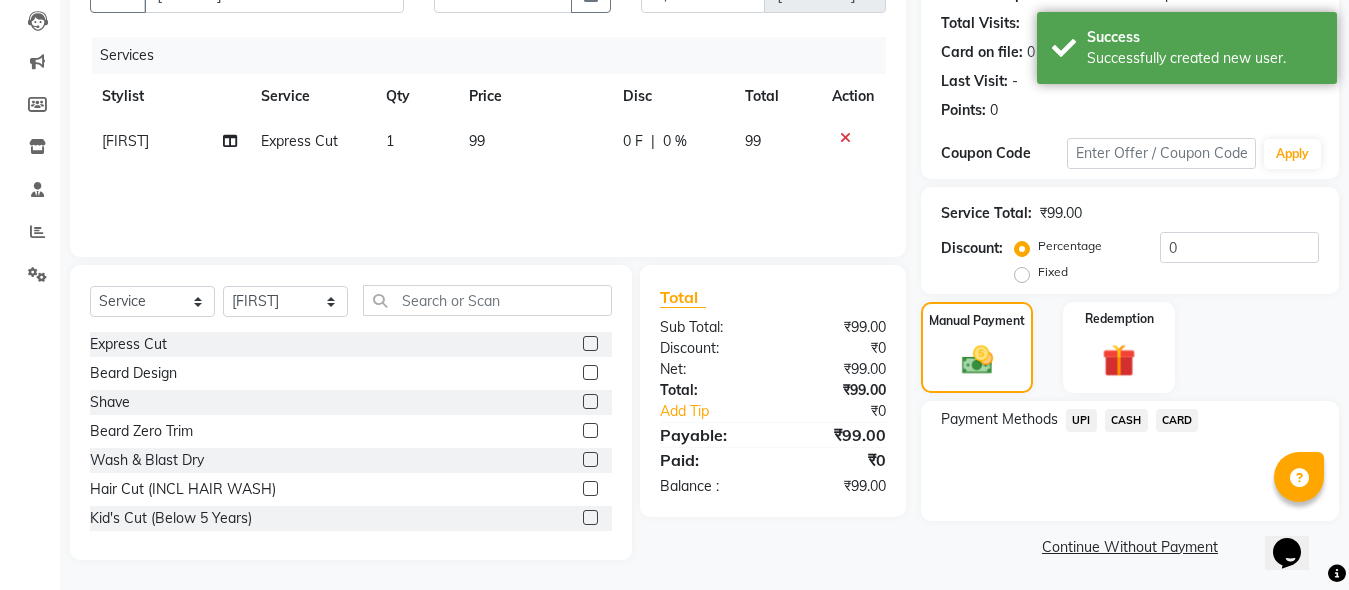 click on "CASH" 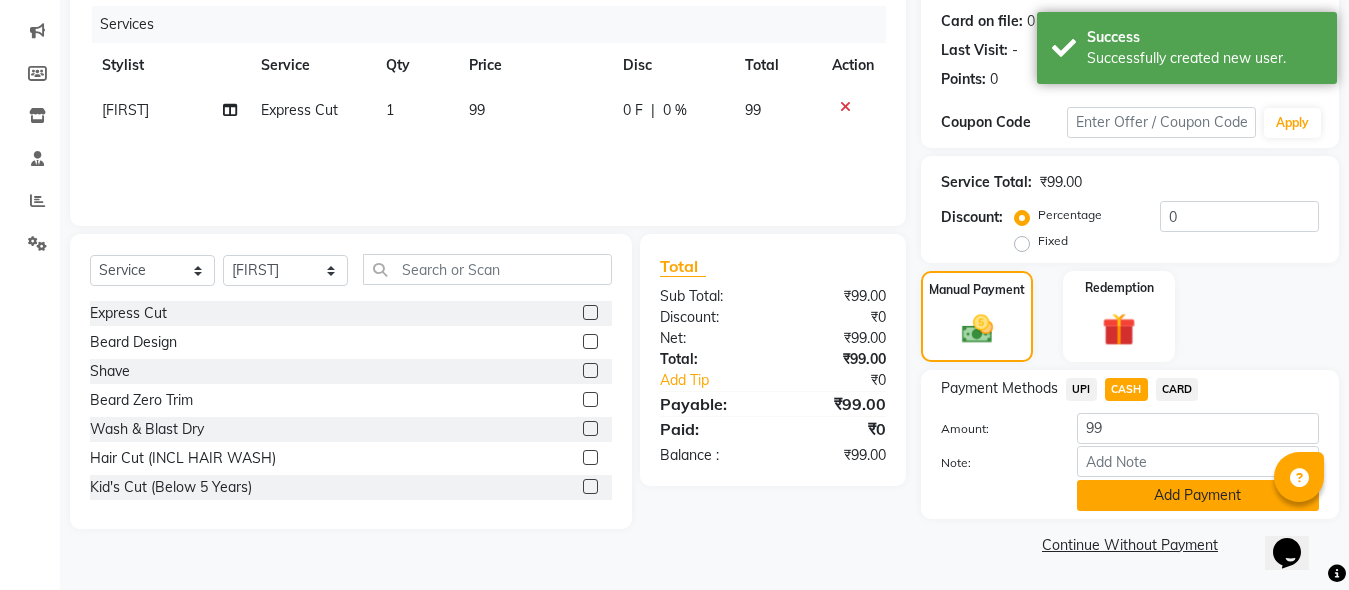 click on "Add Payment" 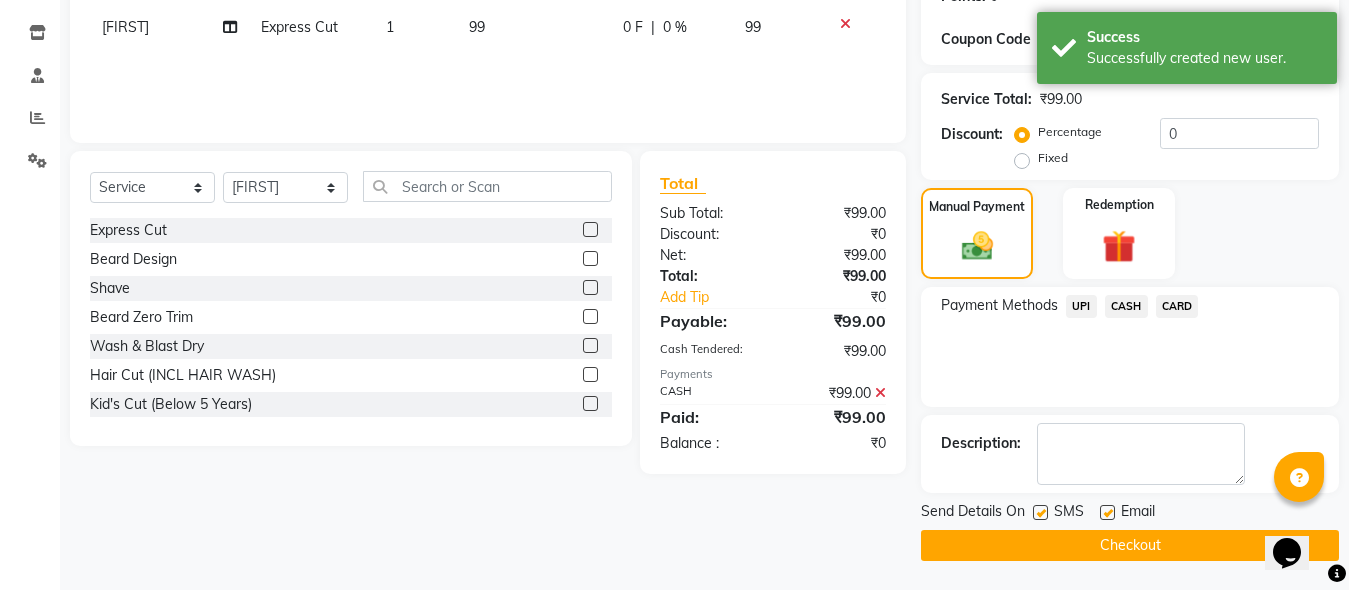 scroll, scrollTop: 326, scrollLeft: 0, axis: vertical 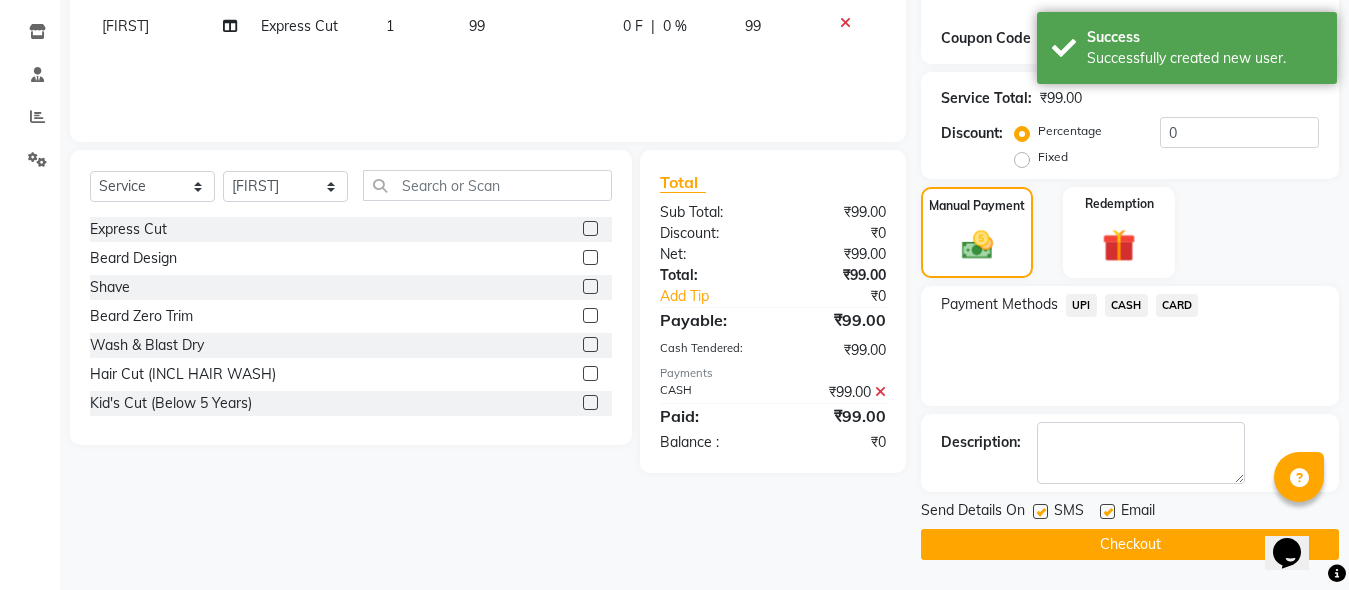click on "Checkout" 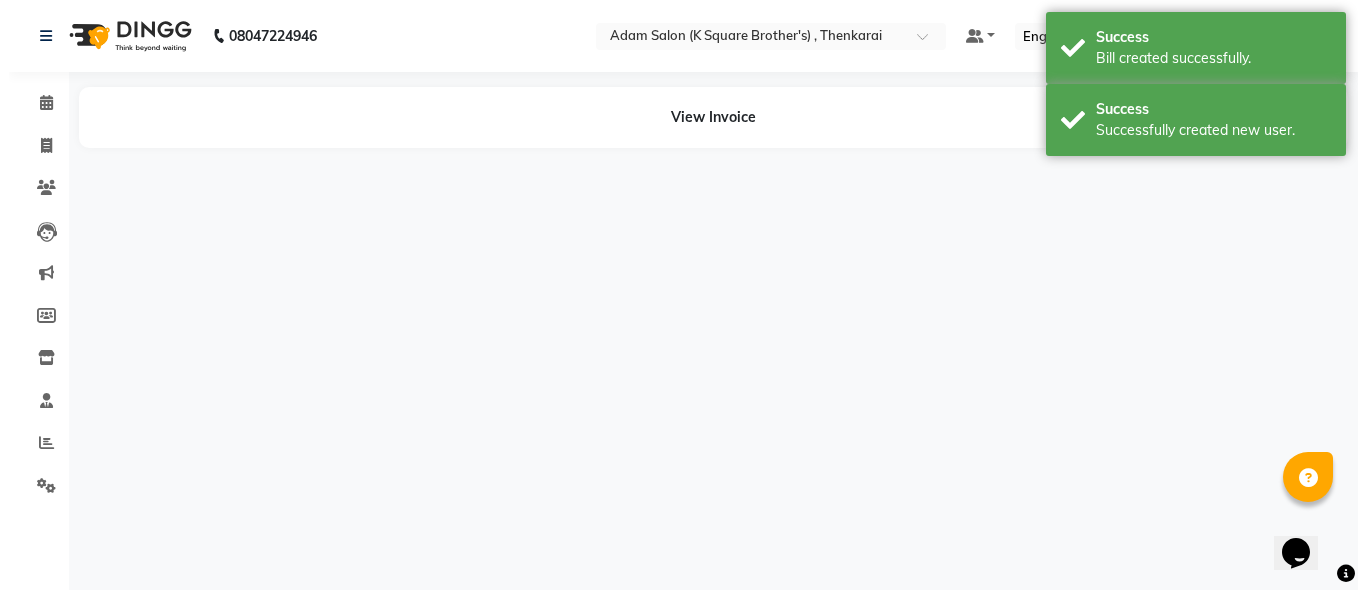 scroll, scrollTop: 0, scrollLeft: 0, axis: both 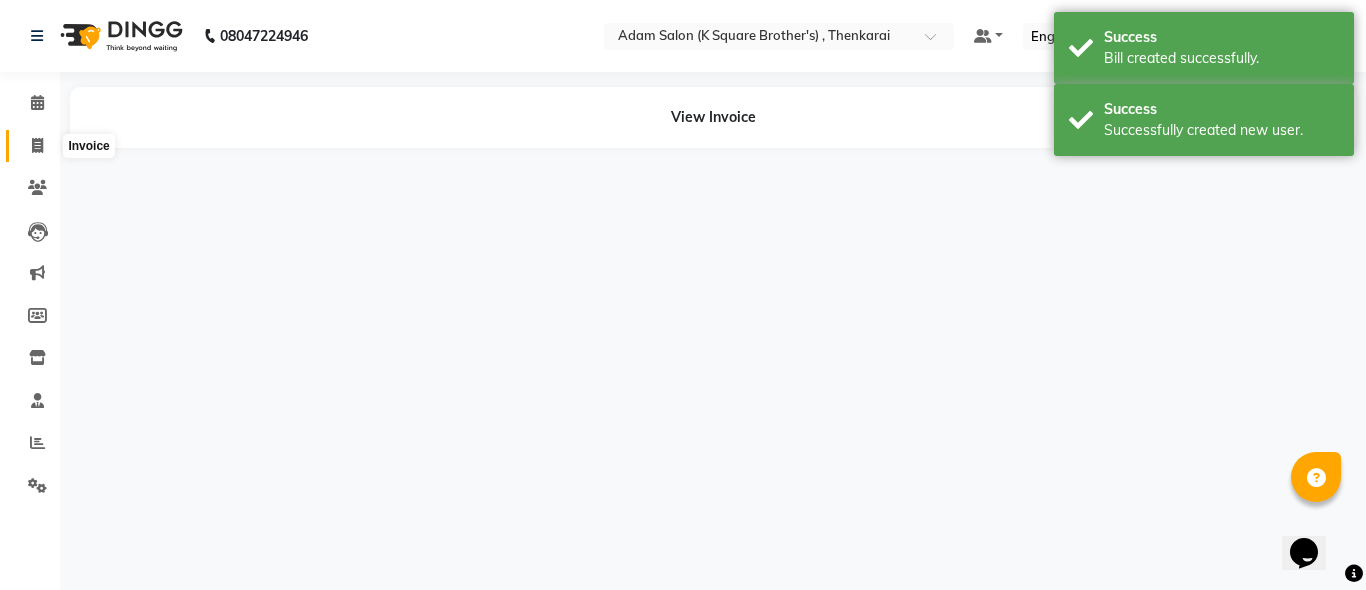 click 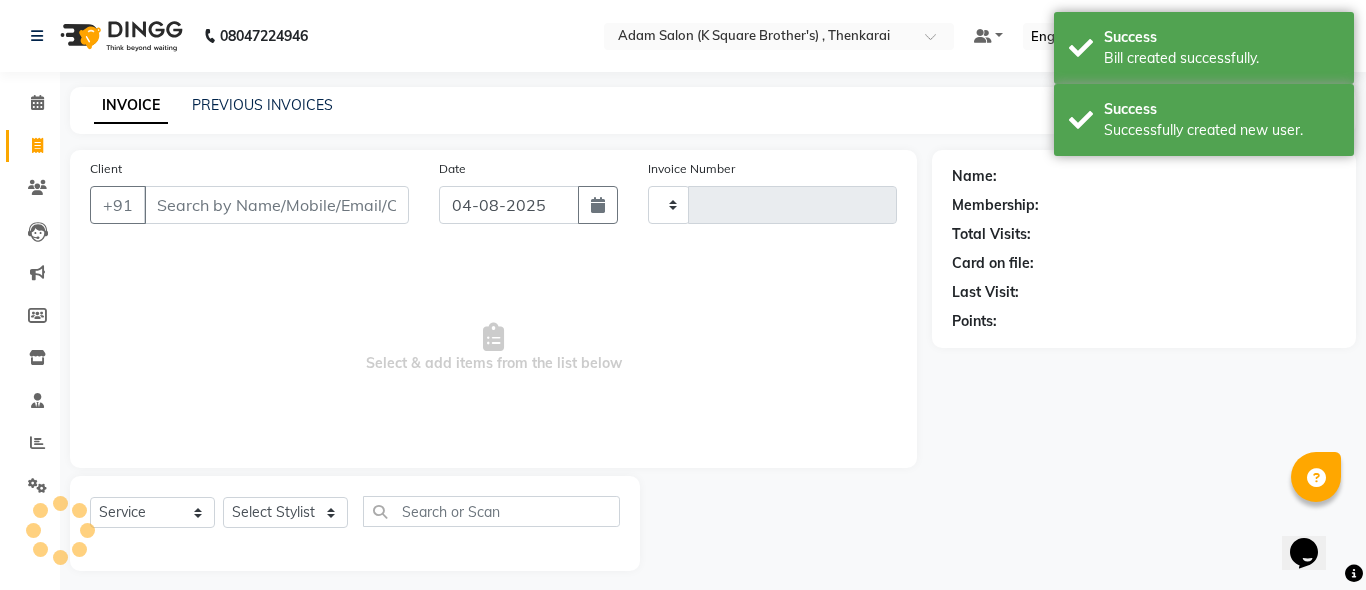 type on "[NUMBER]" 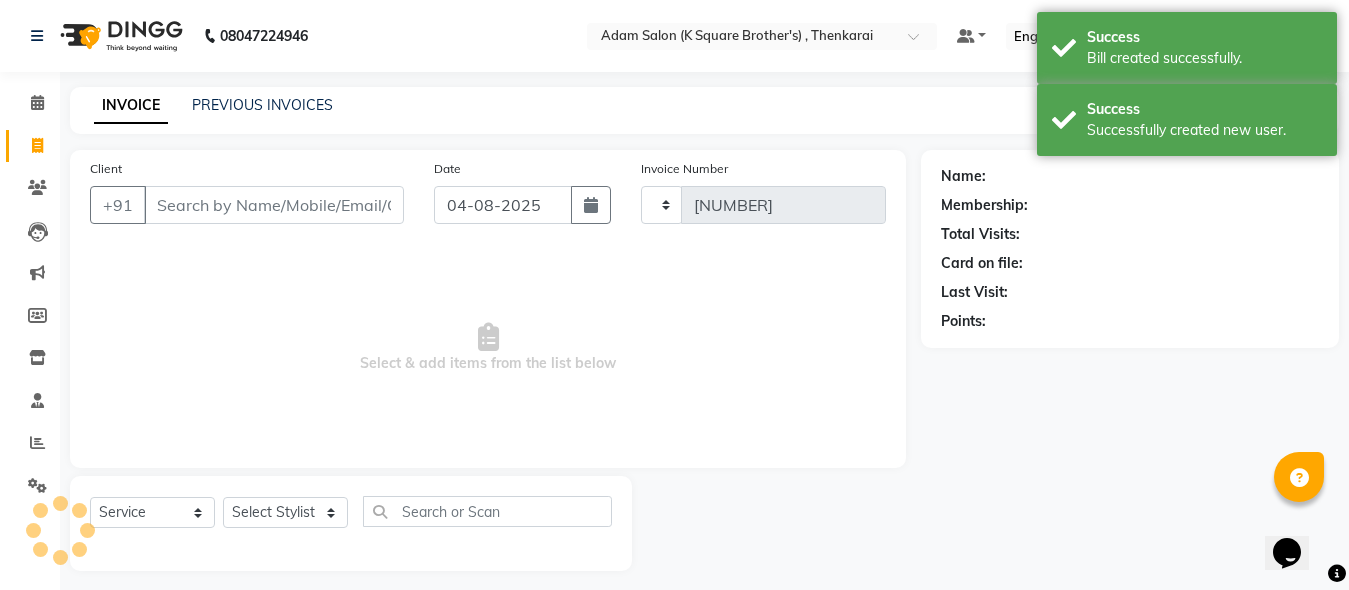 select on "8195" 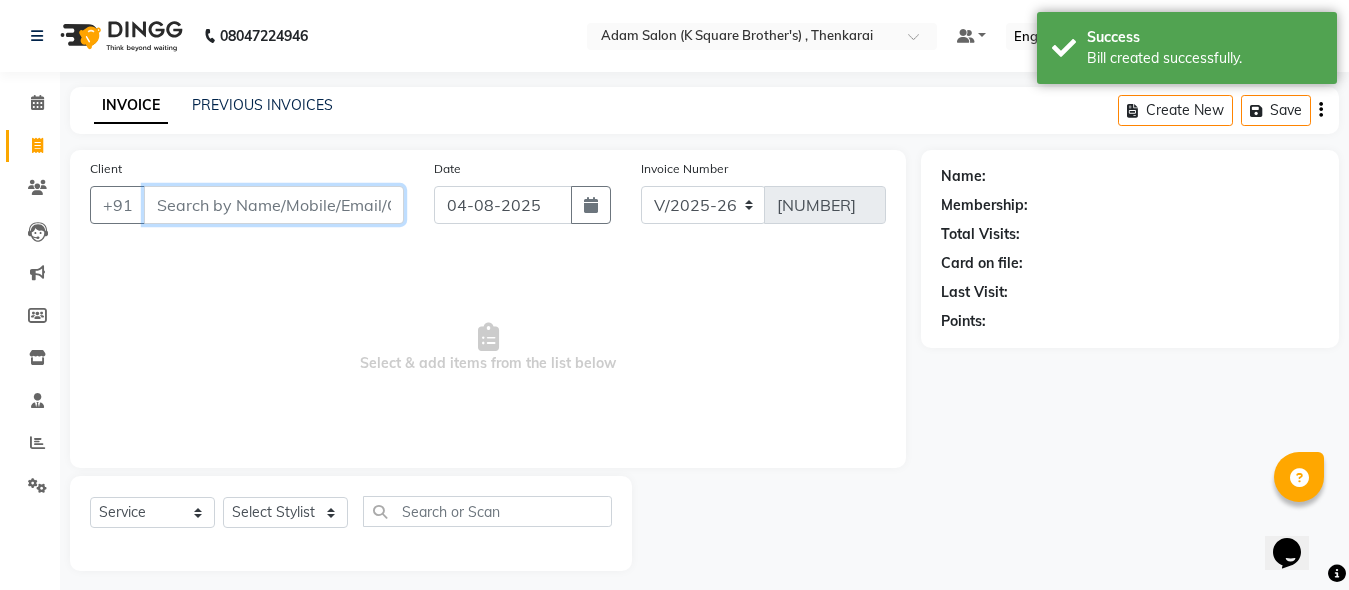 paste on "[PHONE]" 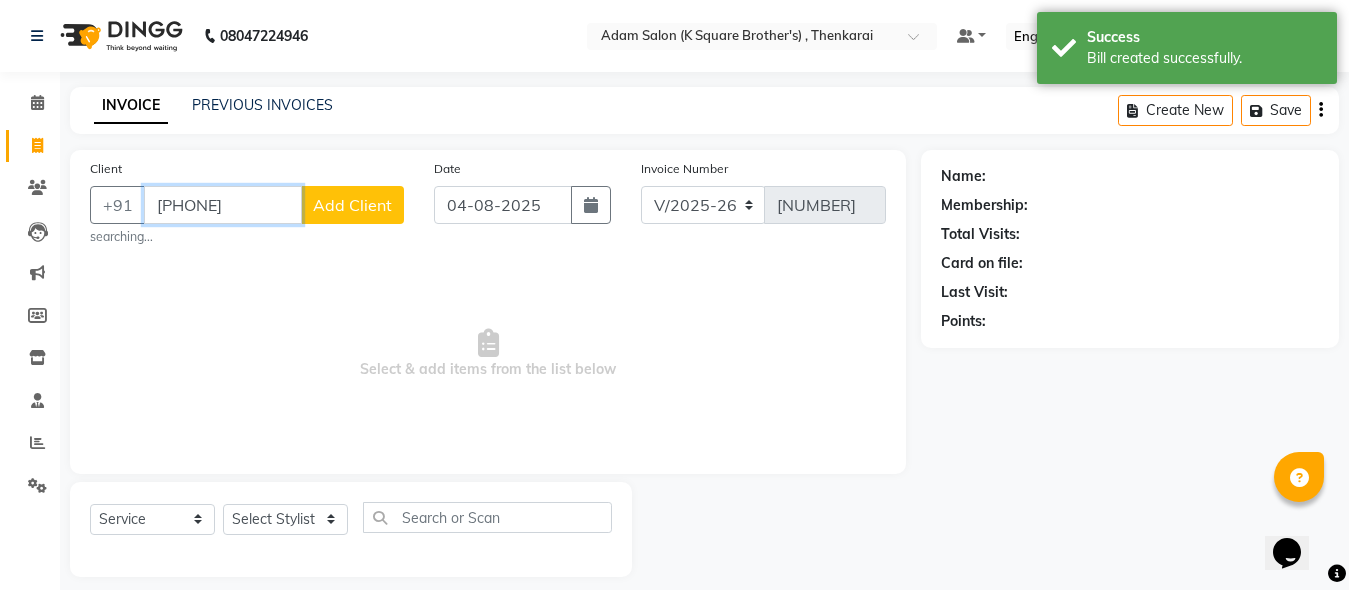 type on "[PHONE]" 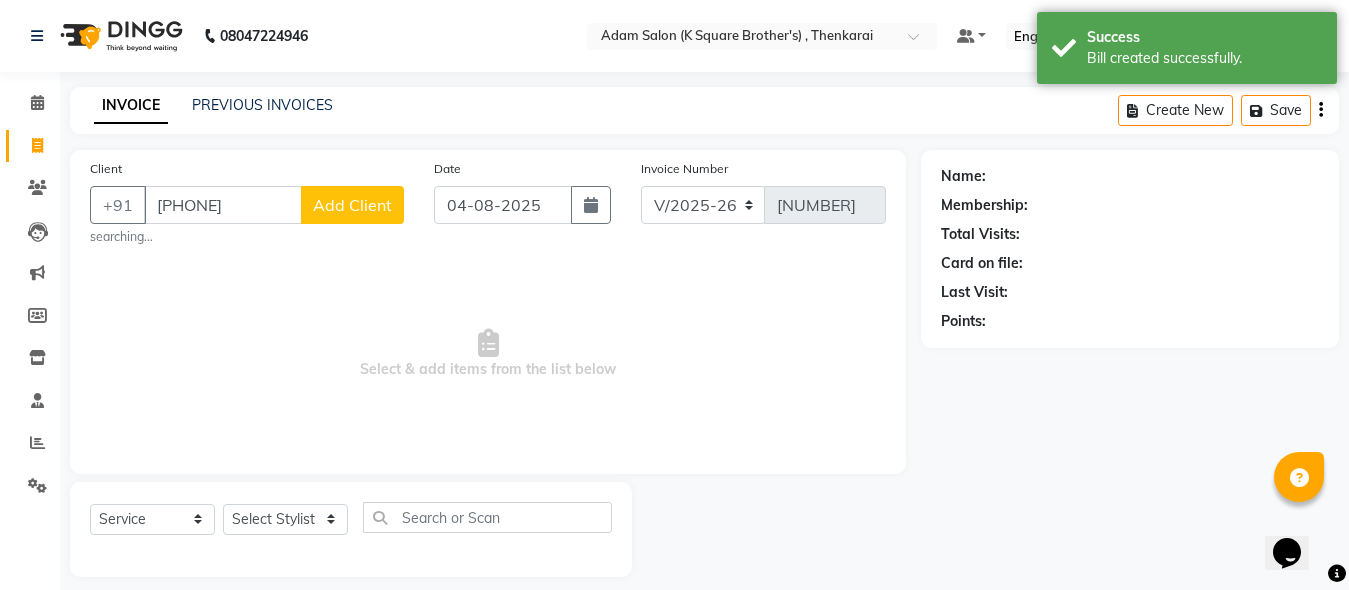 click on "Add Client" 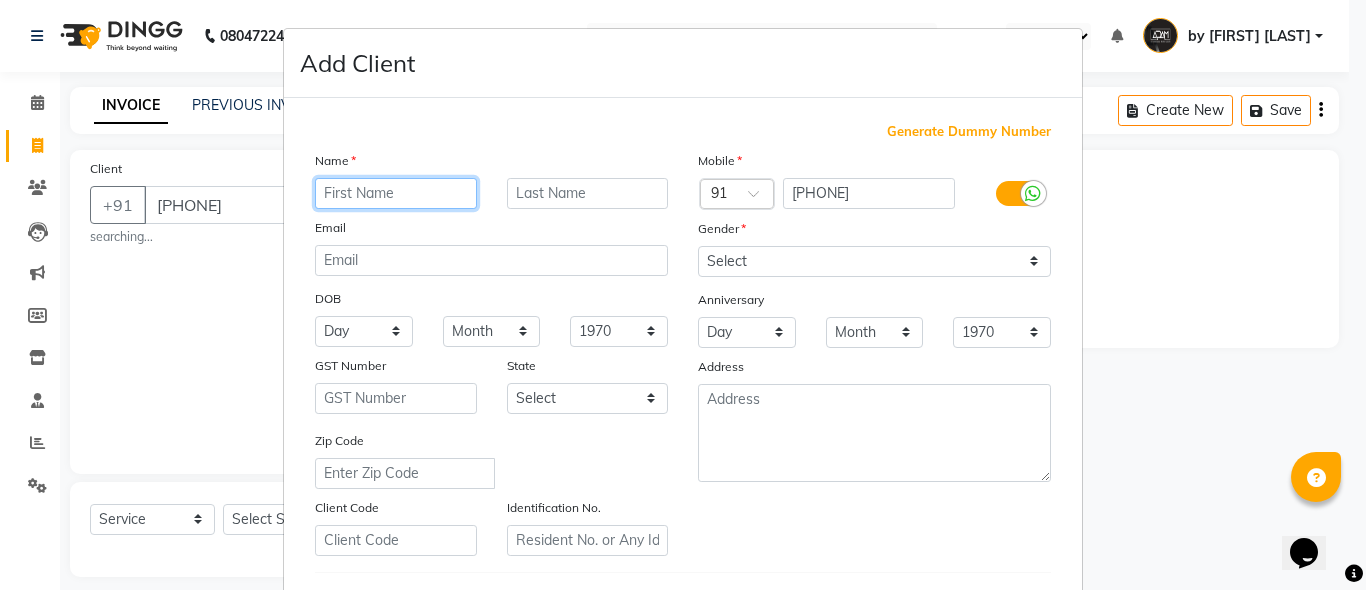 paste on "[FIRST]" 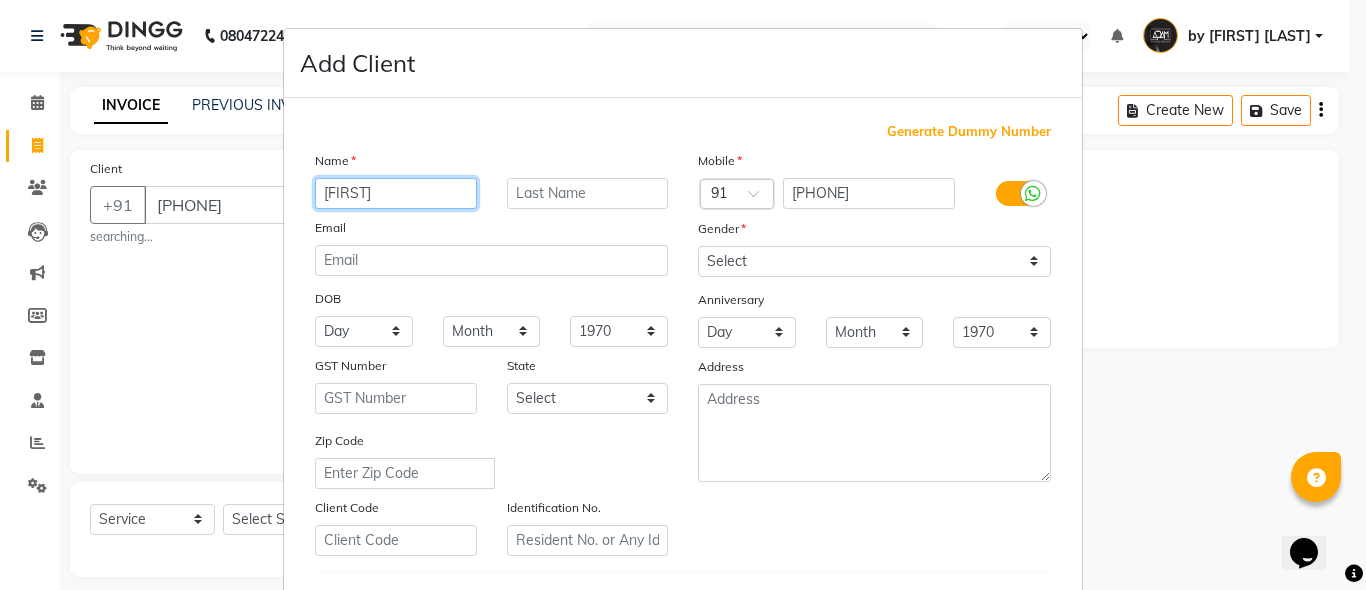 type on "[FIRST]" 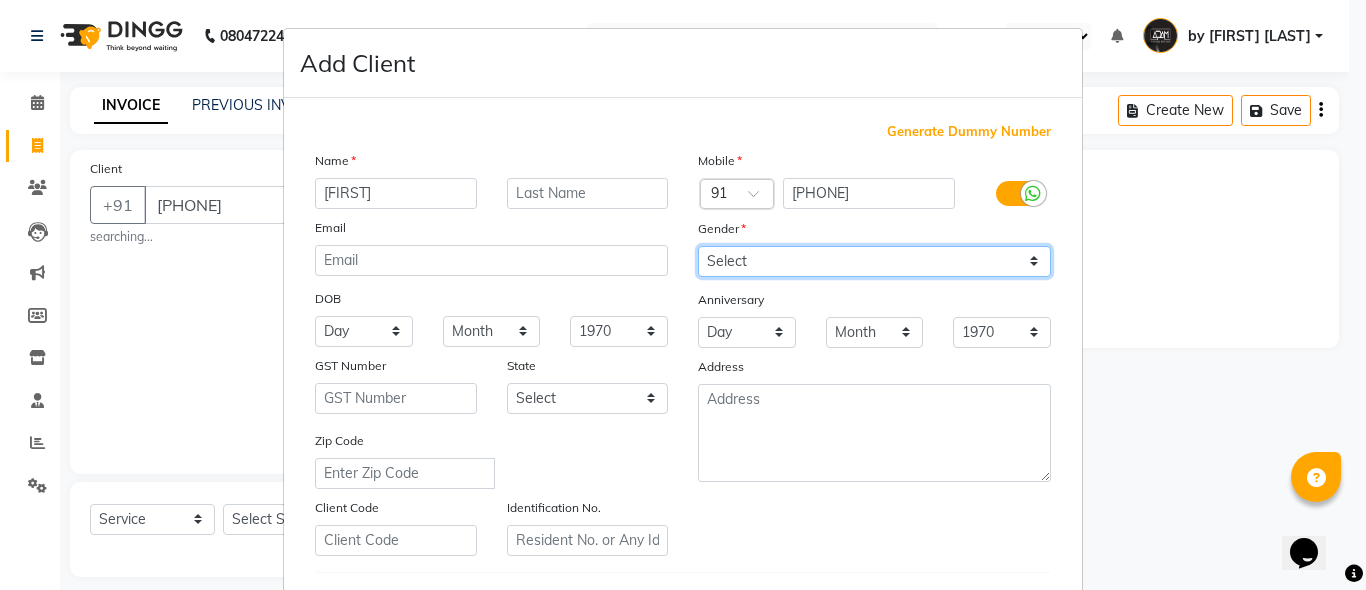 click on "Select Male Female Other Prefer Not To Say" at bounding box center [874, 261] 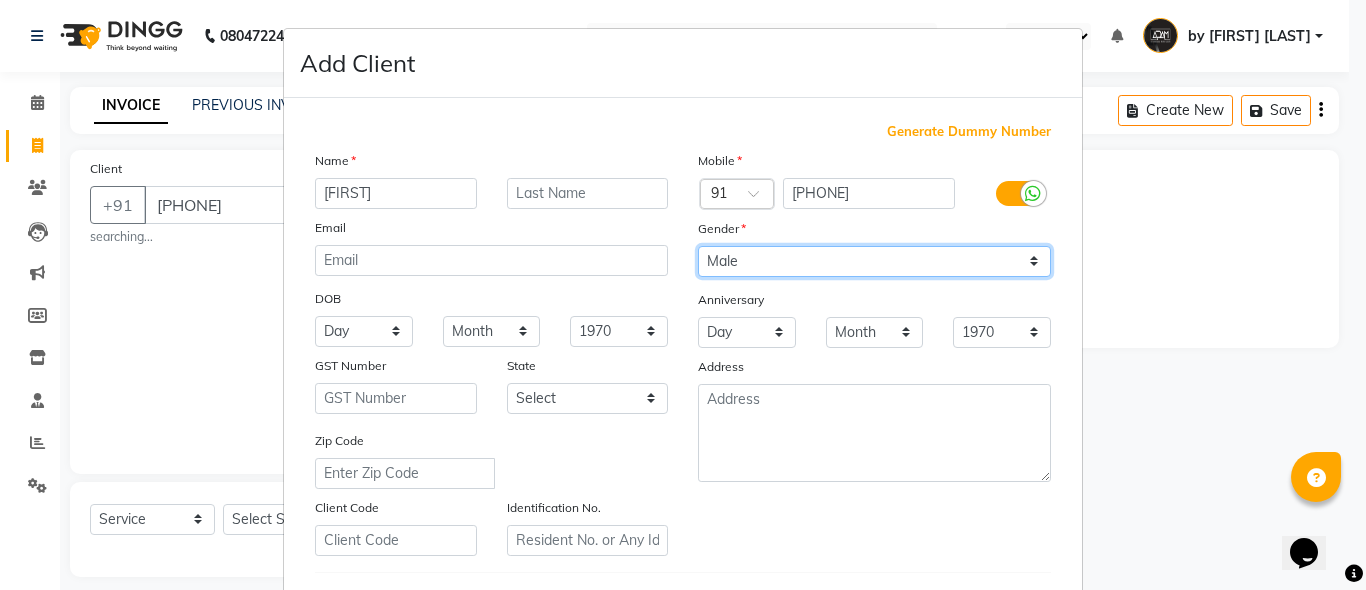 click on "Select Male Female Other Prefer Not To Say" at bounding box center [874, 261] 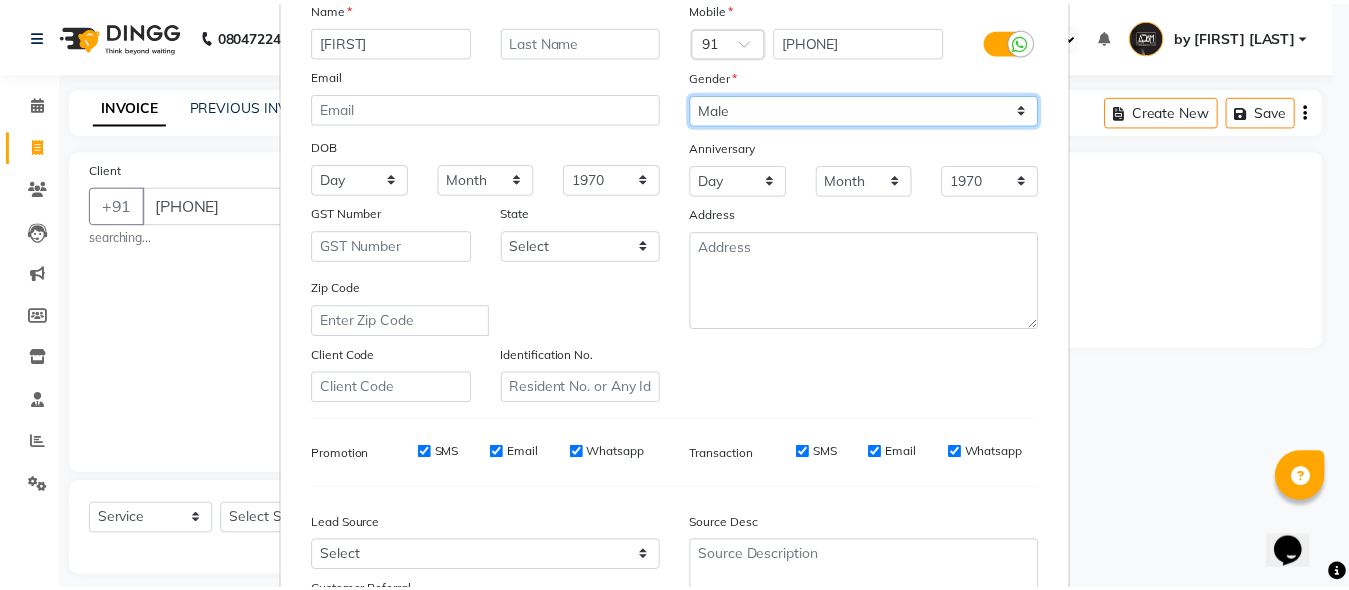 scroll, scrollTop: 333, scrollLeft: 0, axis: vertical 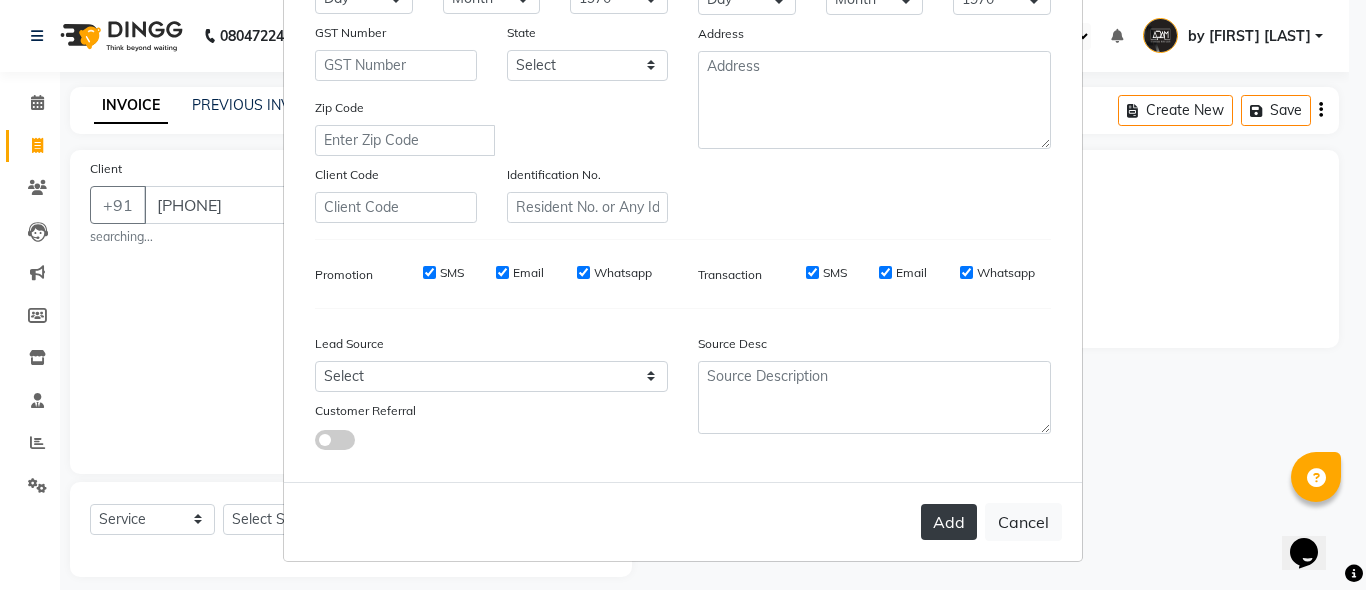 click on "Add" at bounding box center [949, 522] 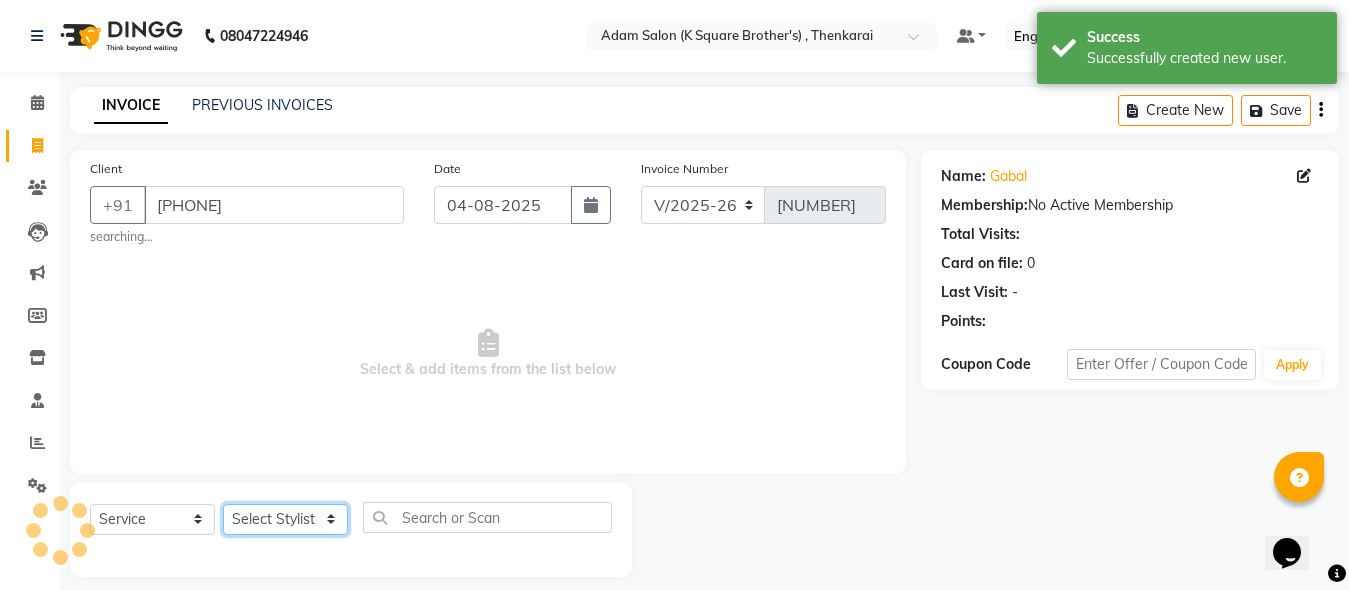 drag, startPoint x: 288, startPoint y: 524, endPoint x: 289, endPoint y: 514, distance: 10.049875 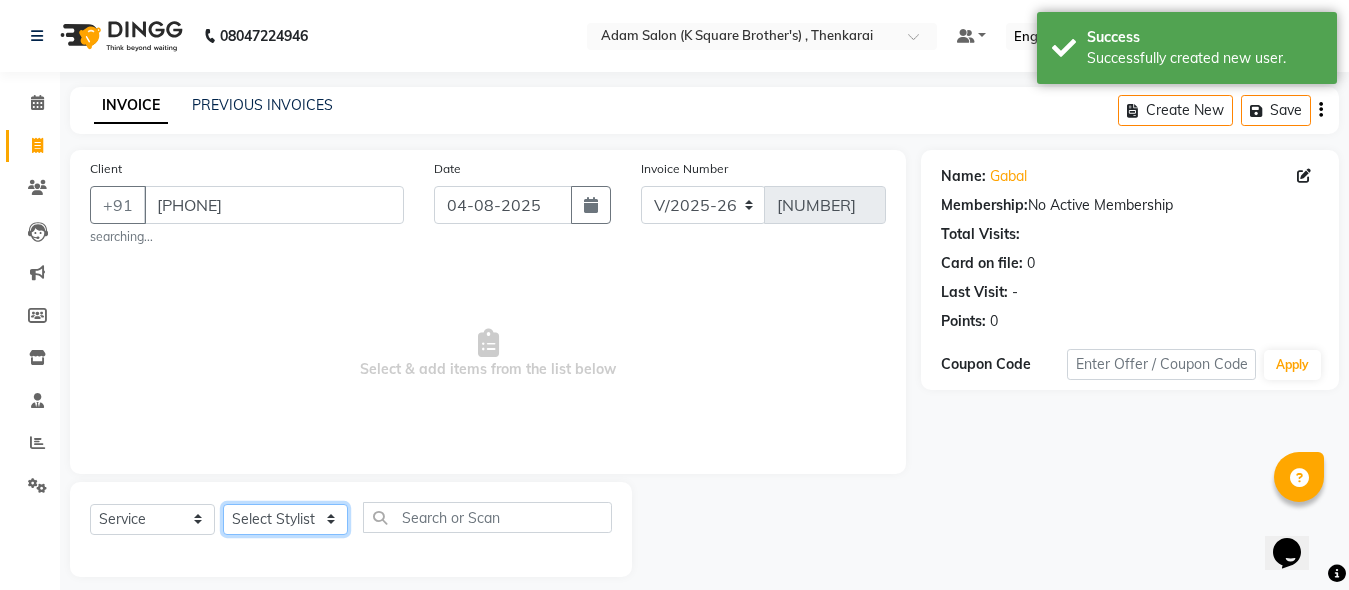 select on "78096" 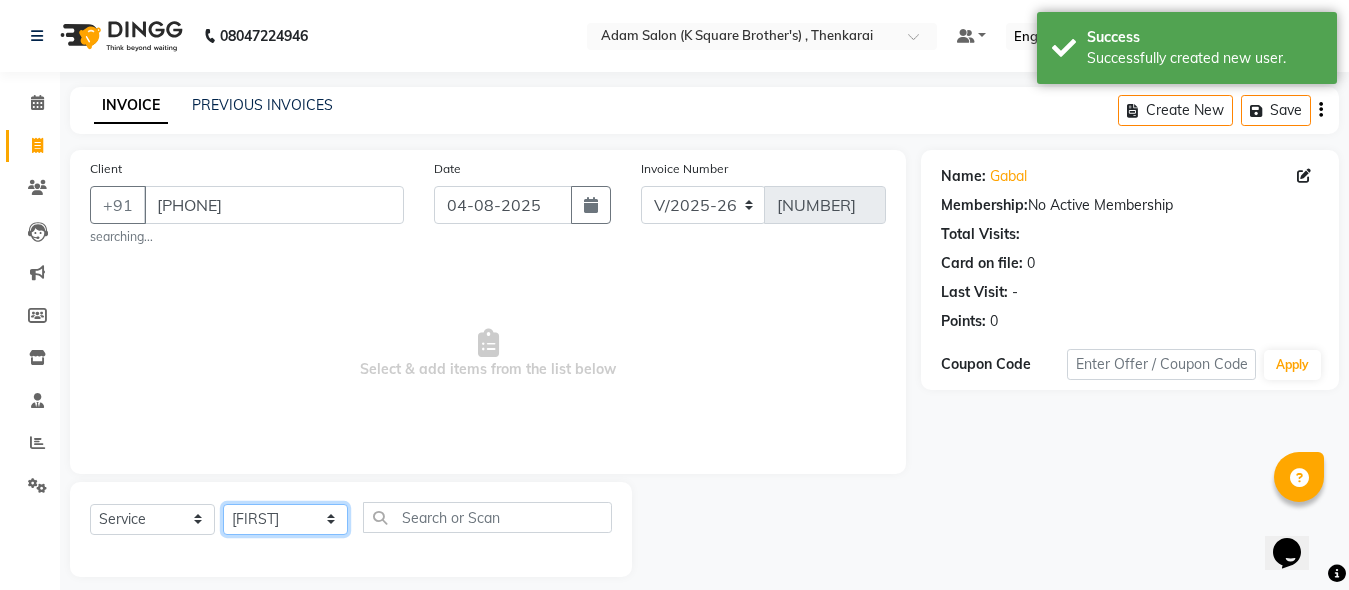click on "Select Stylist Hasan Malik Navaz Suhail Syed Adam" 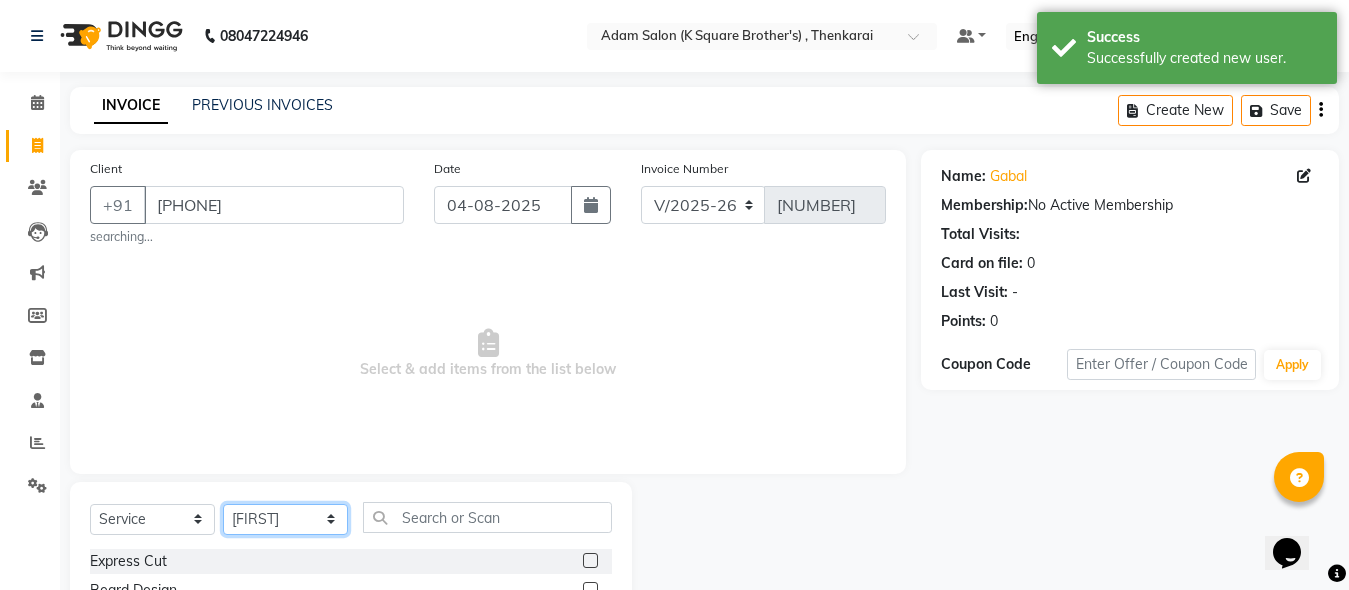 scroll, scrollTop: 217, scrollLeft: 0, axis: vertical 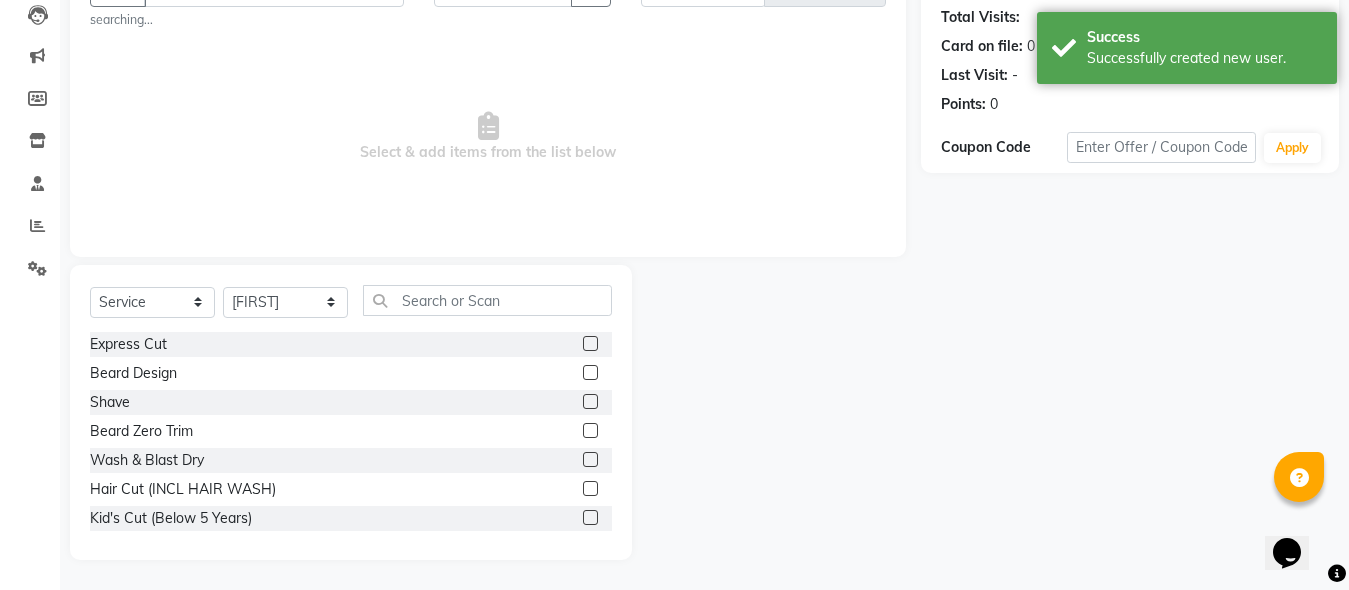 click 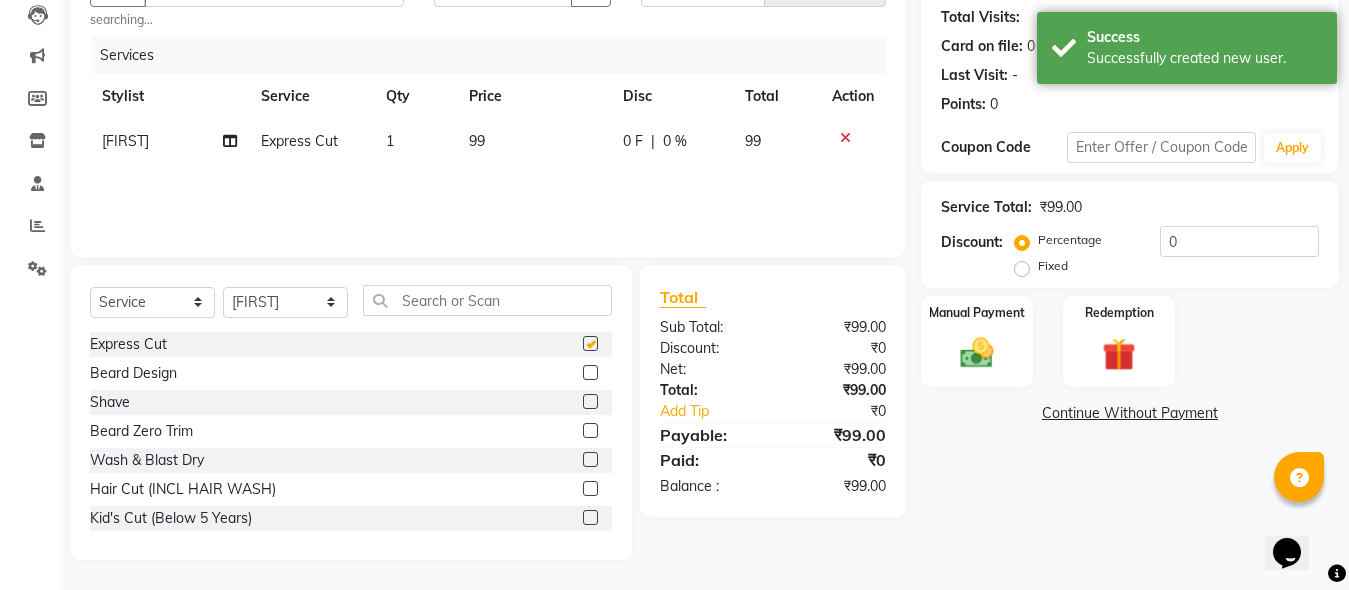 checkbox on "false" 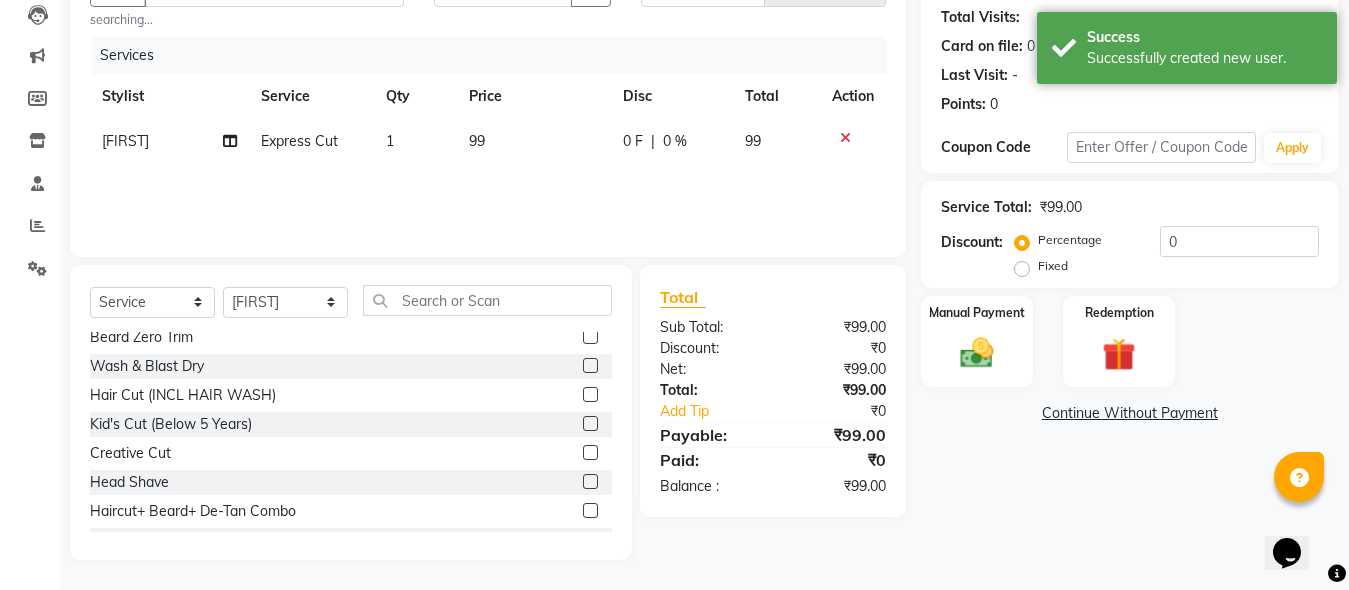 scroll, scrollTop: 200, scrollLeft: 0, axis: vertical 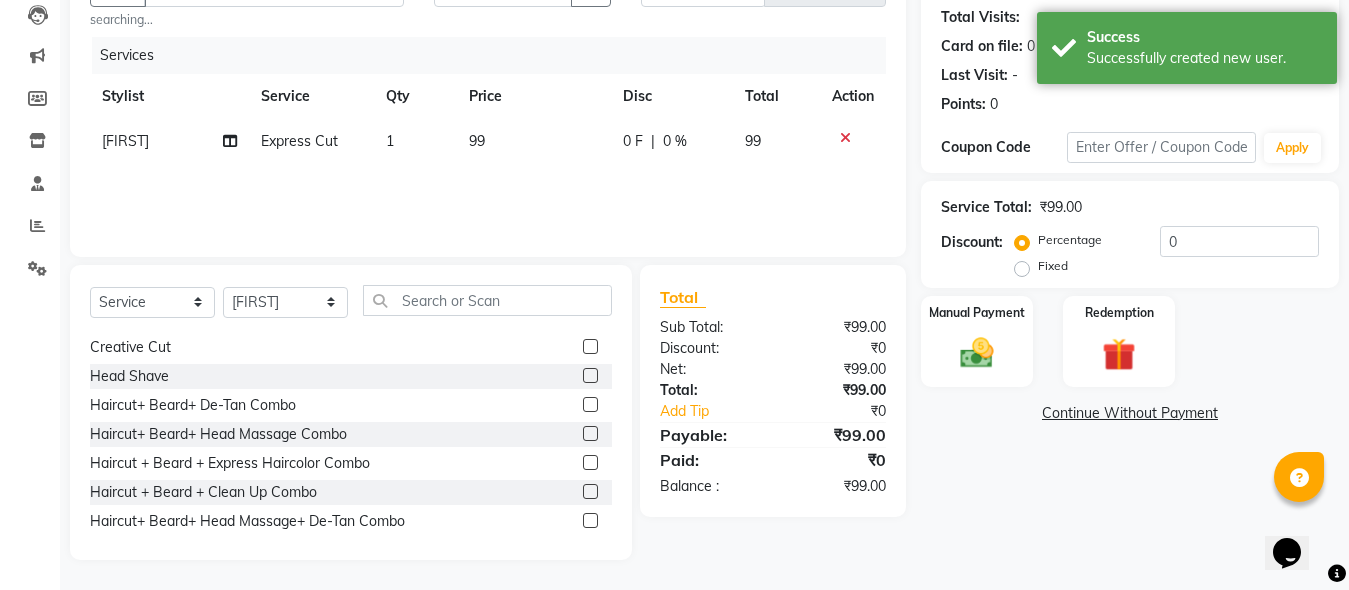 click 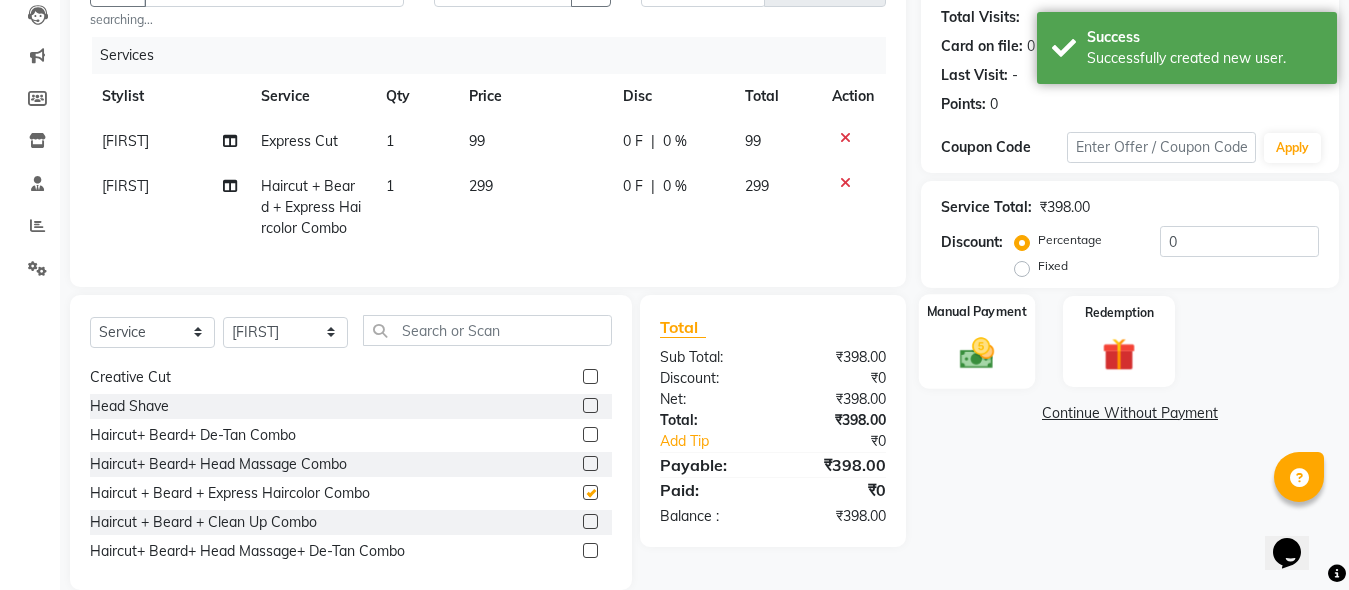 checkbox on "false" 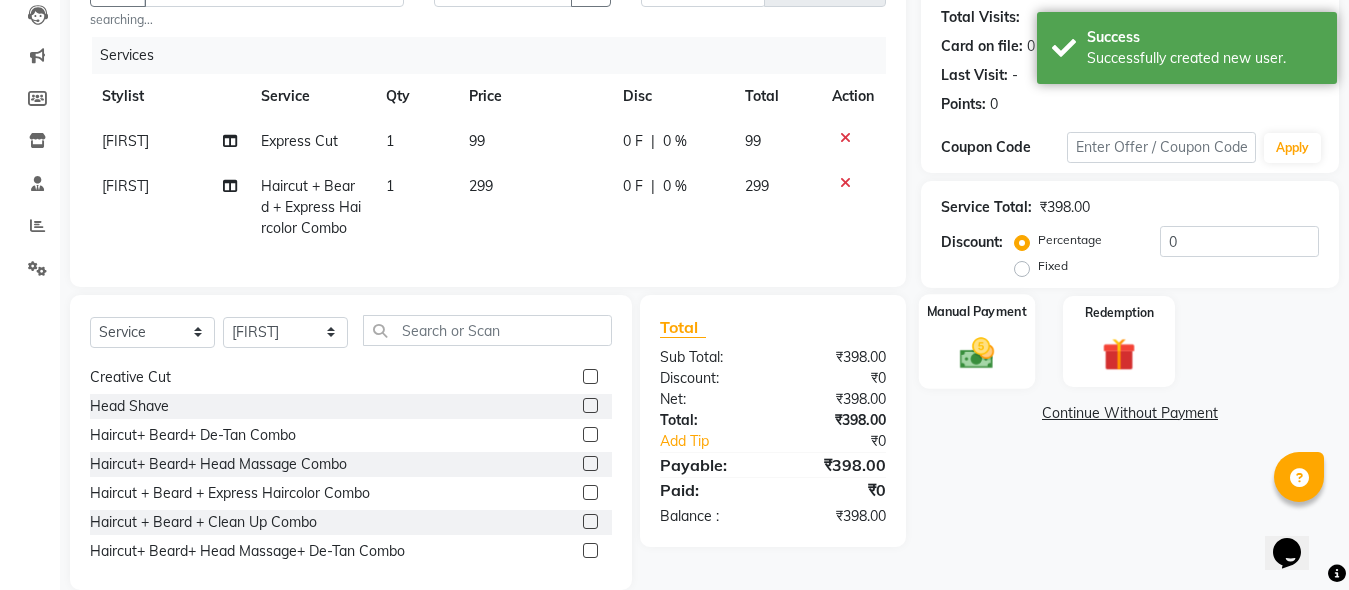 click on "Manual Payment" 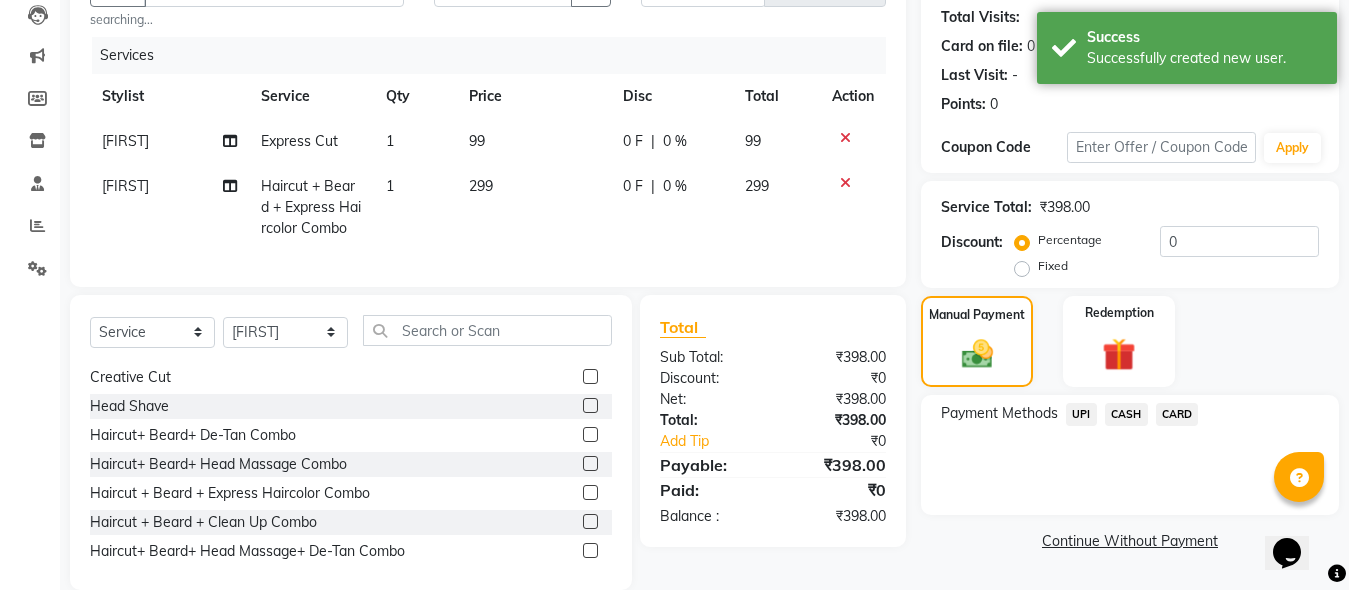 click on "UPI" 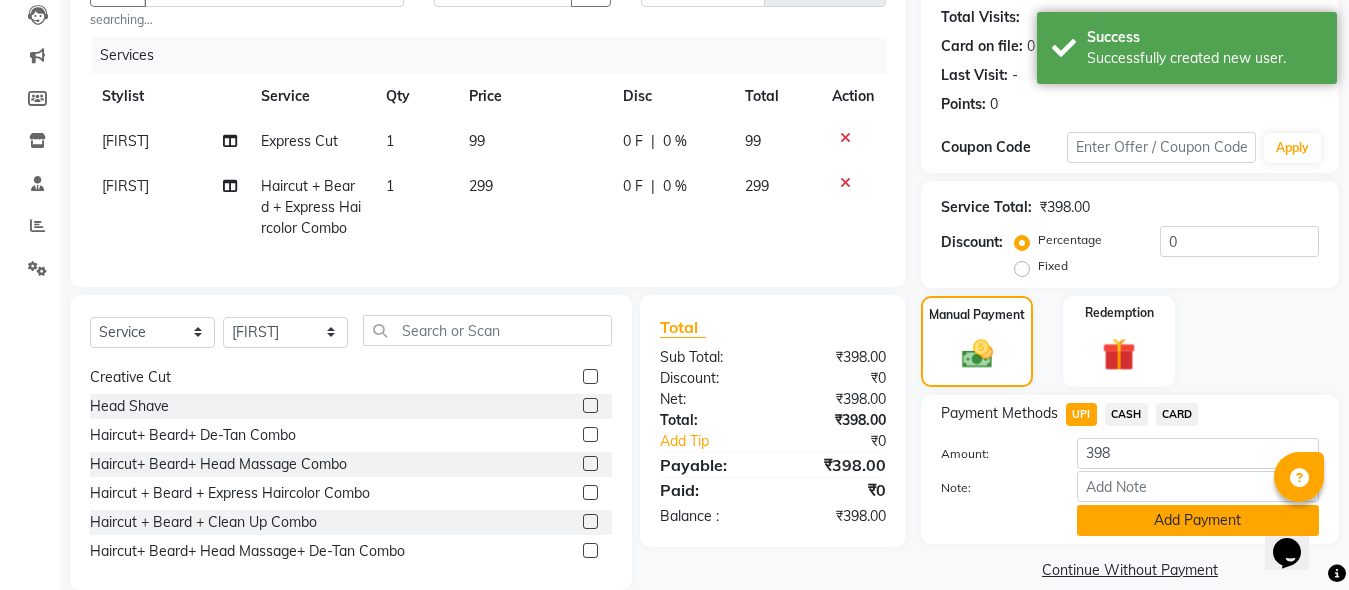 click on "Add Payment" 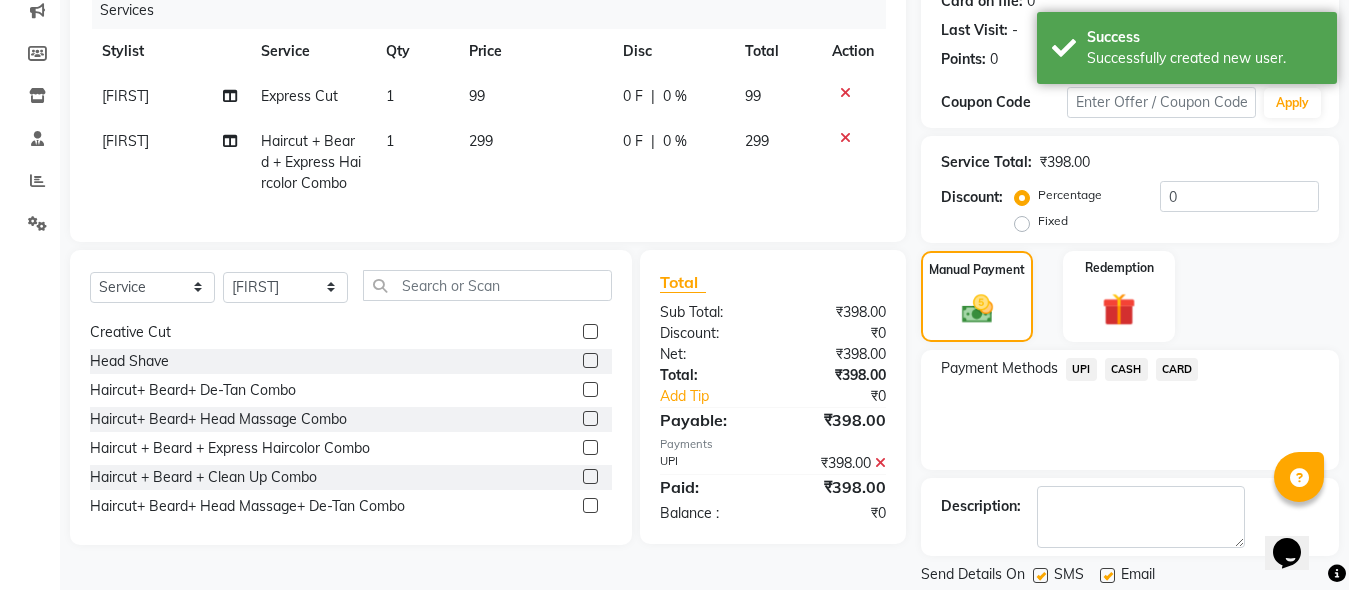 scroll, scrollTop: 326, scrollLeft: 0, axis: vertical 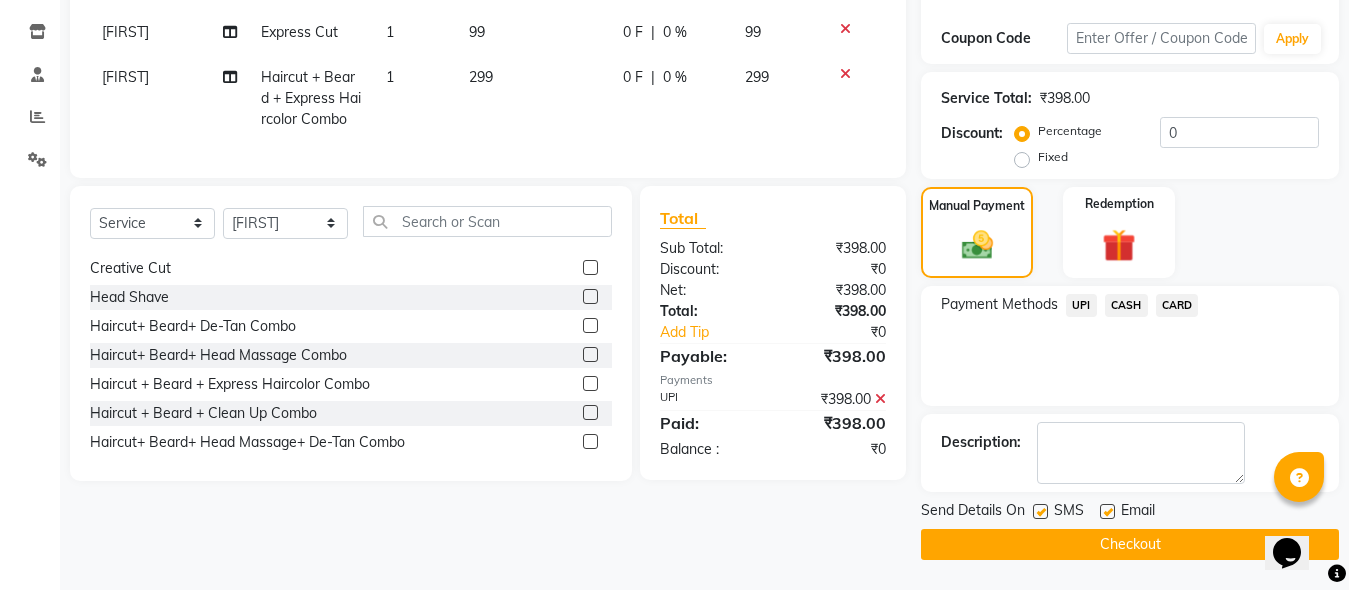 click on "Checkout" 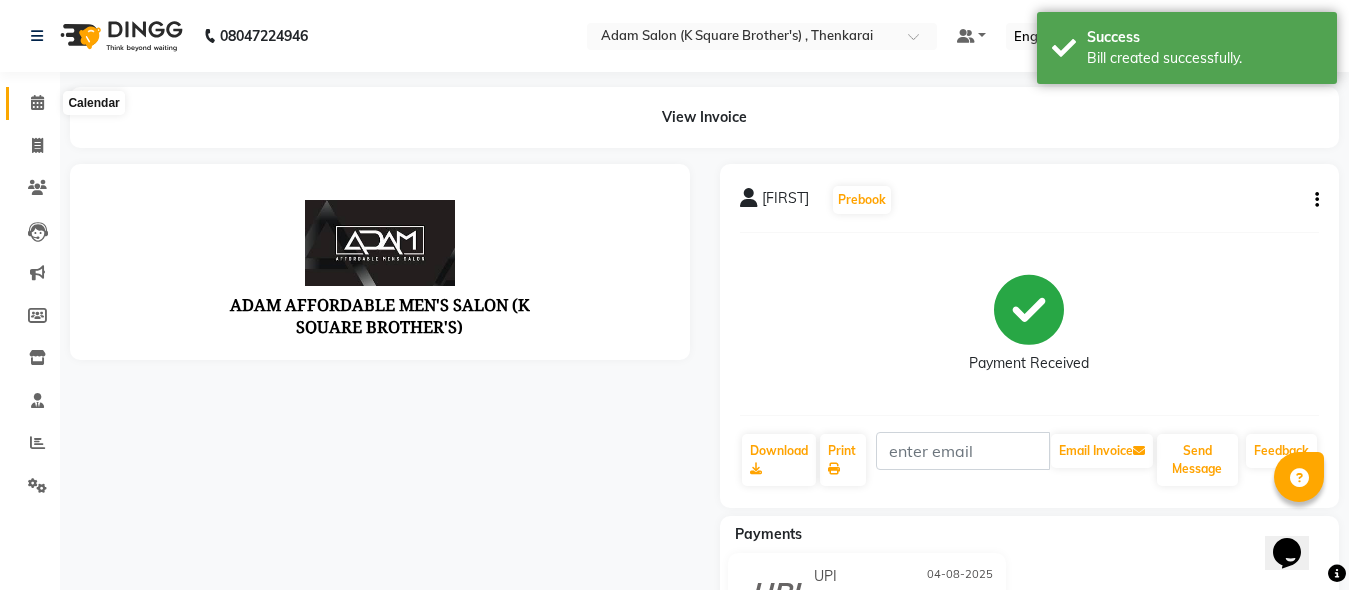 scroll, scrollTop: 0, scrollLeft: 0, axis: both 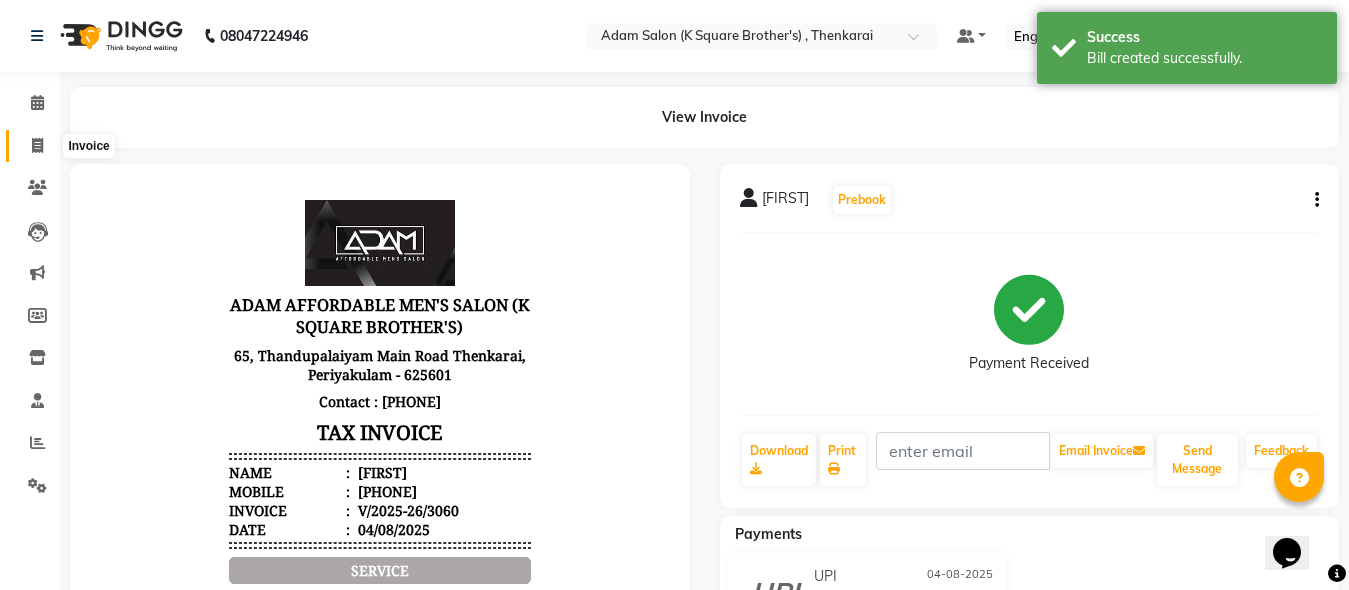 click 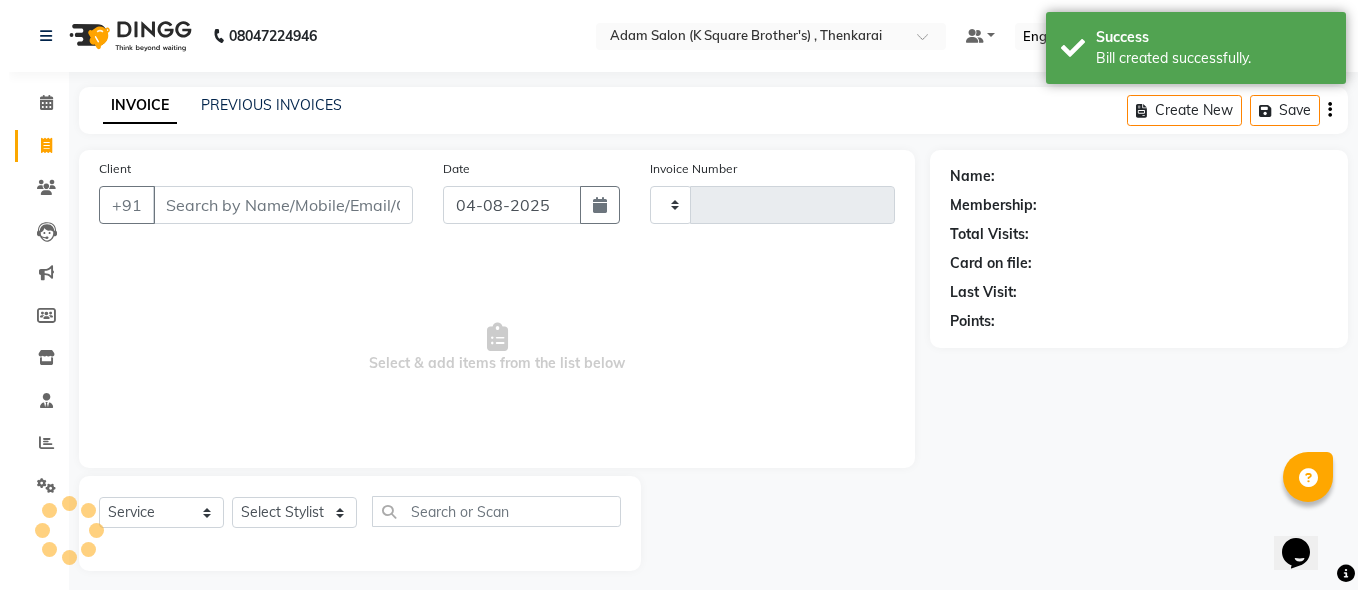 scroll, scrollTop: 11, scrollLeft: 0, axis: vertical 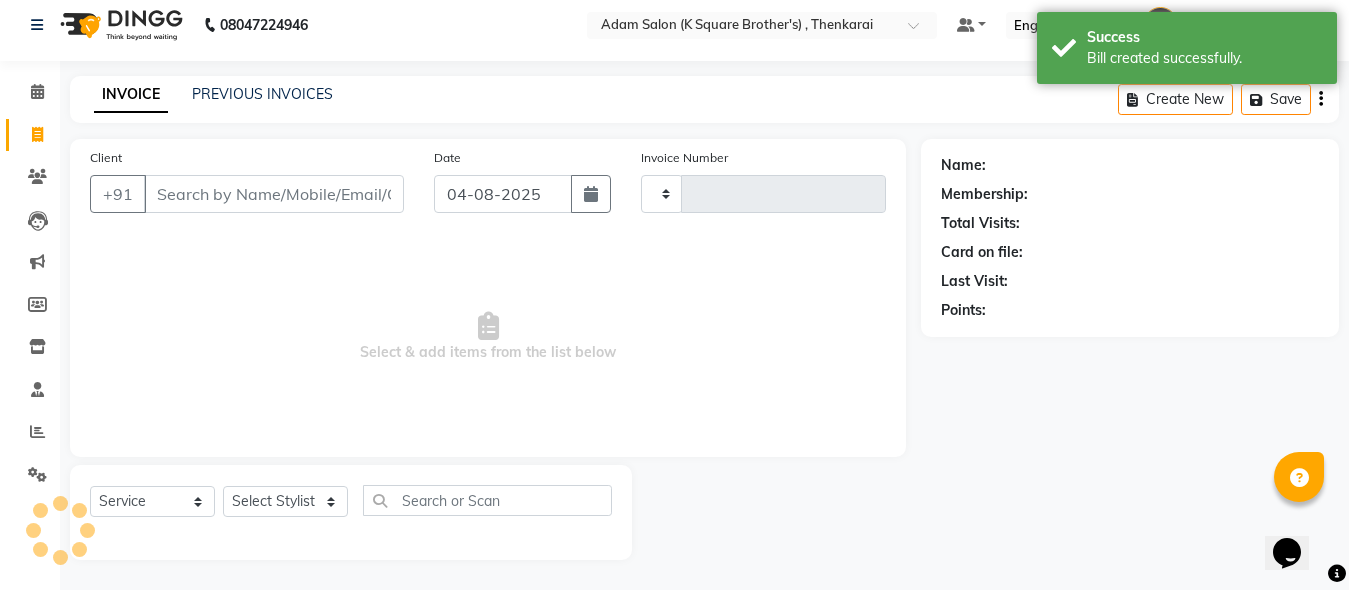type on "[NUMBER]" 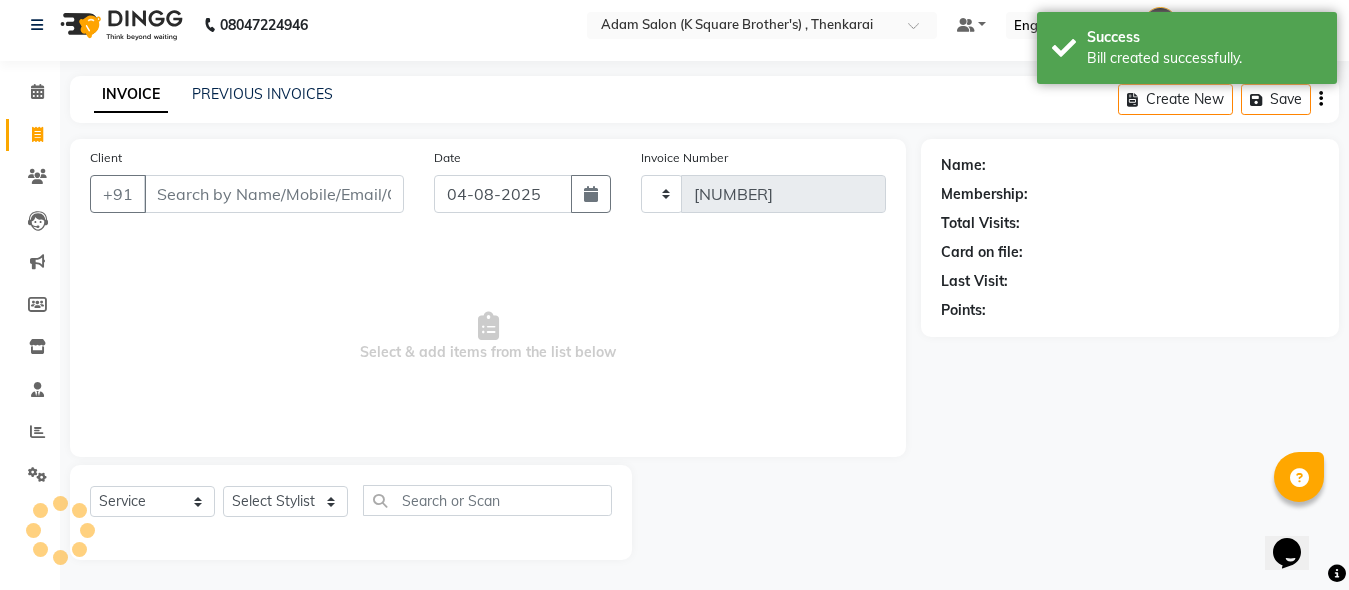 select on "8195" 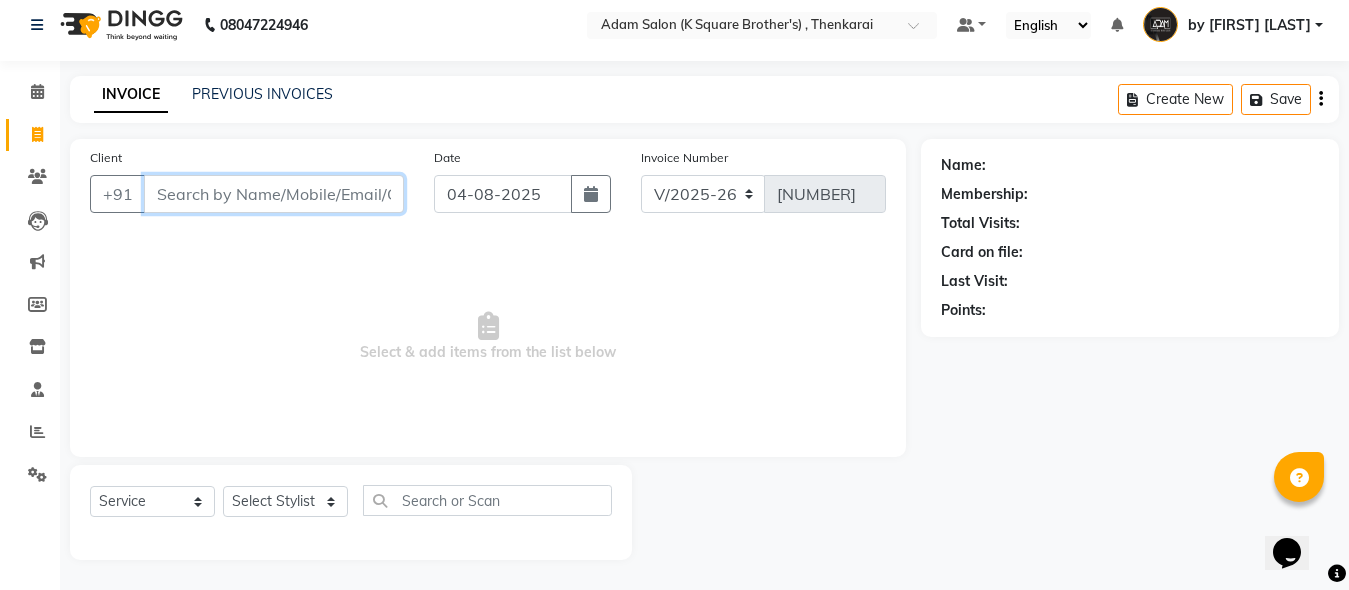 paste on "[PHONE]" 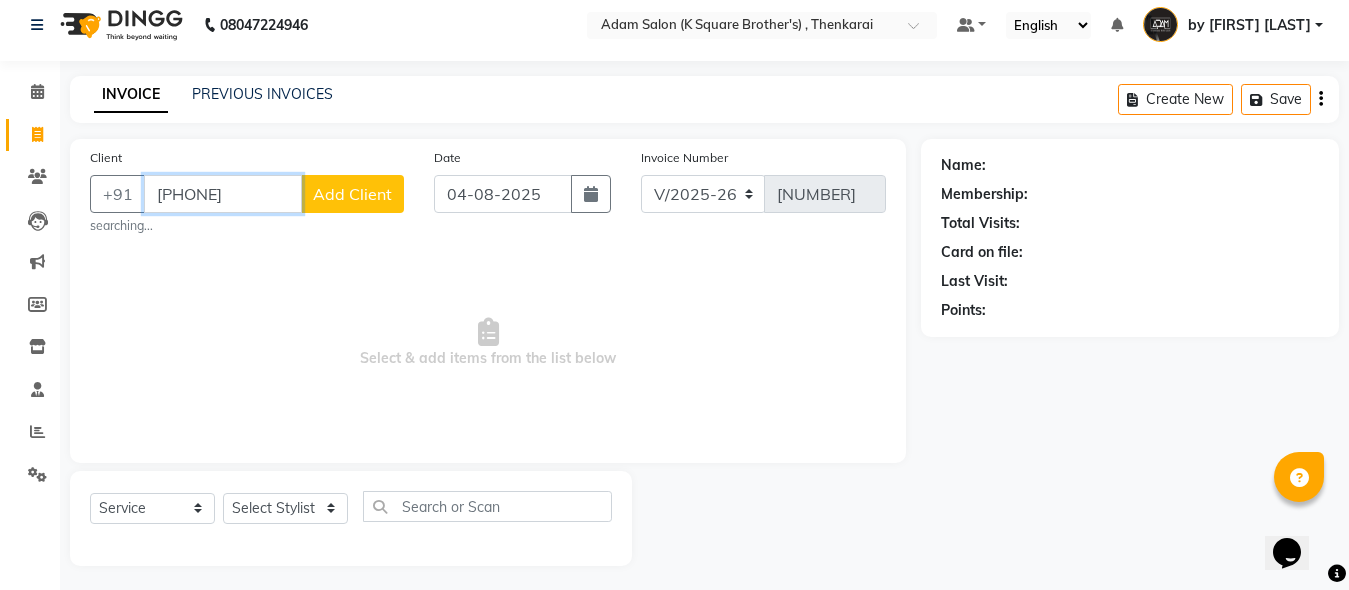 type on "[PHONE]" 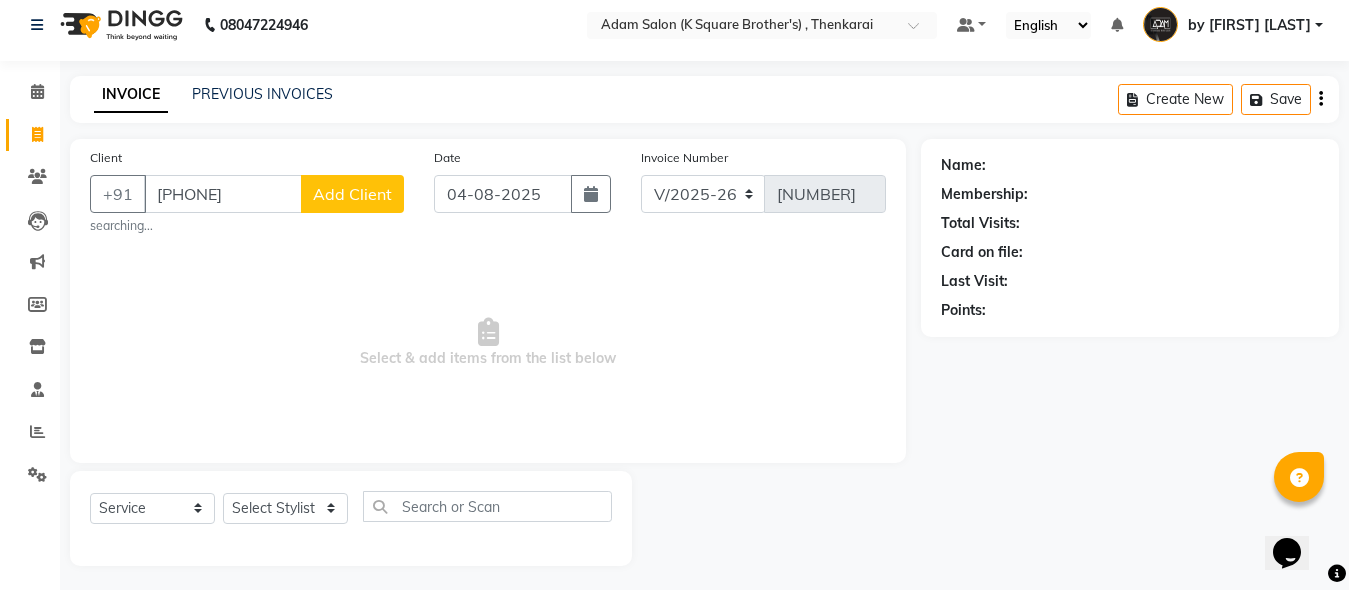 click on "Add Client" 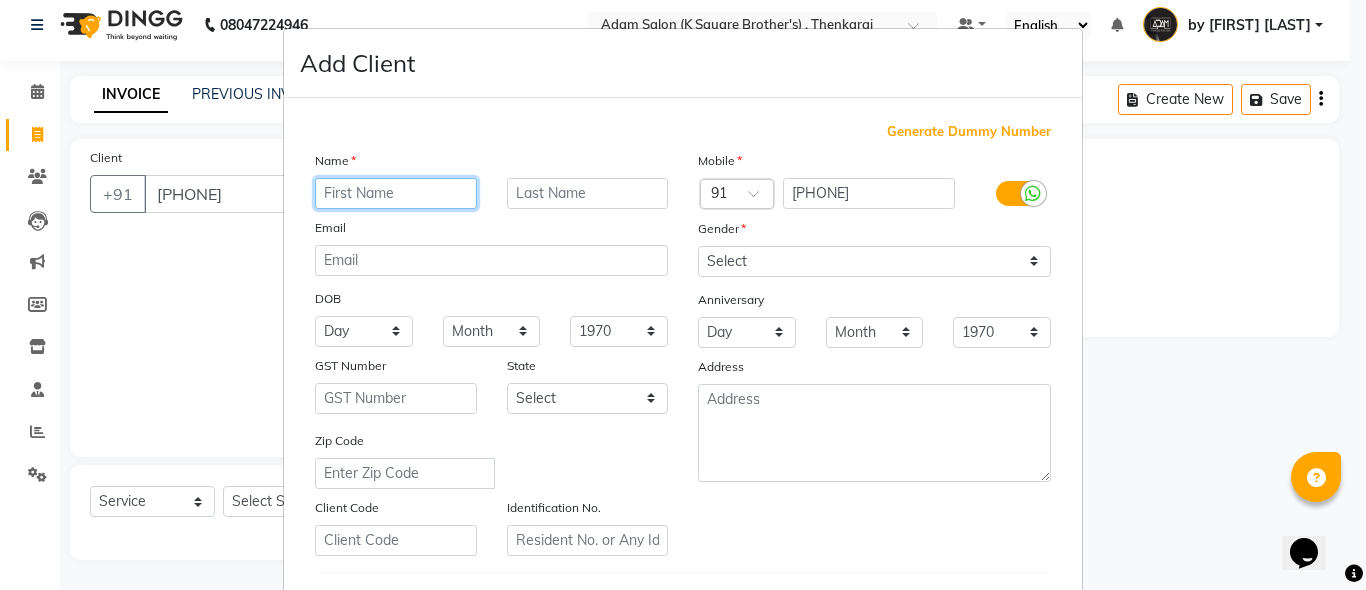 paste on "[FIRST]" 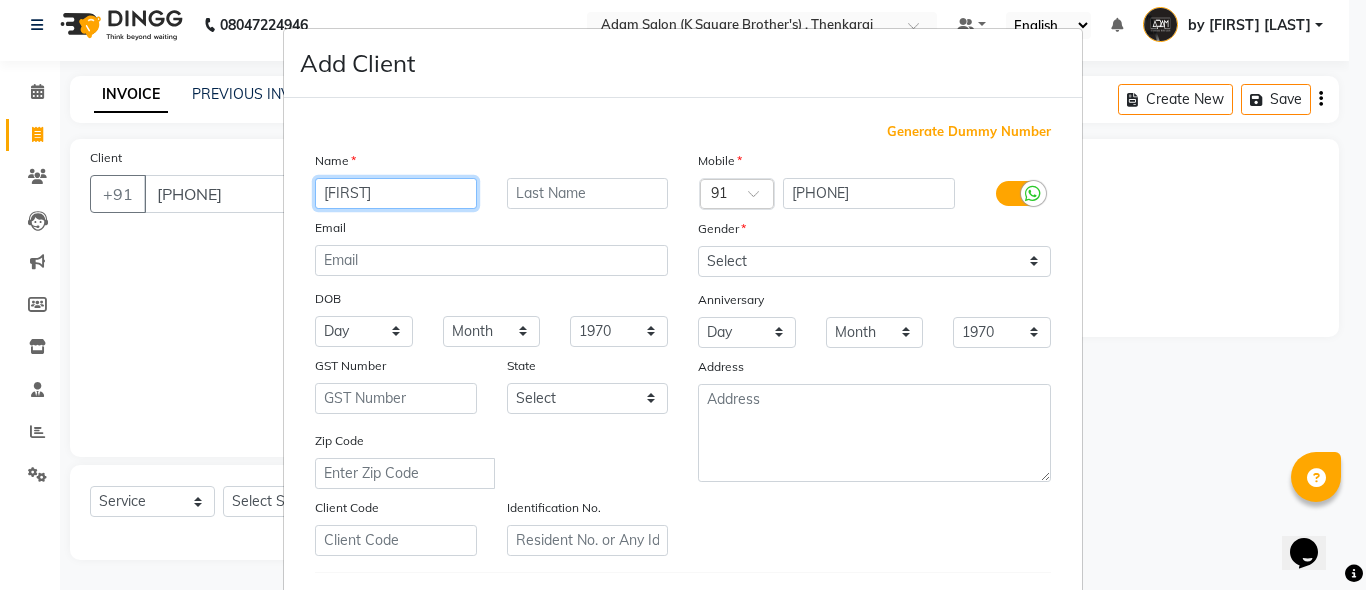 type on "[FIRST]" 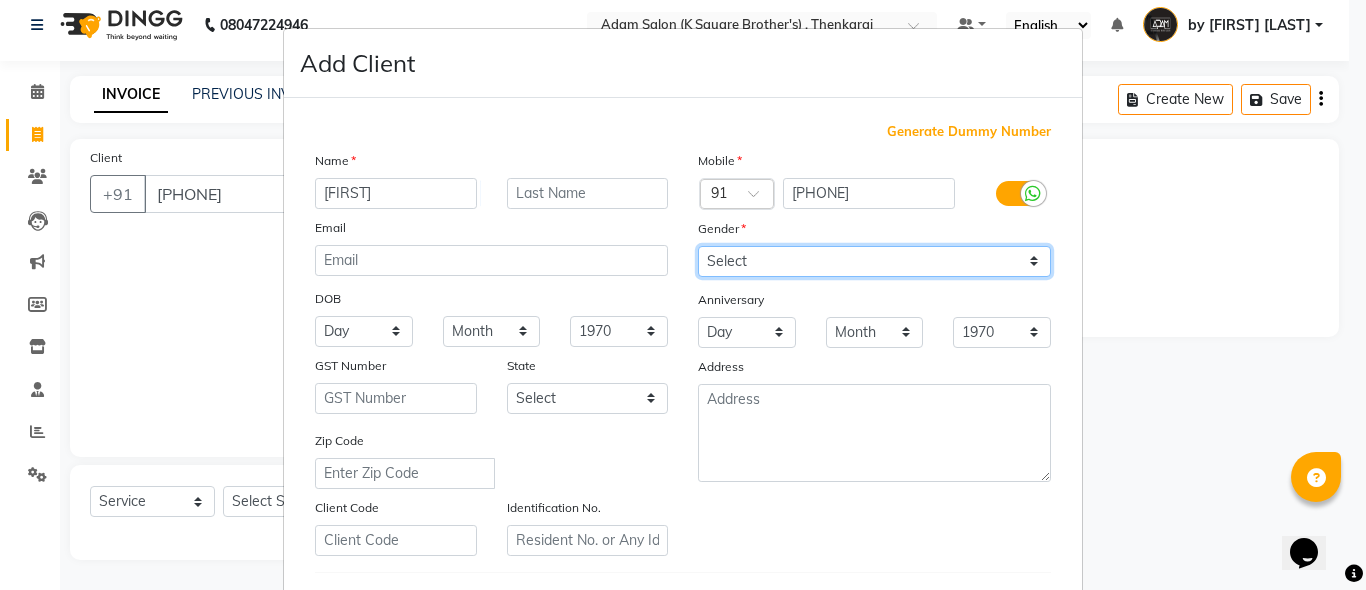 click on "Select Male Female Other Prefer Not To Say" at bounding box center (874, 261) 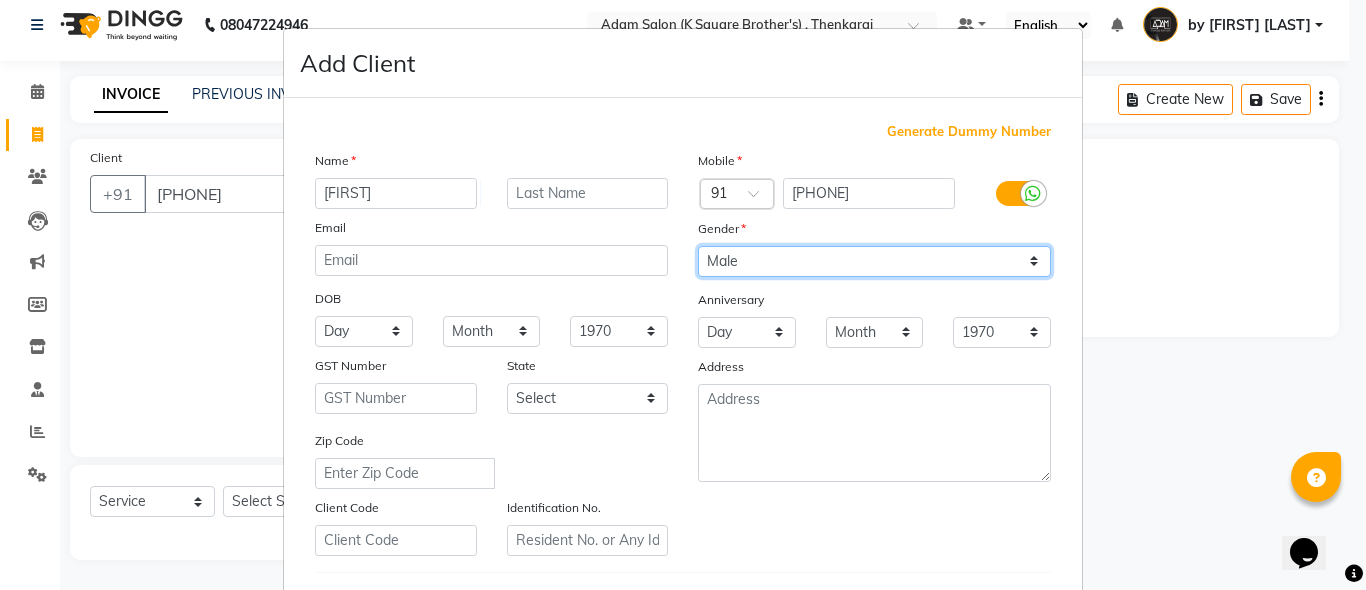 click on "Select Male Female Other Prefer Not To Say" at bounding box center (874, 261) 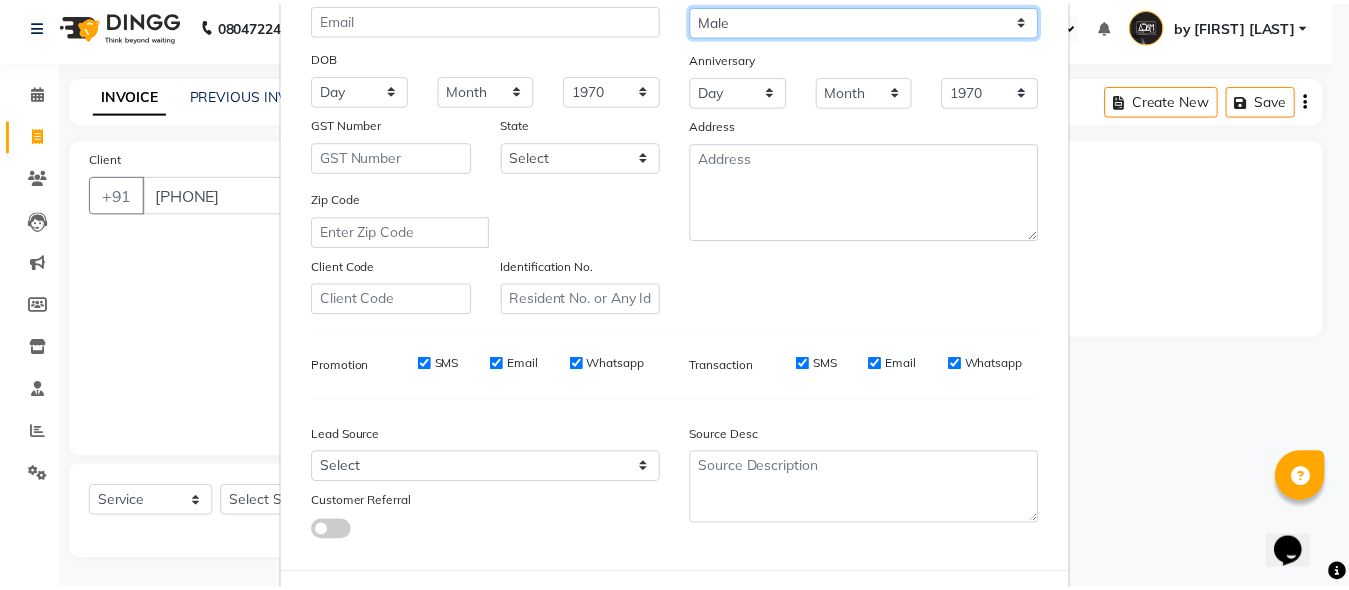 scroll, scrollTop: 333, scrollLeft: 0, axis: vertical 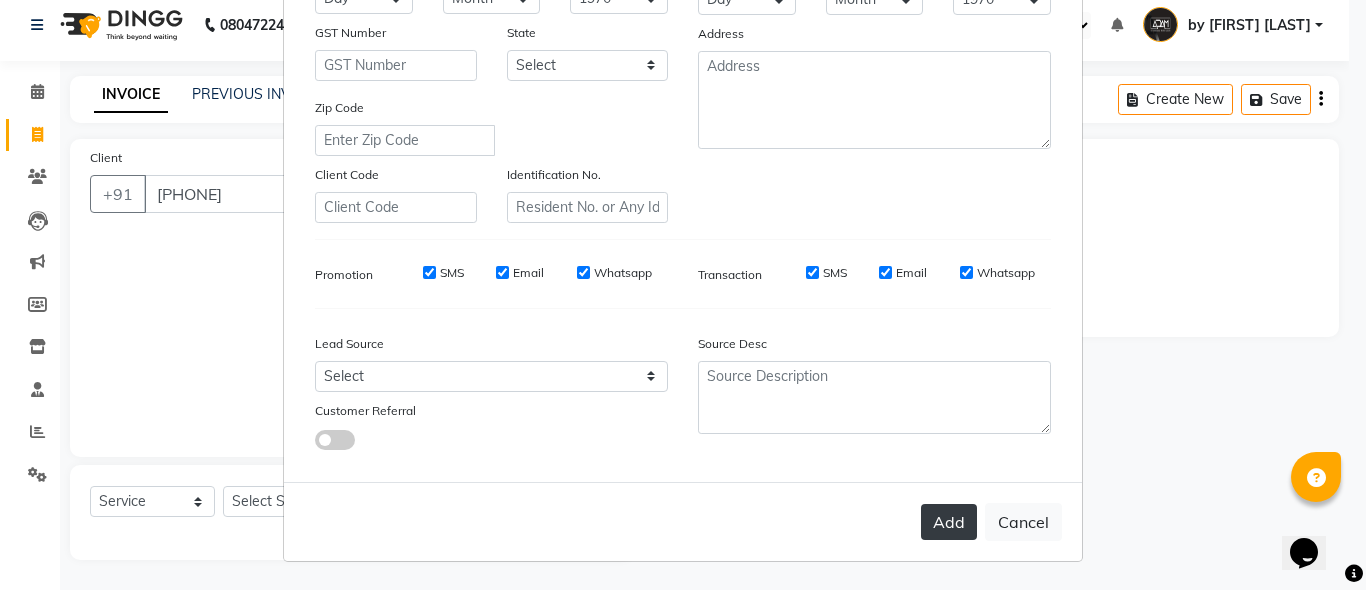 click on "Add" at bounding box center [949, 522] 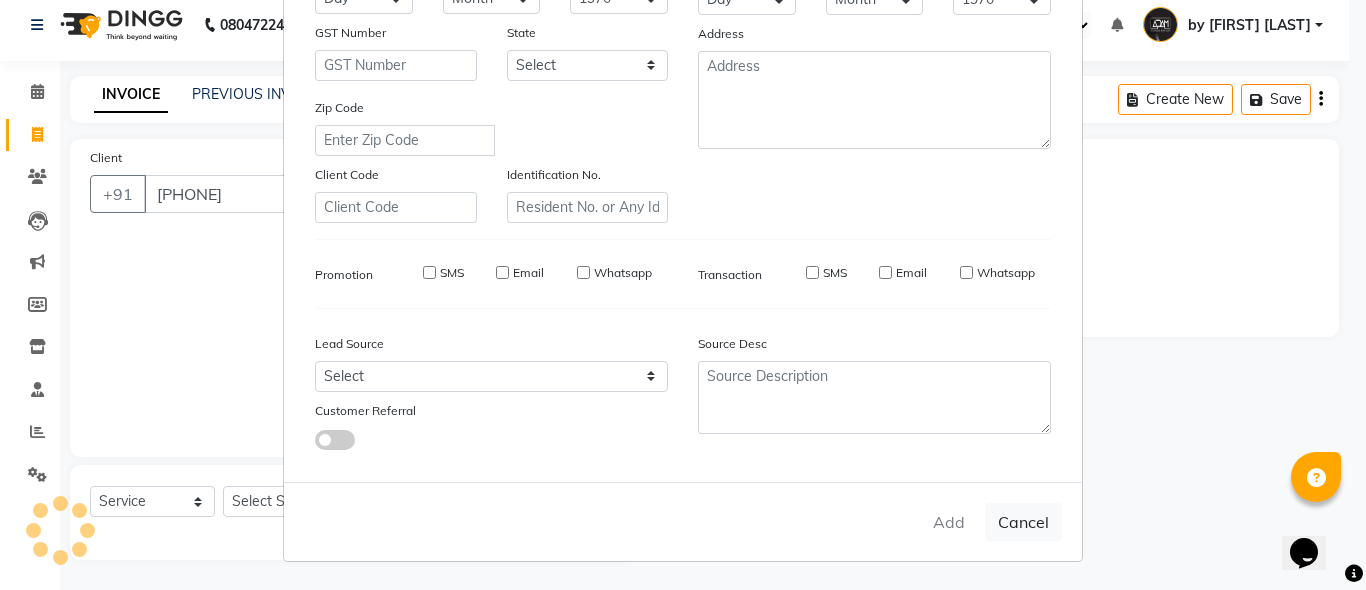 type 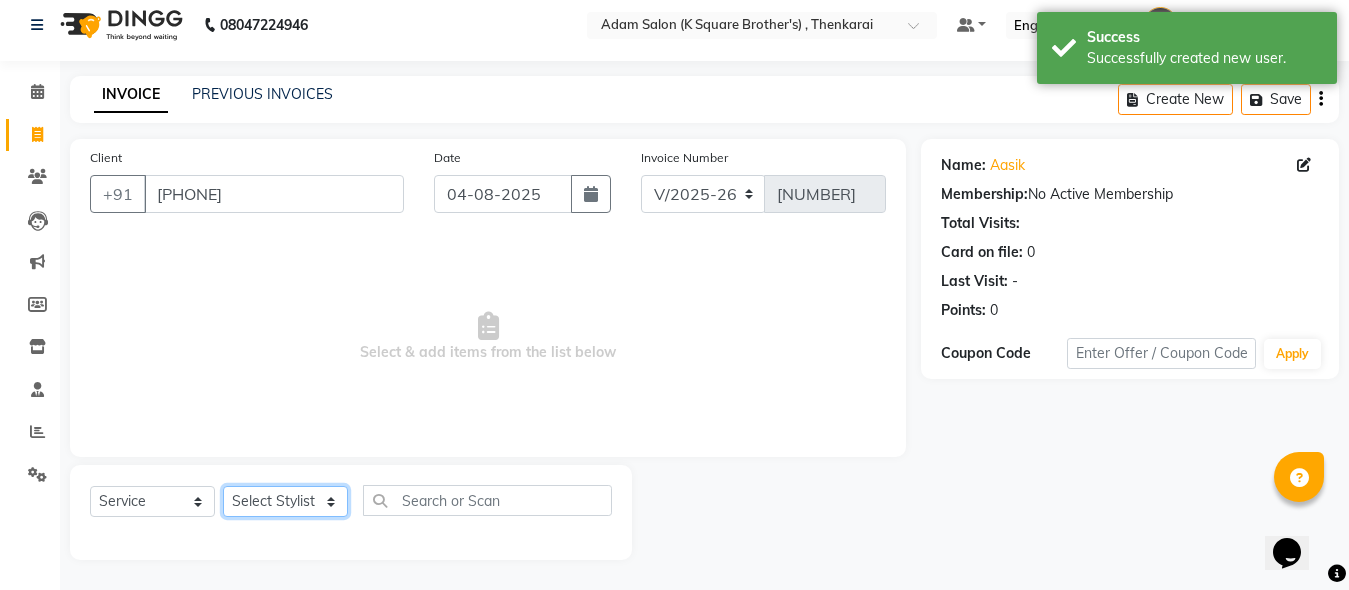 click on "Select Stylist Hasan Malik Navaz Suhail Syed Adam" 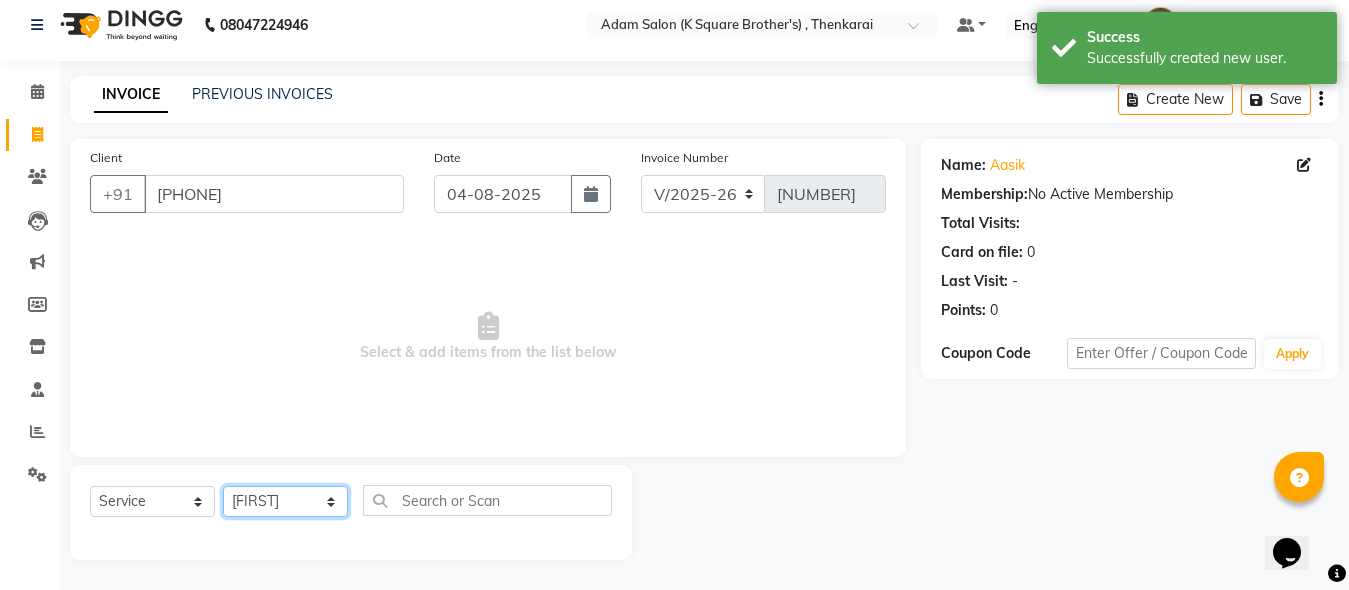click on "Select Stylist Hasan Malik Navaz Suhail Syed Adam" 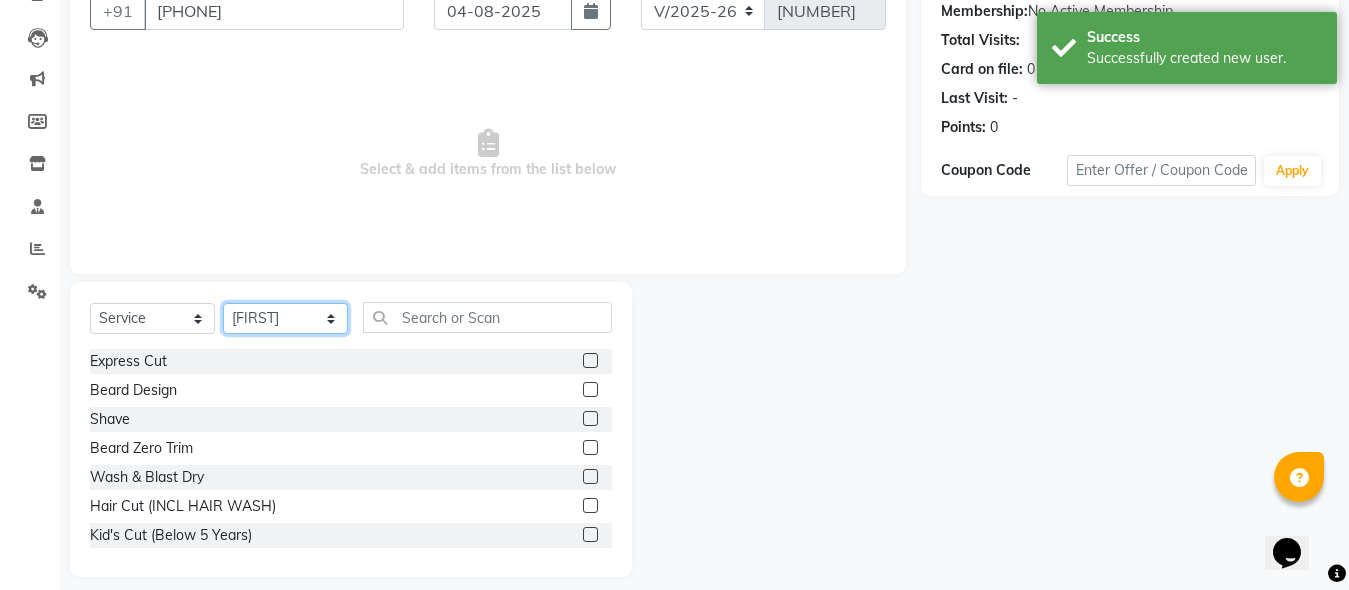 scroll, scrollTop: 211, scrollLeft: 0, axis: vertical 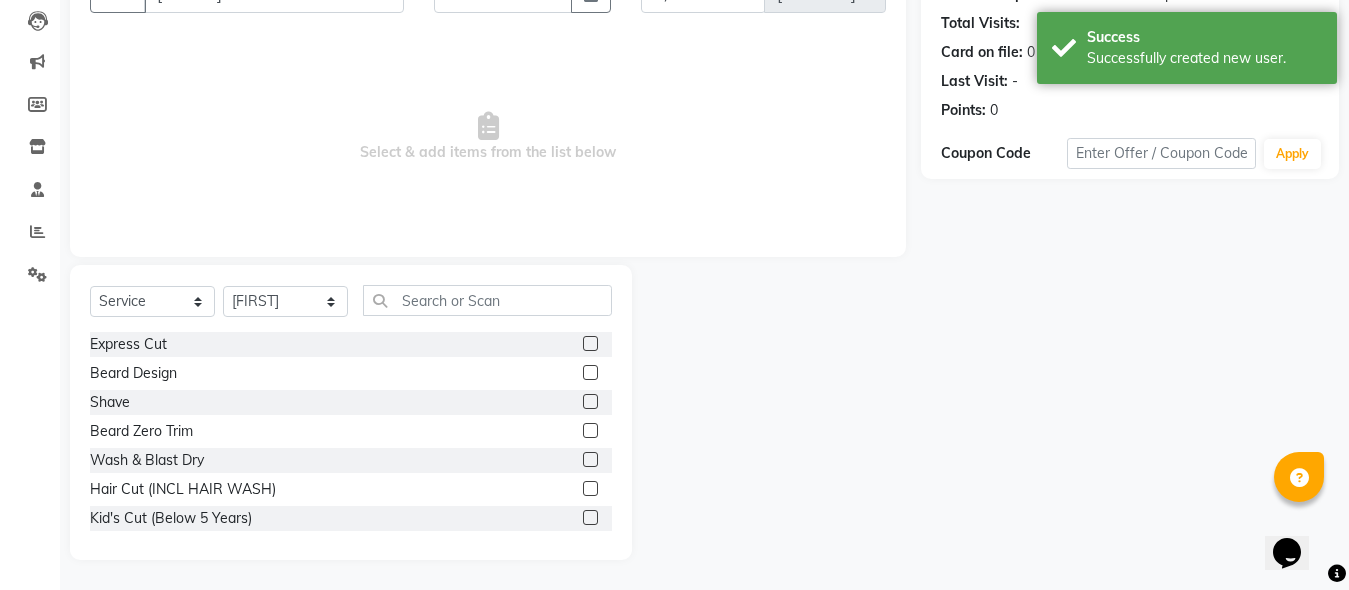 click on "Beard Design" 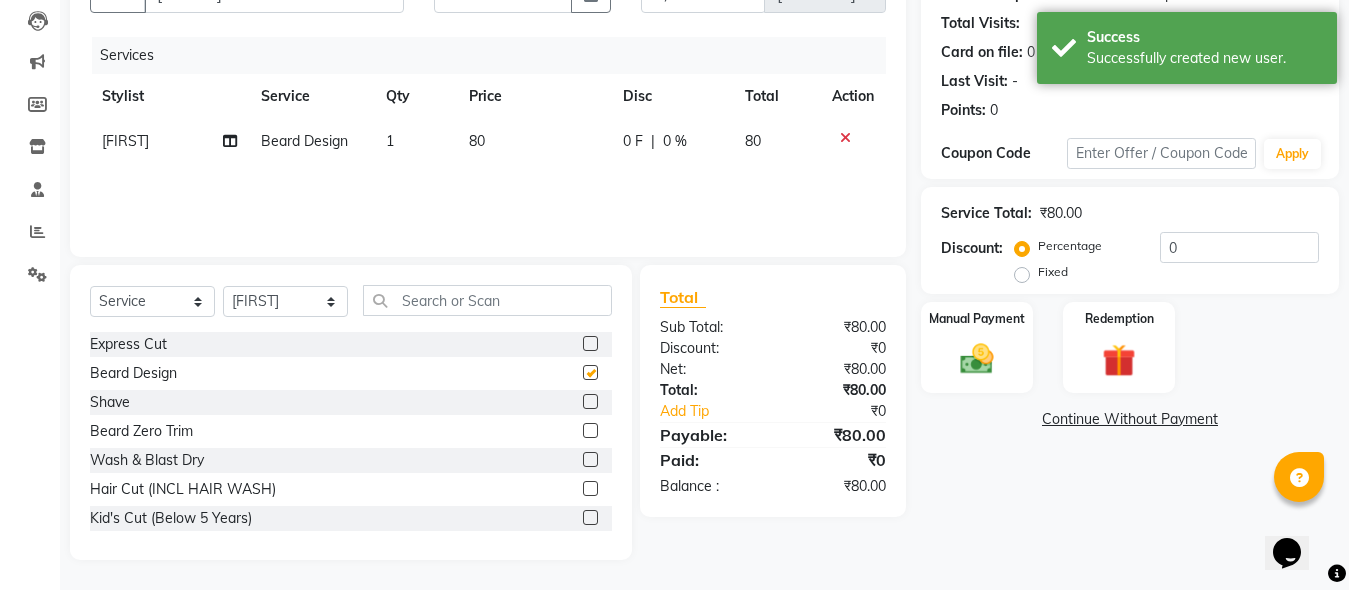 checkbox on "false" 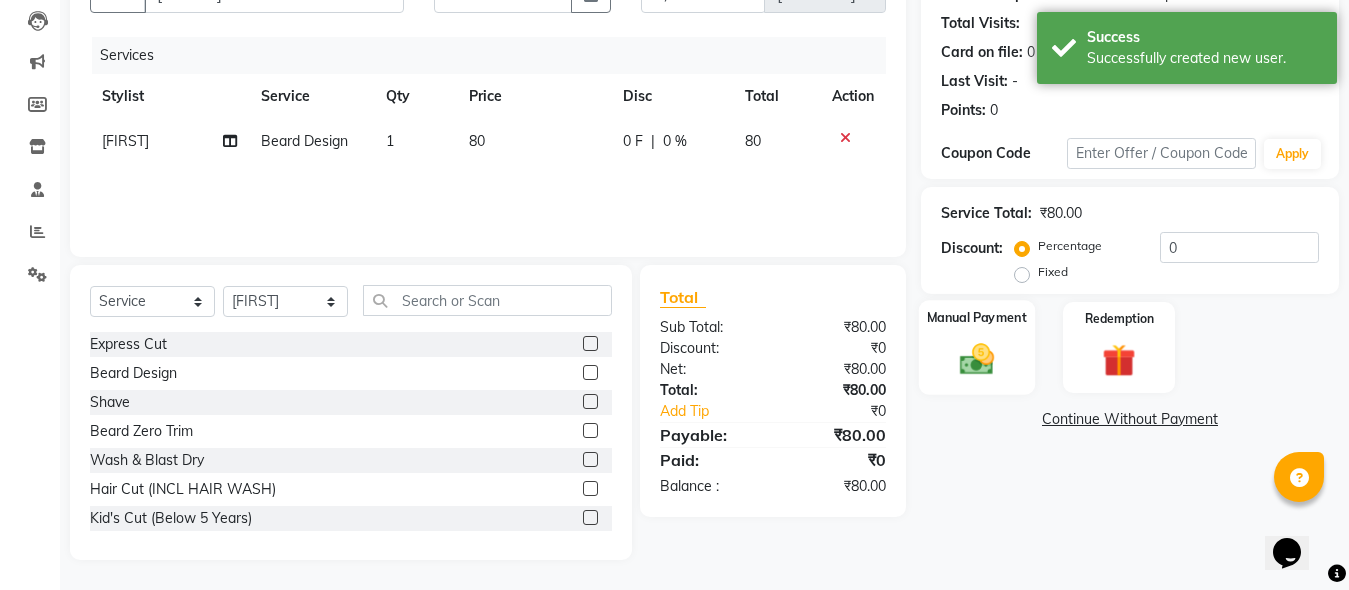 click on "Manual Payment" 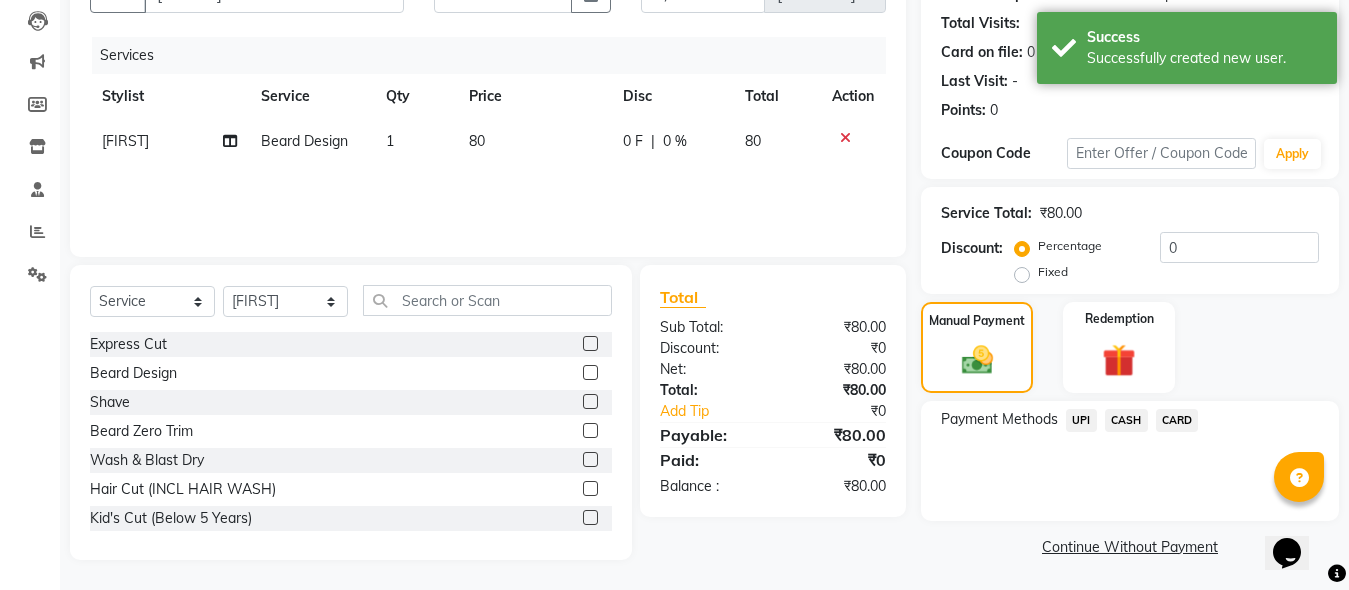 click on "CASH" 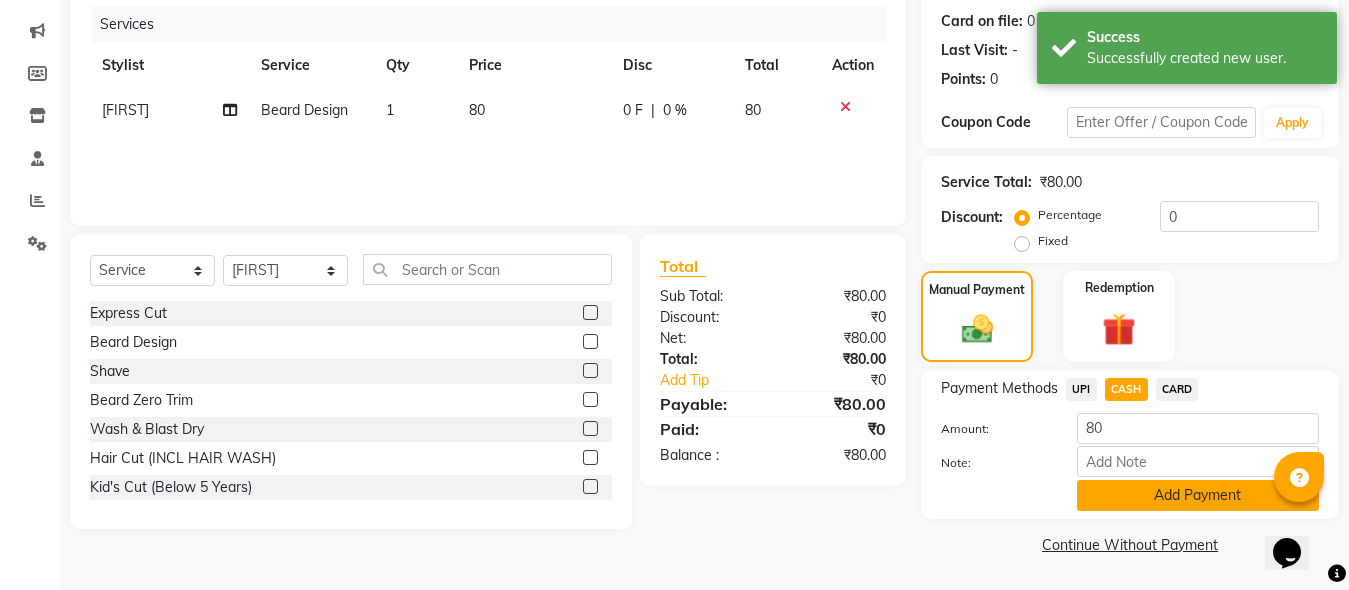 click on "Add Payment" 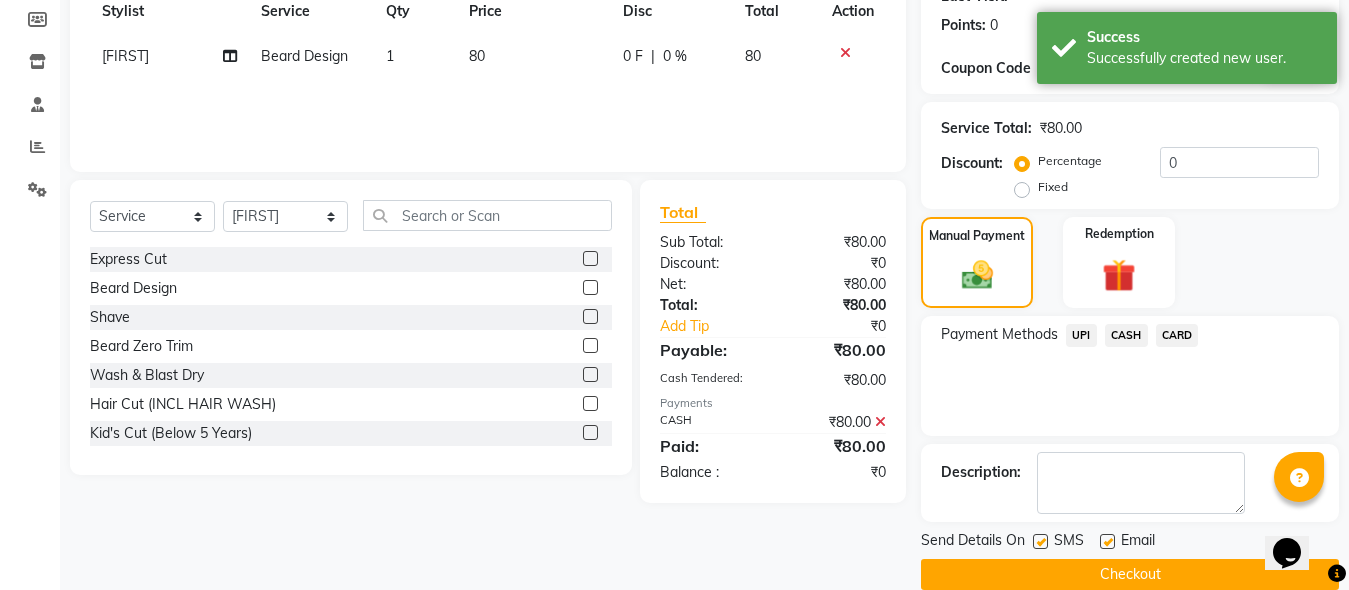 scroll, scrollTop: 326, scrollLeft: 0, axis: vertical 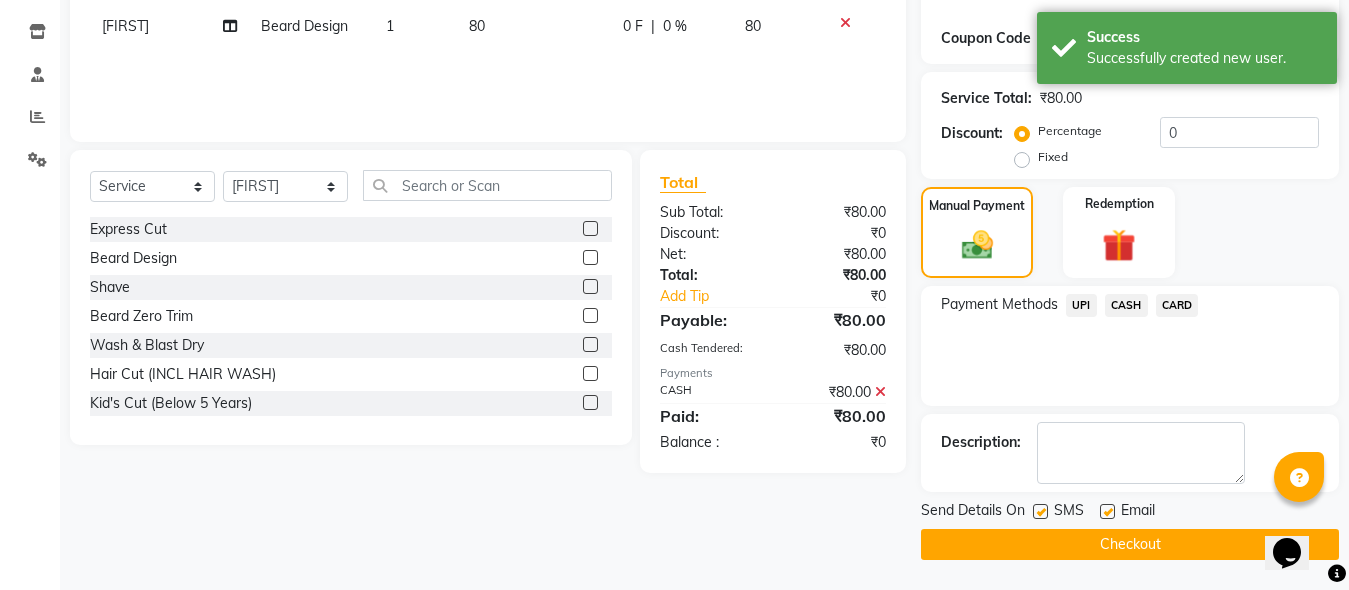 click on "Checkout" 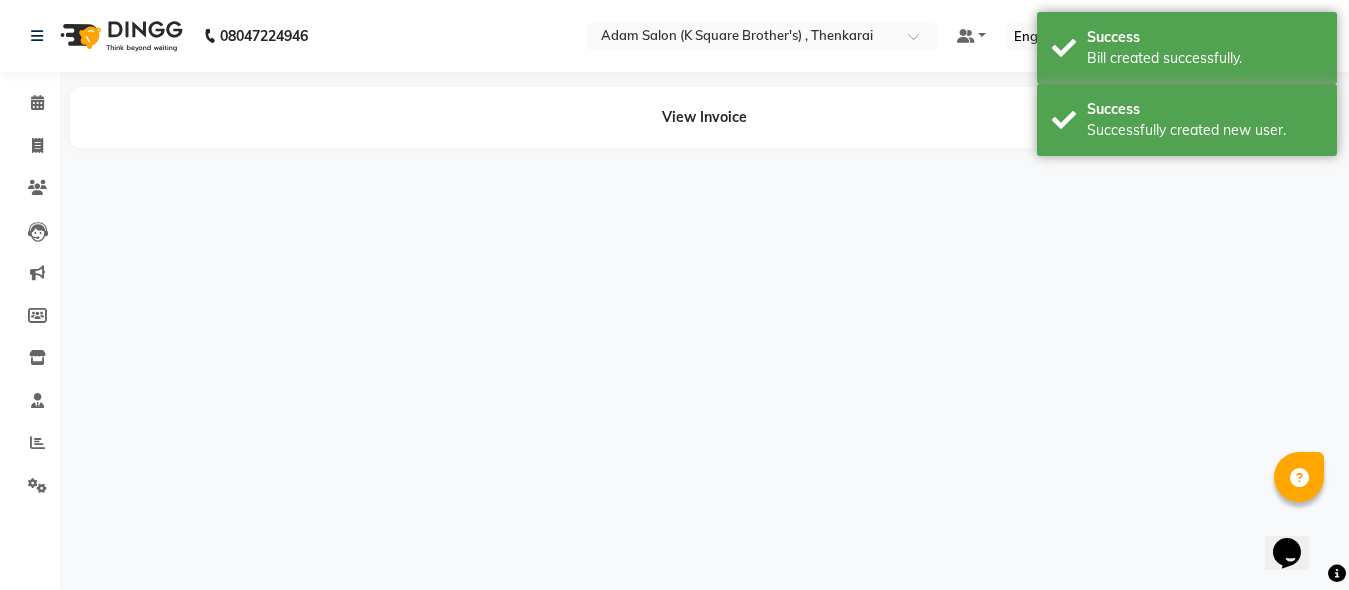 scroll, scrollTop: 0, scrollLeft: 0, axis: both 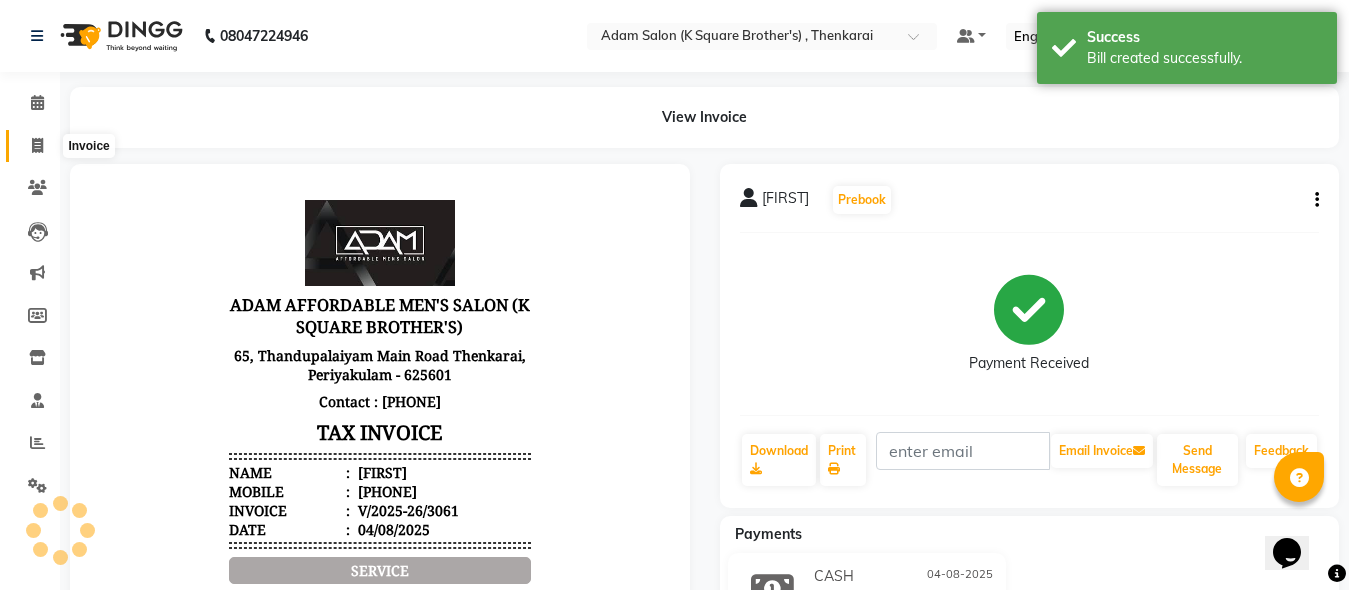 click 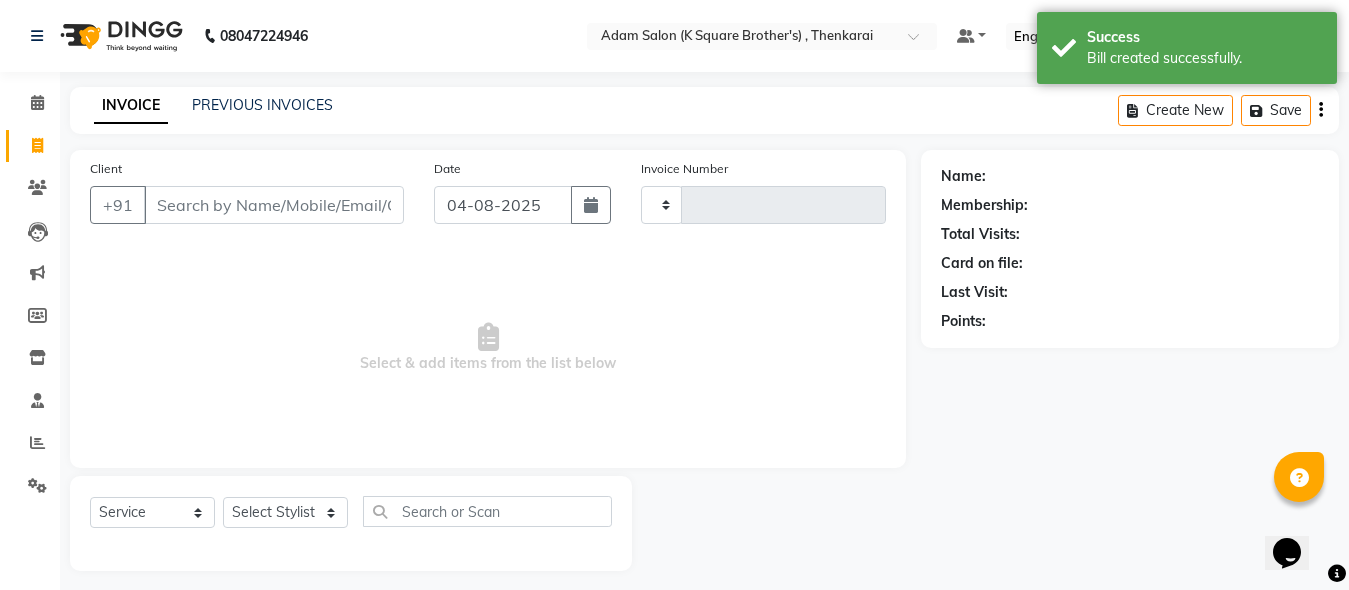 type on "[NUMBER]" 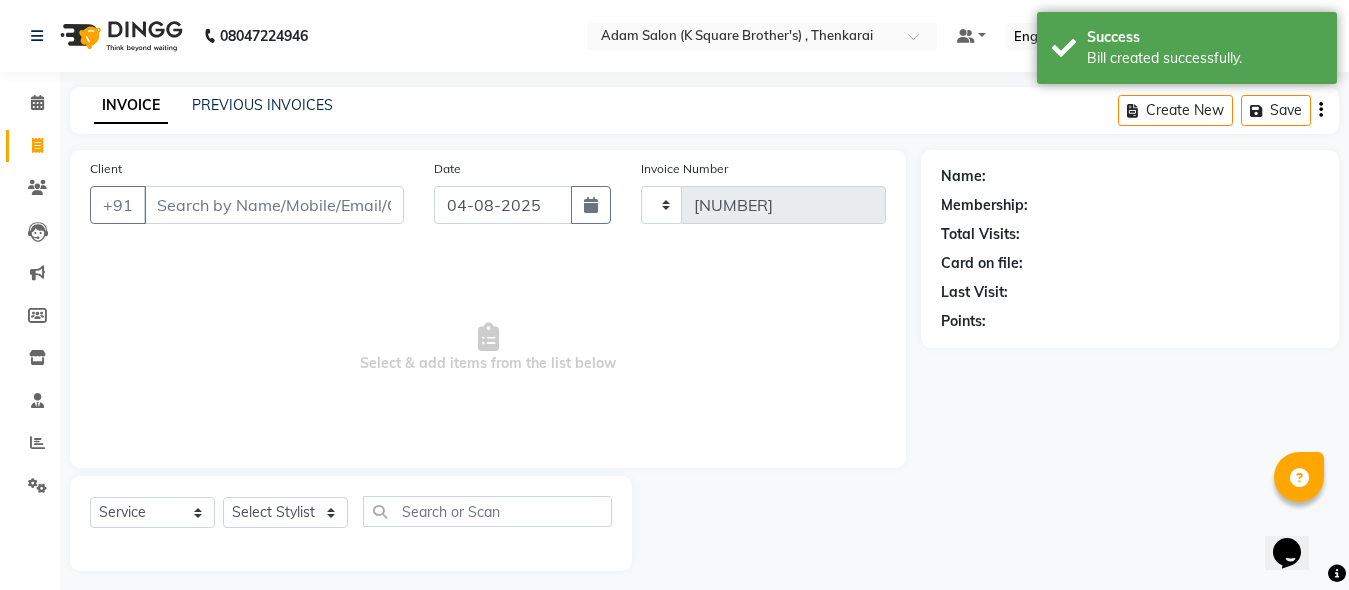 select on "8195" 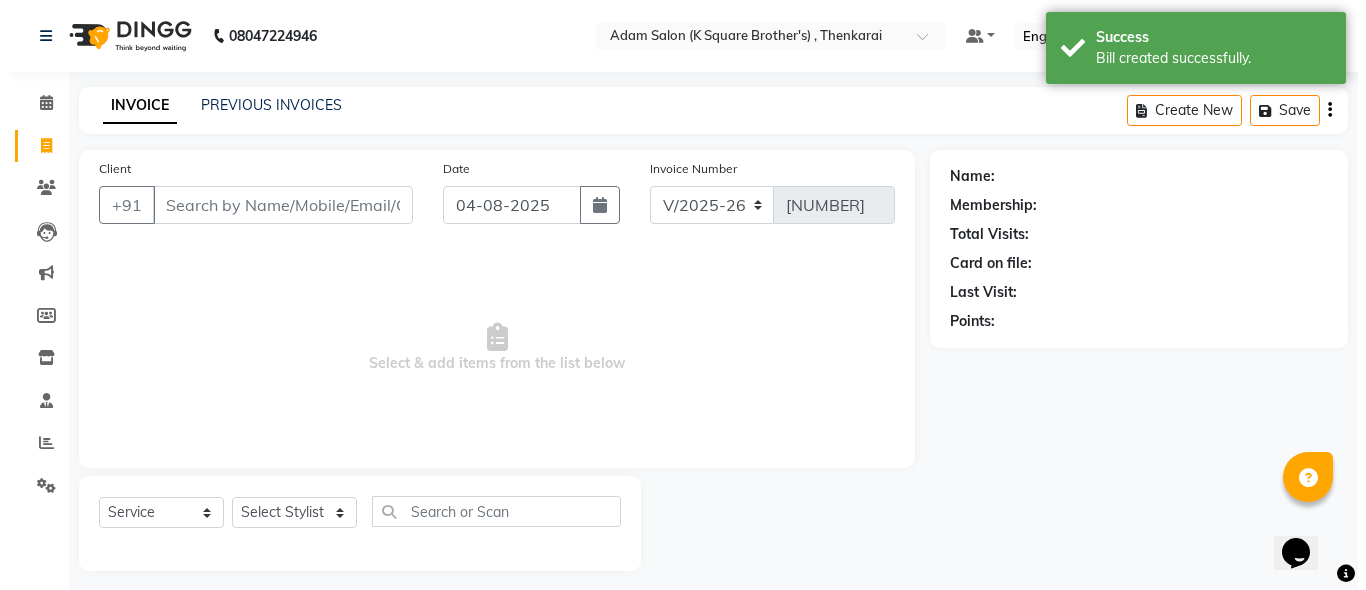 scroll, scrollTop: 11, scrollLeft: 0, axis: vertical 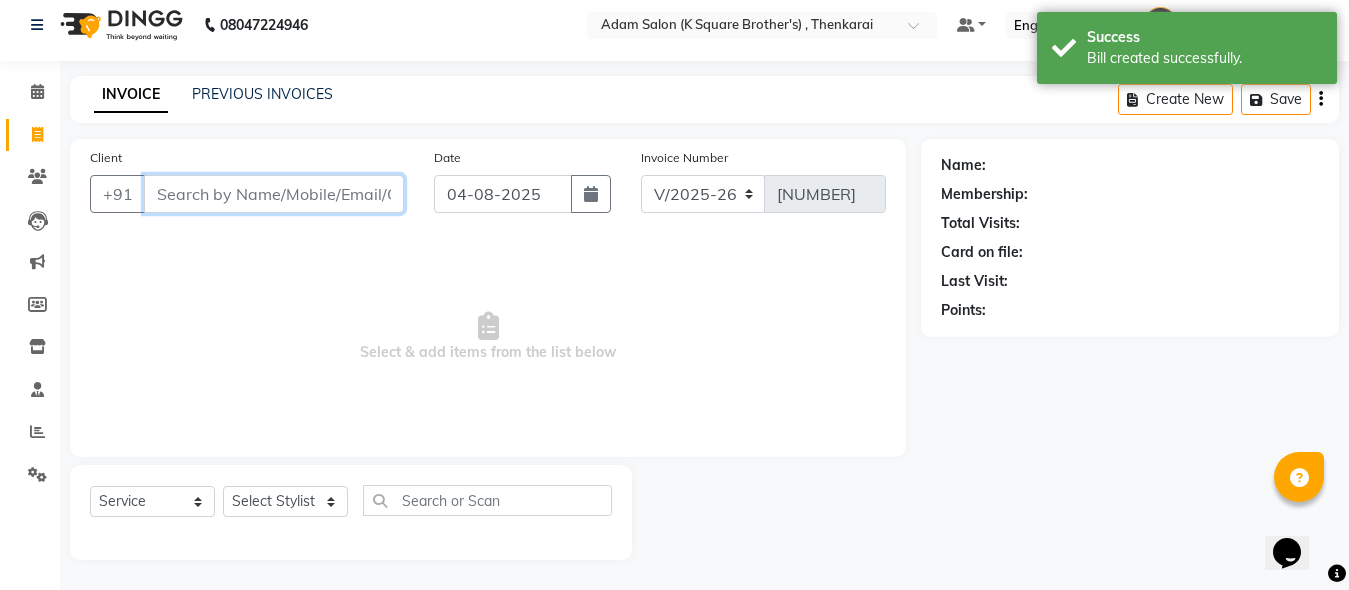 paste on "[PHONE]" 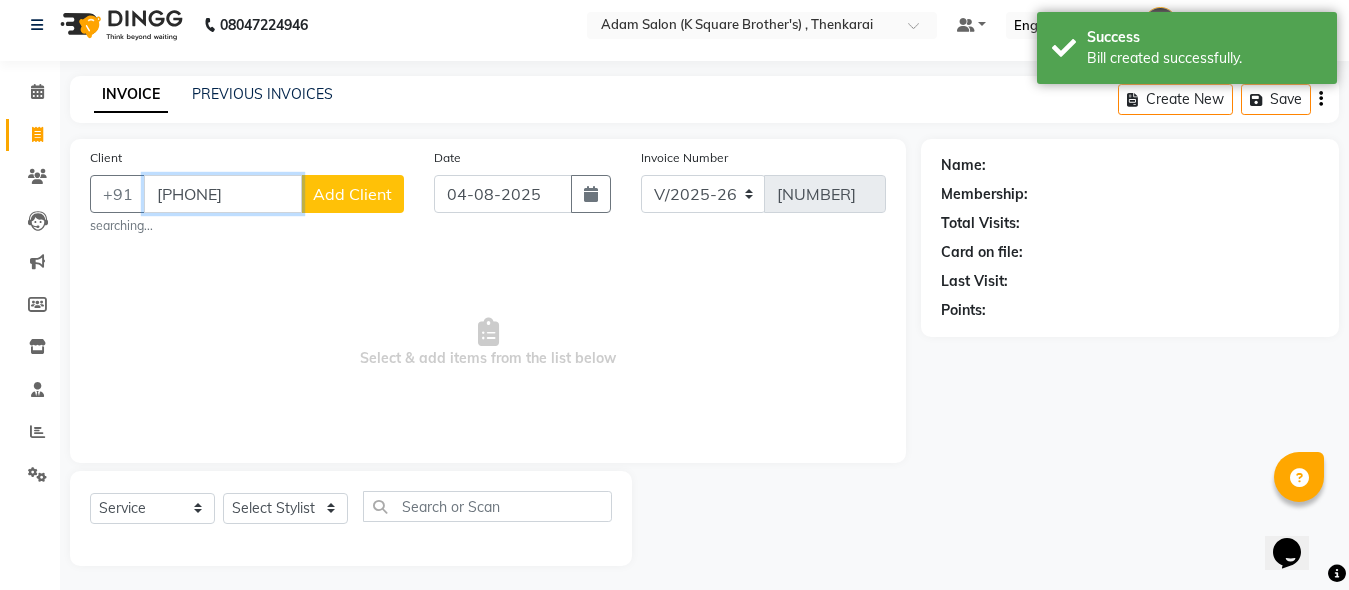 type on "[PHONE]" 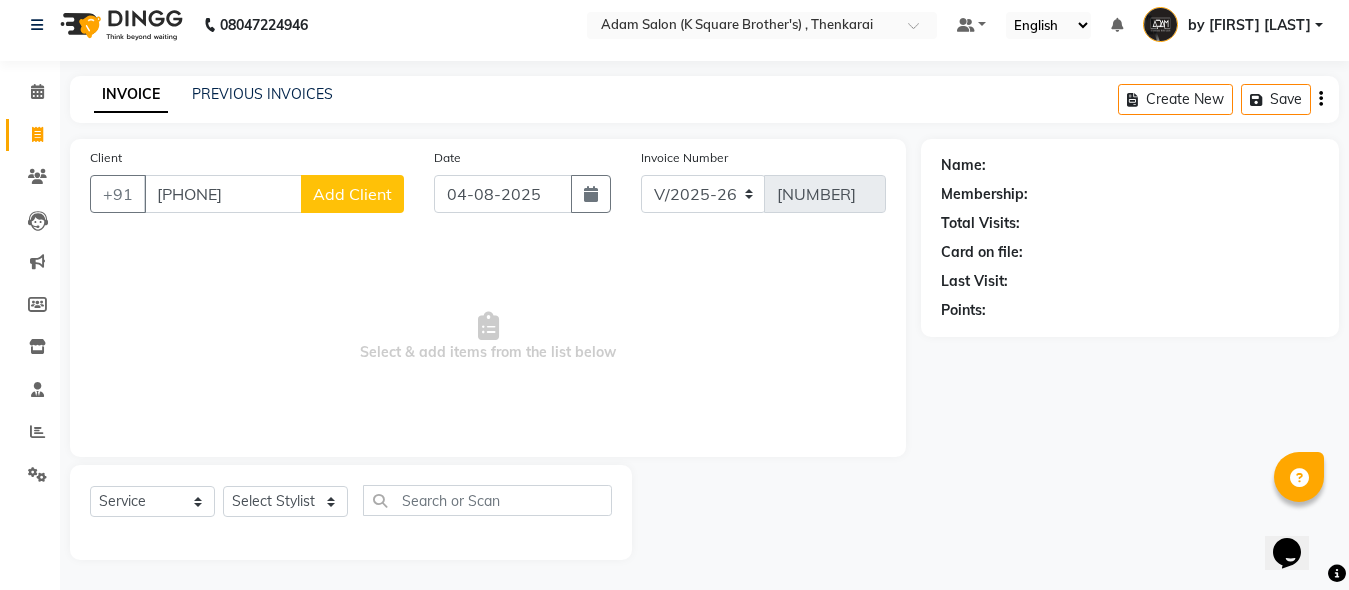 click on "Add Client" 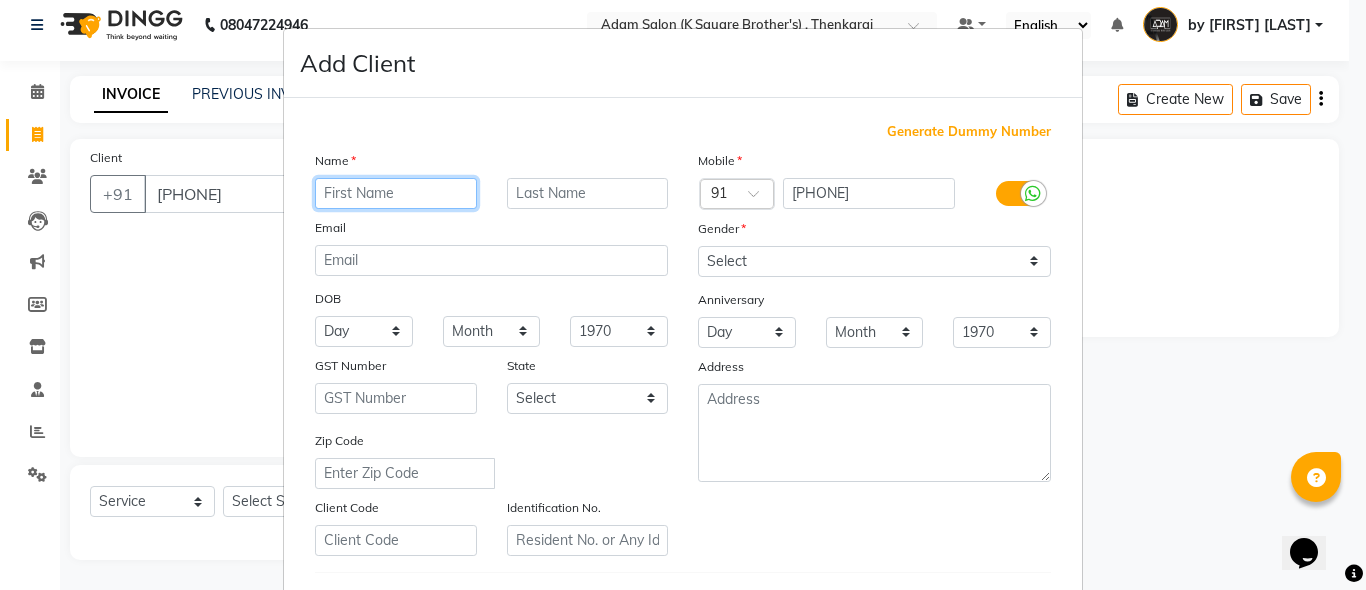 paste on "MANI" 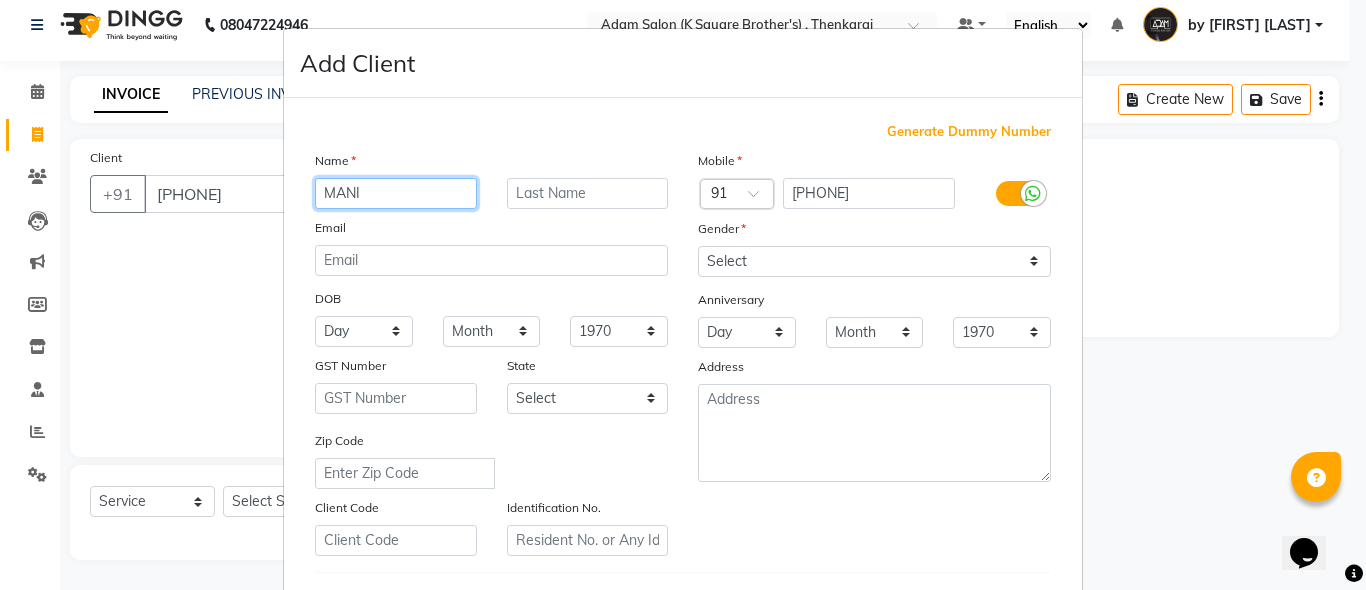type on "MANI" 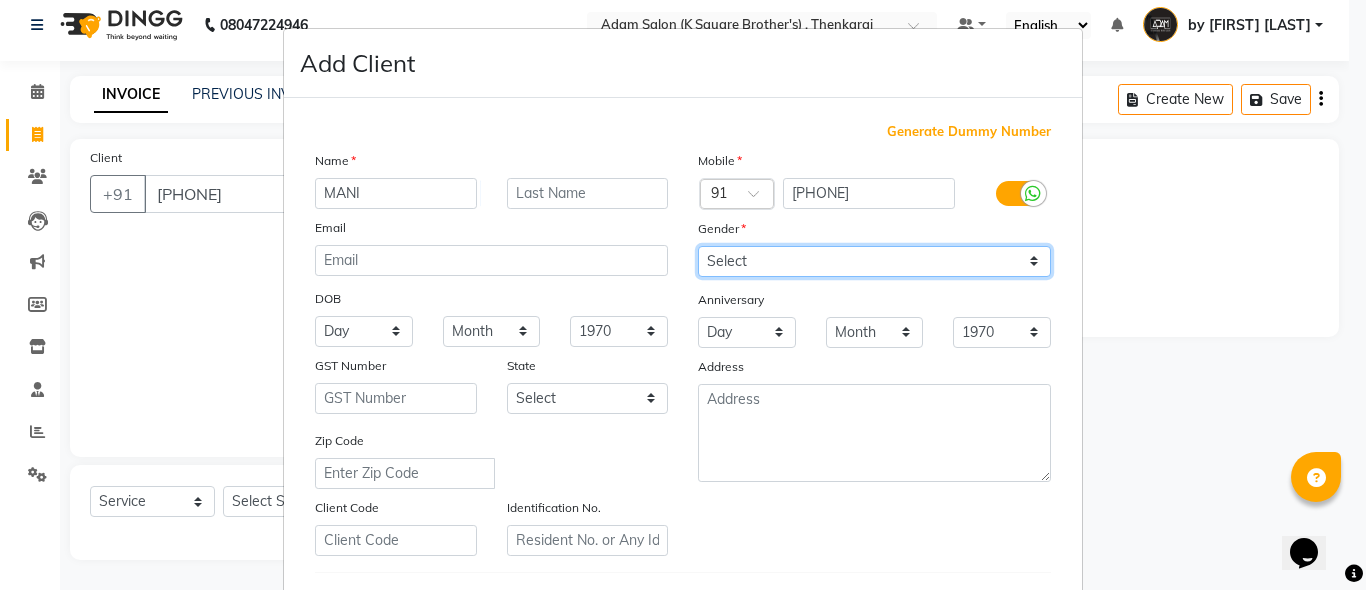 click on "Select Male Female Other Prefer Not To Say" at bounding box center [874, 261] 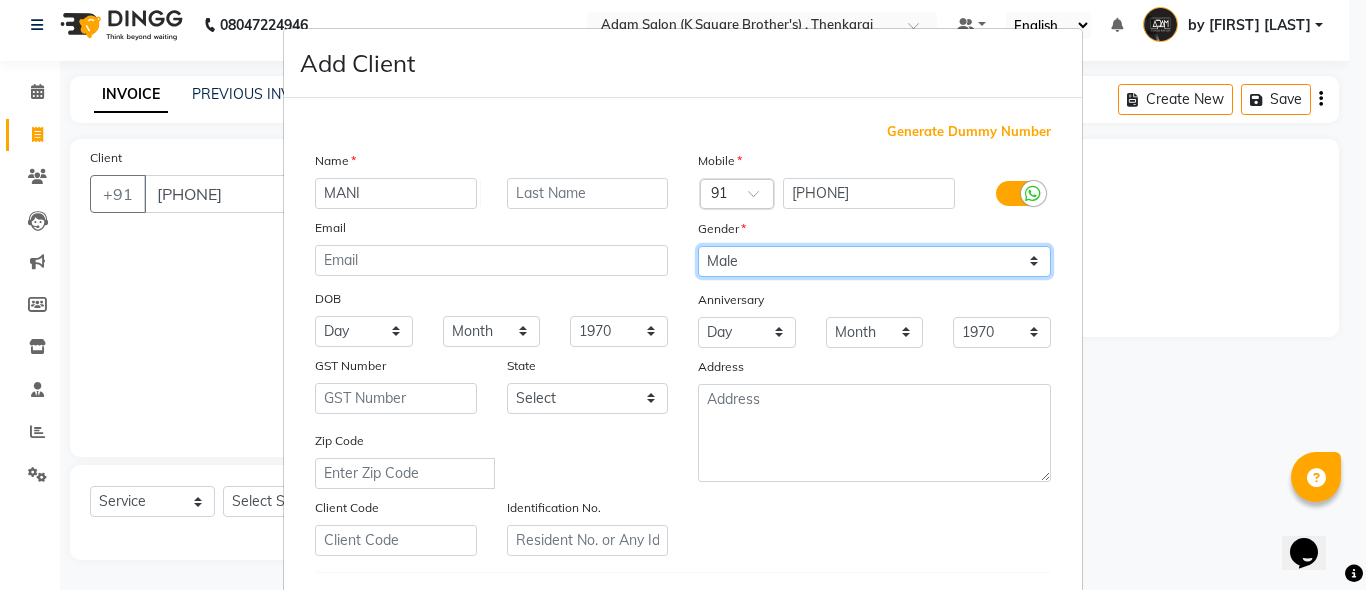 click on "Select Male Female Other Prefer Not To Say" at bounding box center [874, 261] 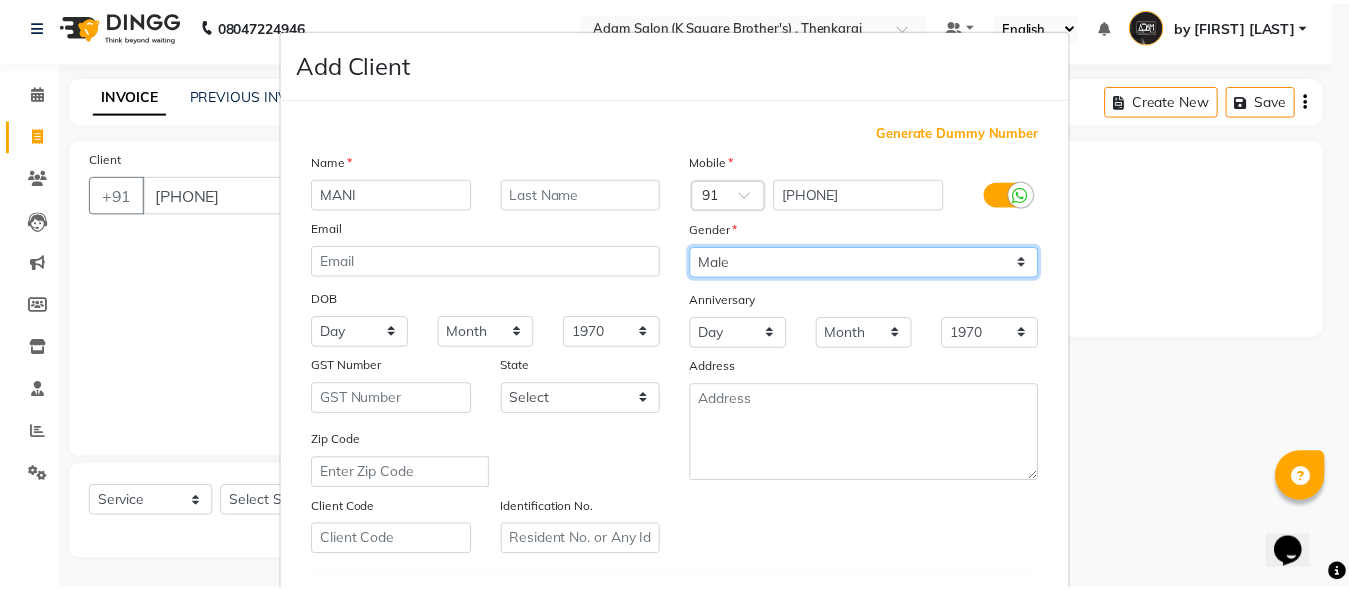 scroll, scrollTop: 333, scrollLeft: 0, axis: vertical 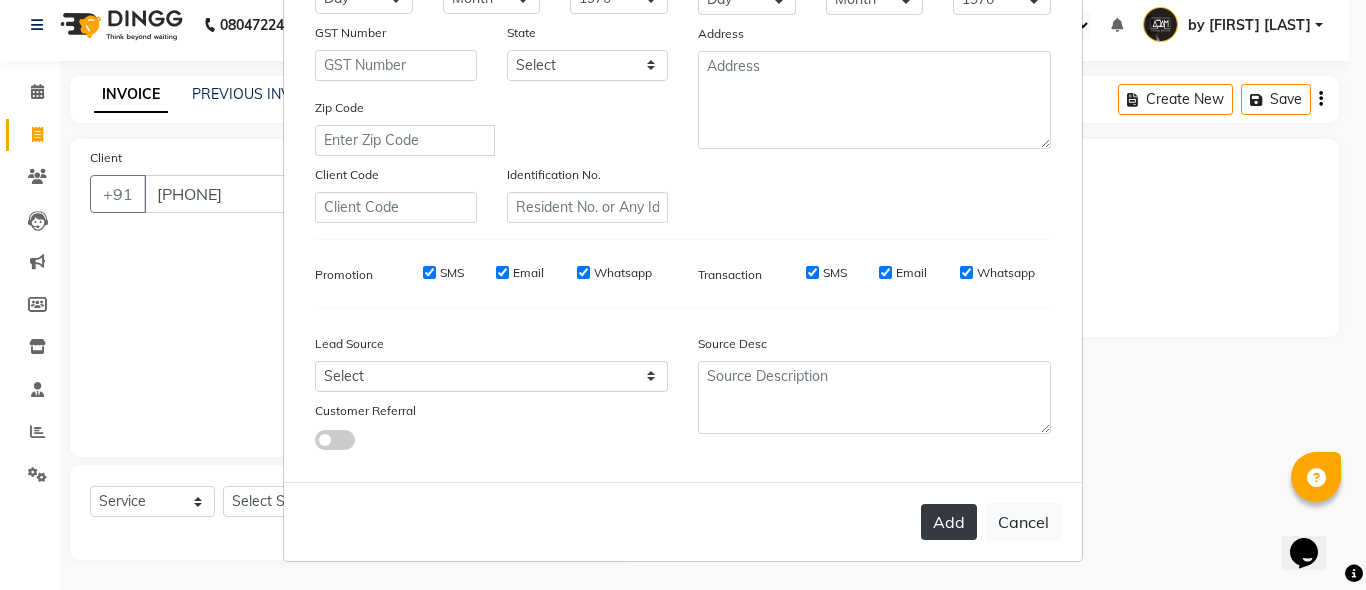 click on "Add" at bounding box center [949, 522] 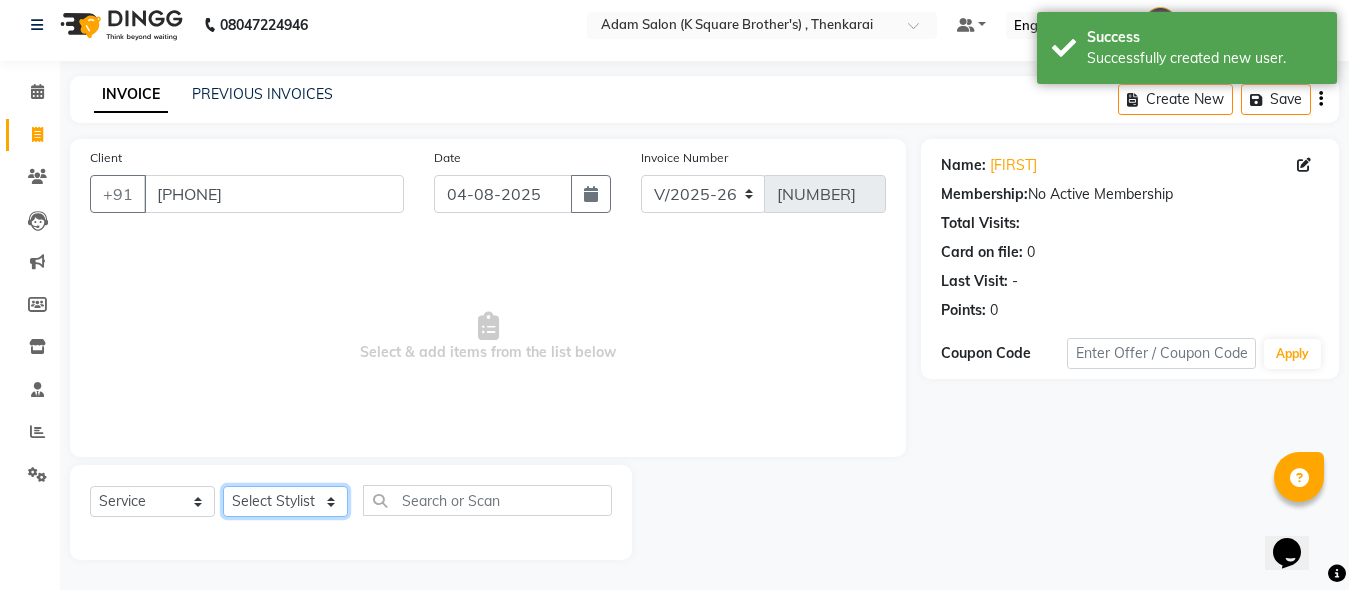 click on "Select Stylist Hasan Malik Navaz Suhail Syed Adam" 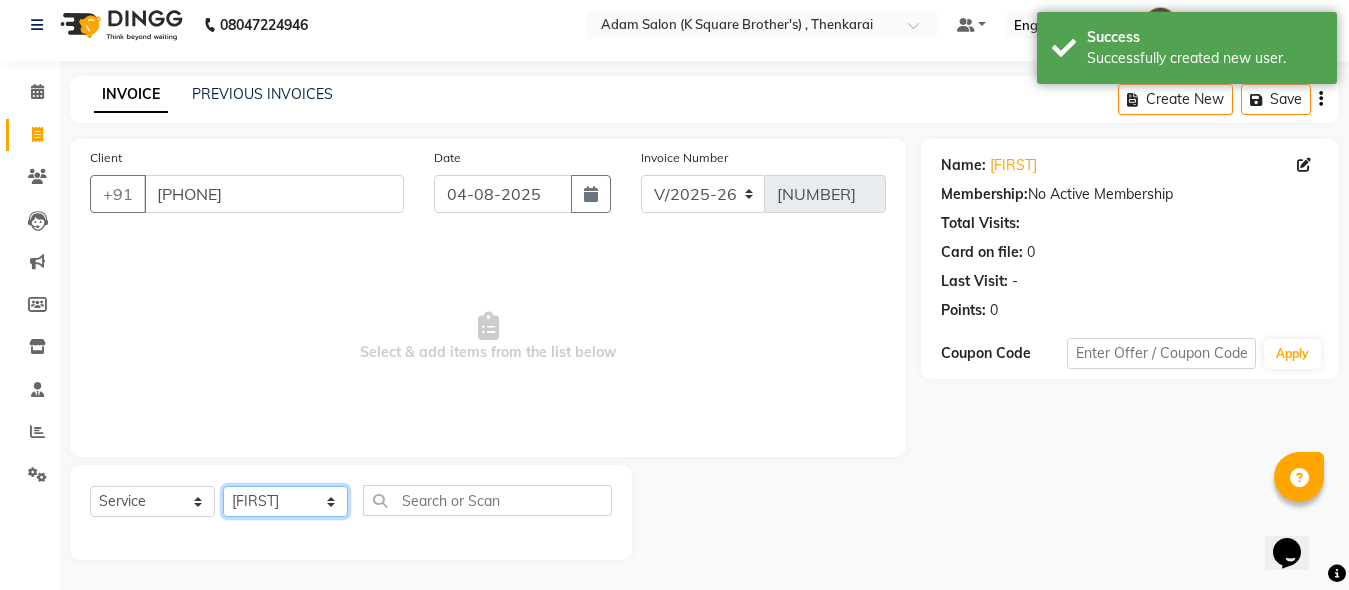 click on "Select Stylist Hasan Malik Navaz Suhail Syed Adam" 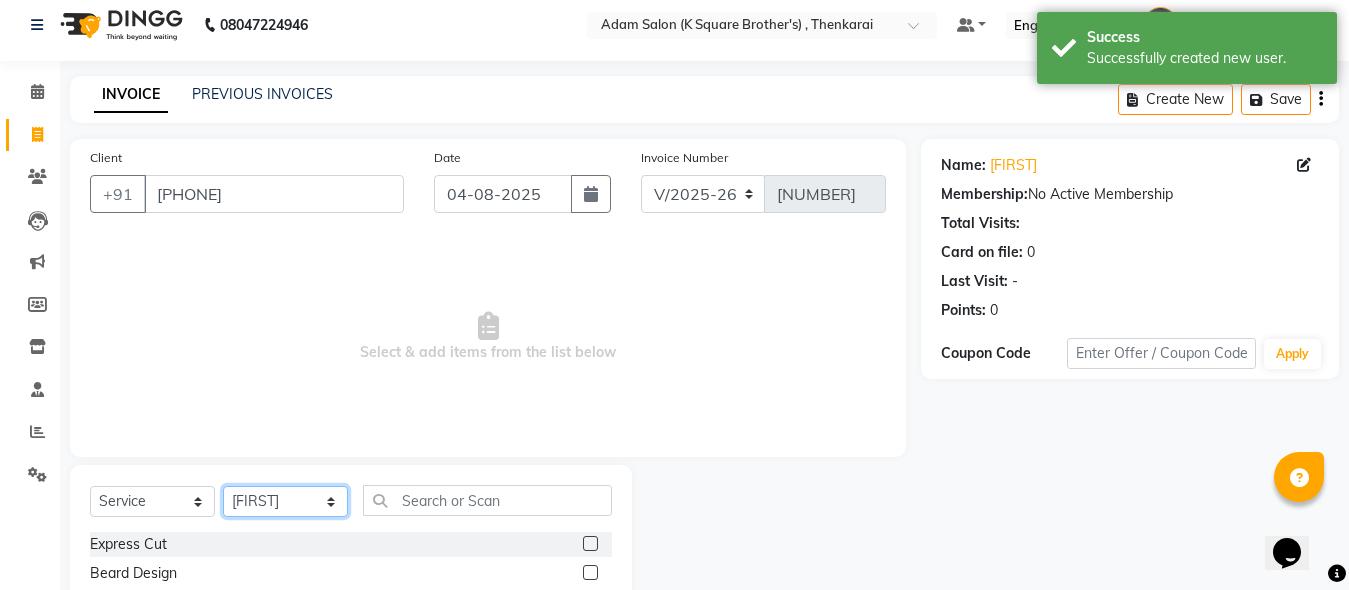 scroll, scrollTop: 211, scrollLeft: 0, axis: vertical 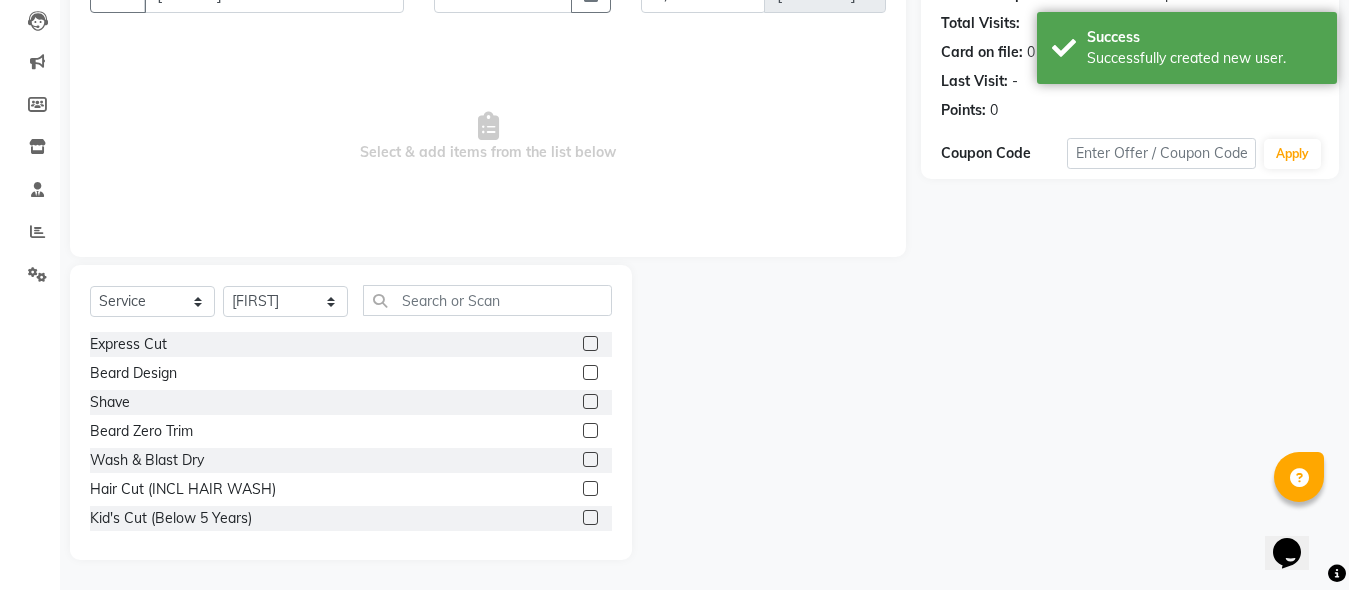 click 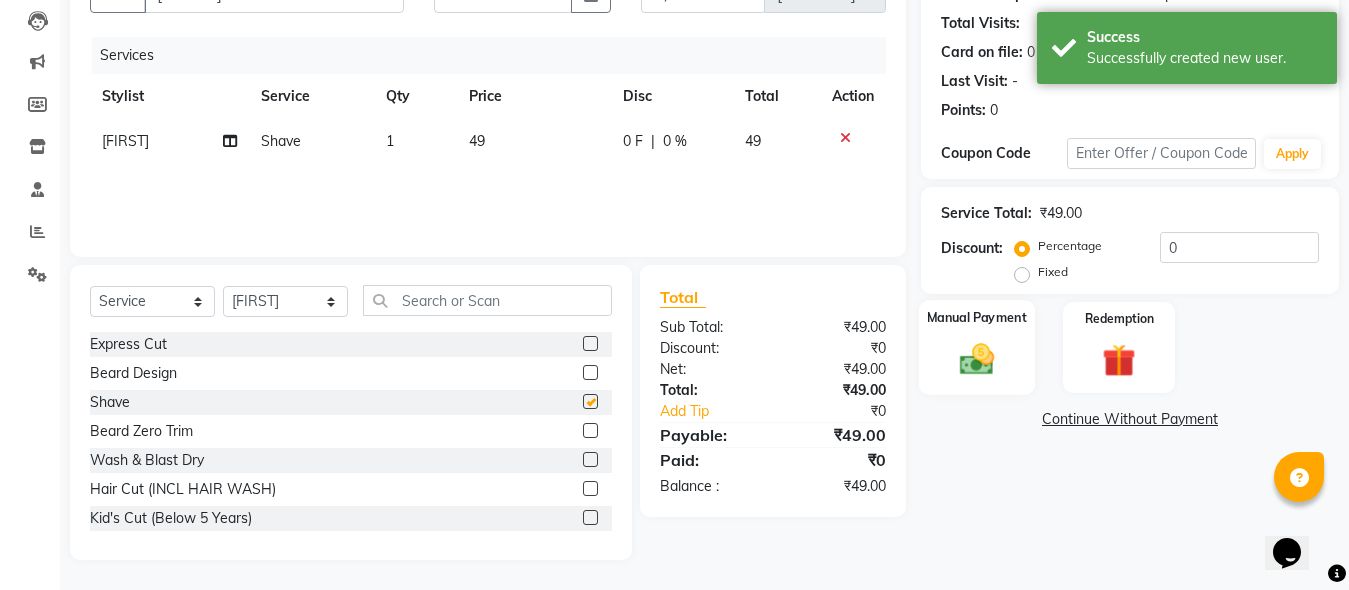 checkbox on "false" 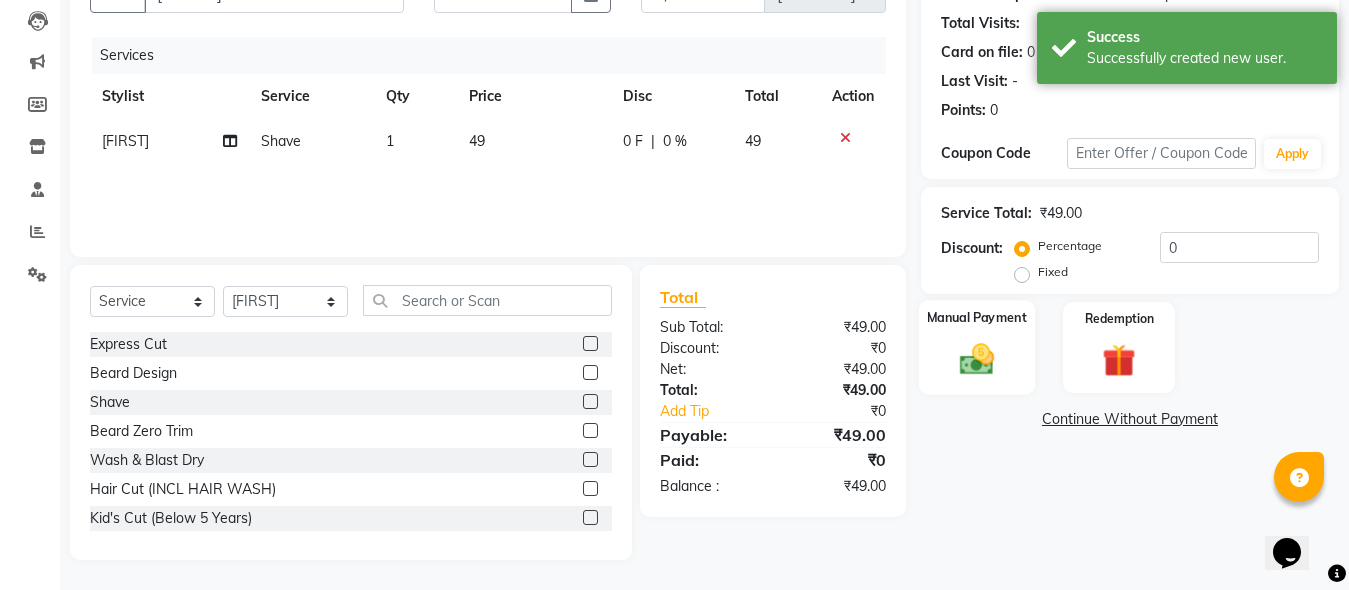 click on "Manual Payment" 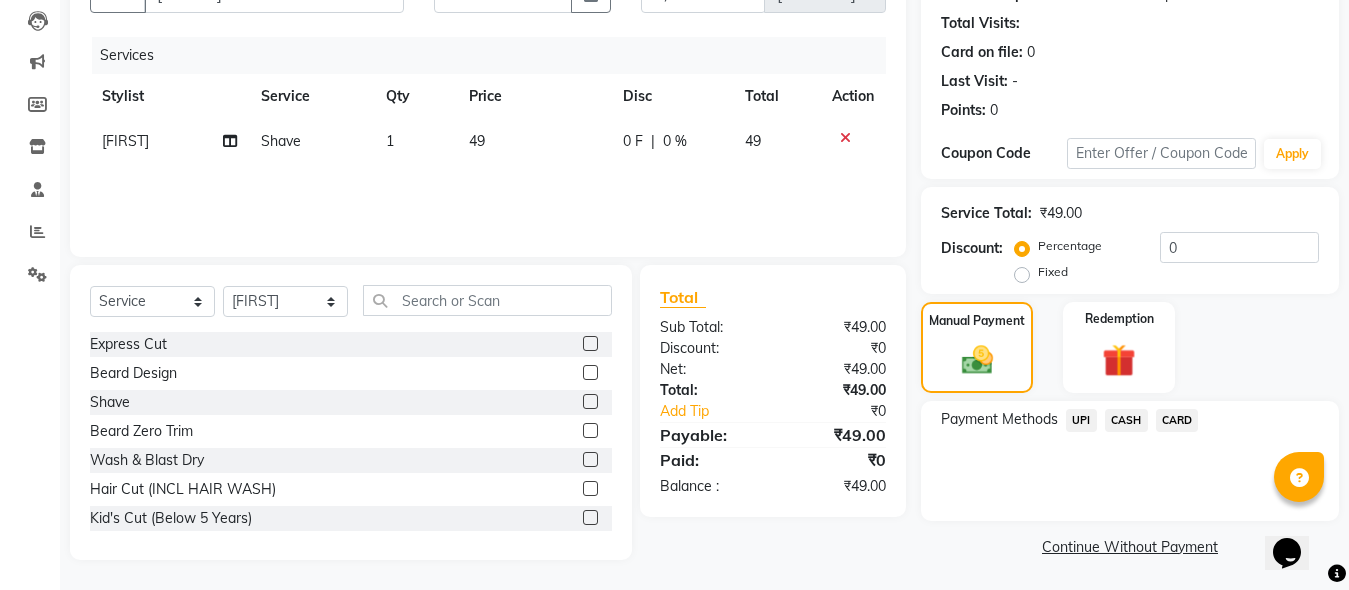 click on "CASH" 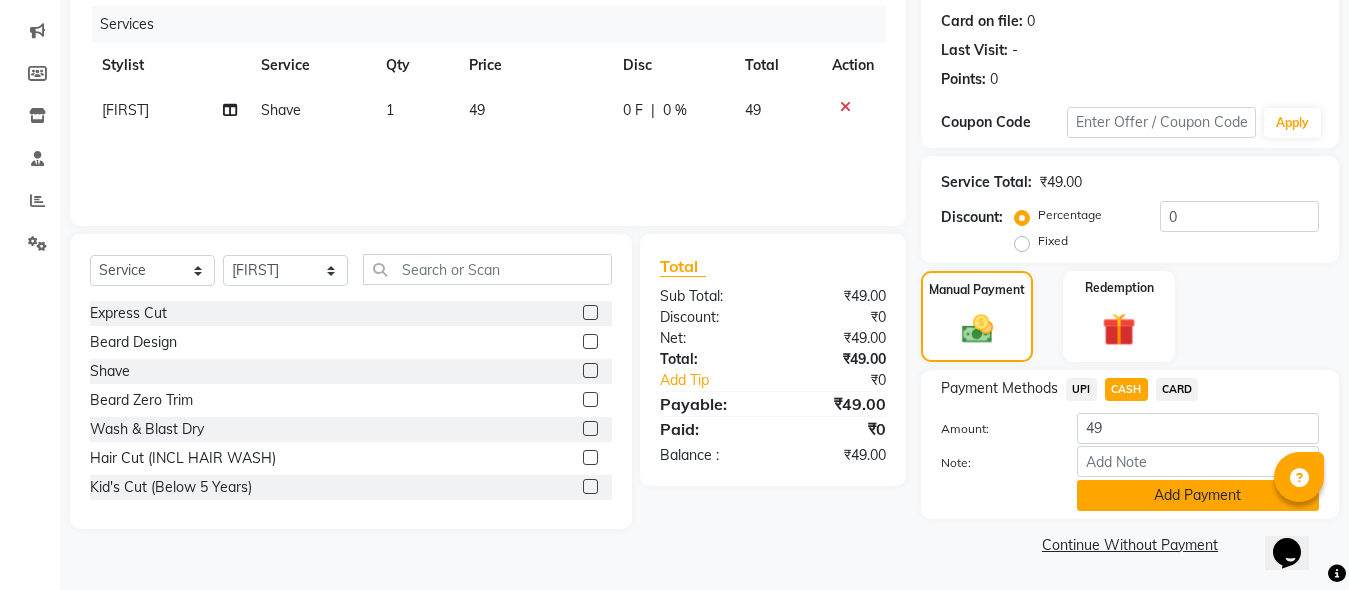 click on "Add Payment" 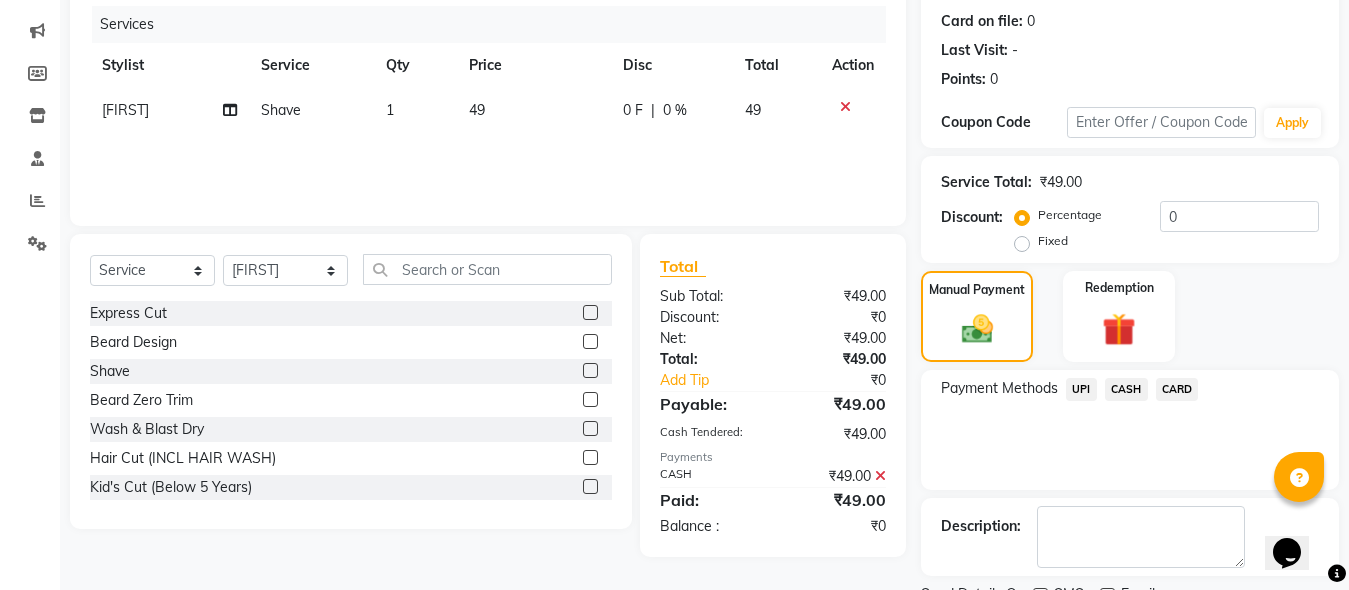 scroll, scrollTop: 326, scrollLeft: 0, axis: vertical 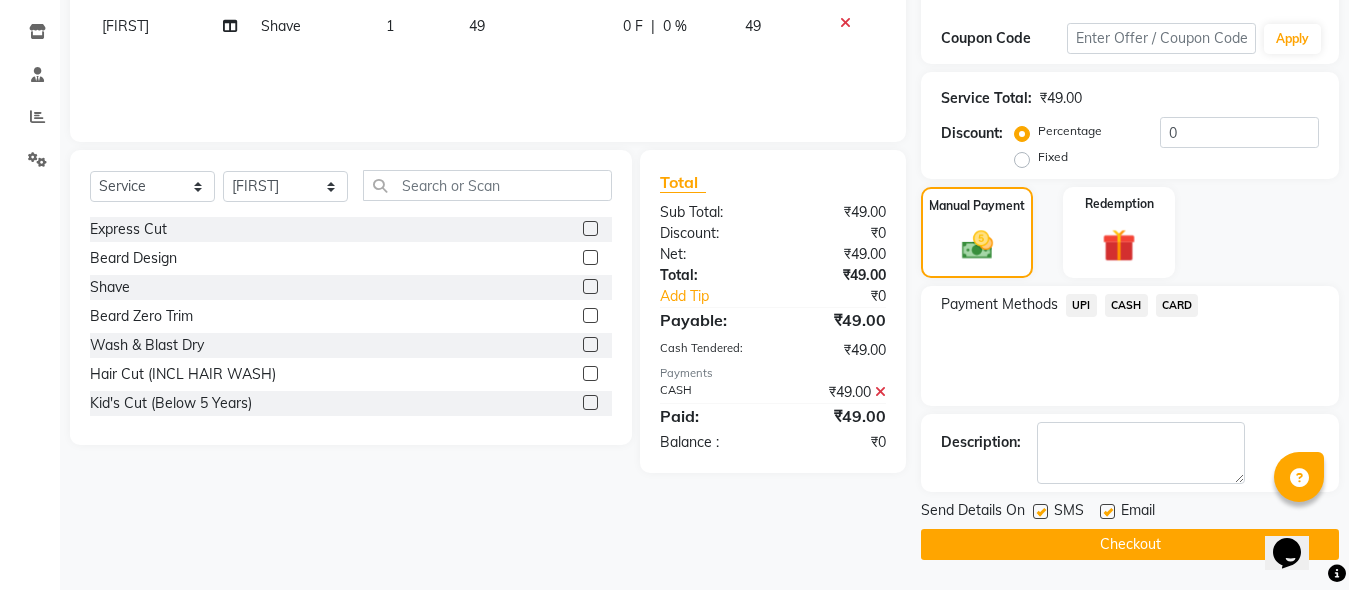 click on "Checkout" 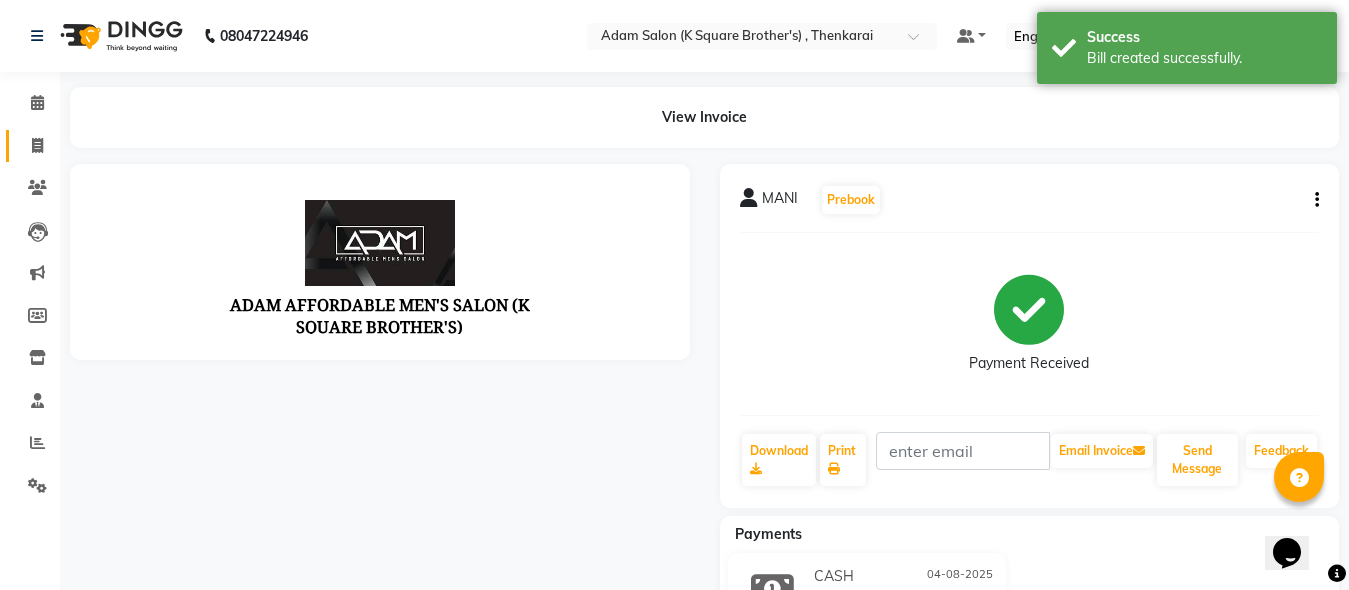 scroll, scrollTop: 0, scrollLeft: 0, axis: both 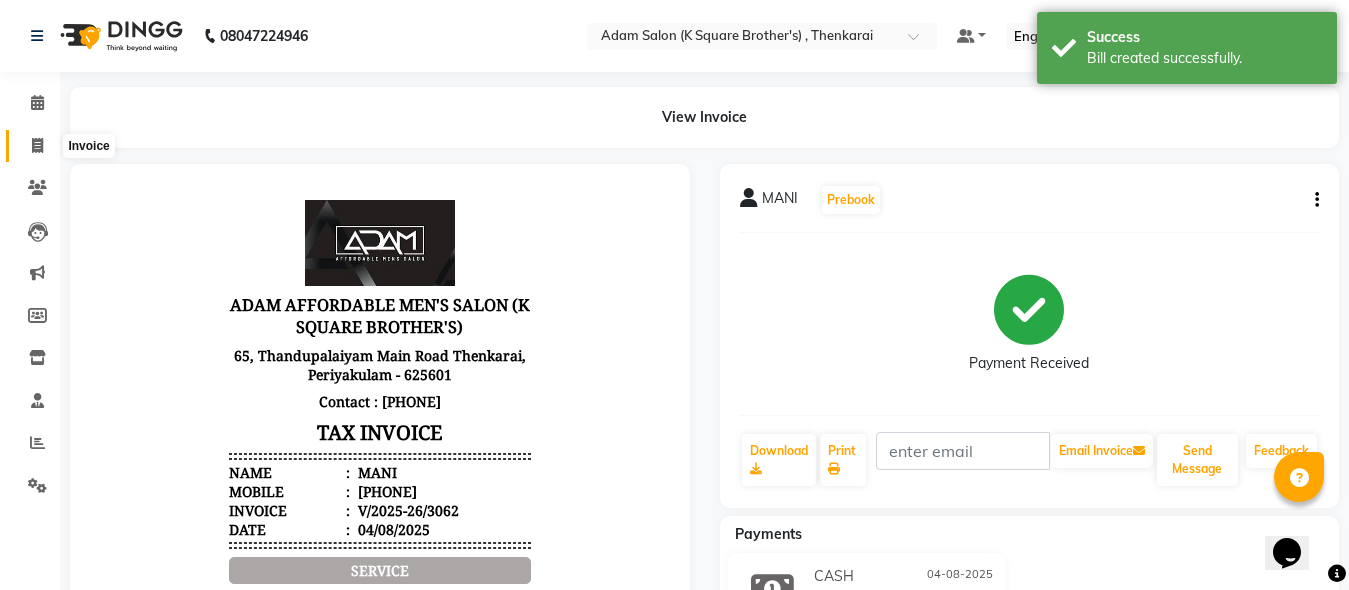 click 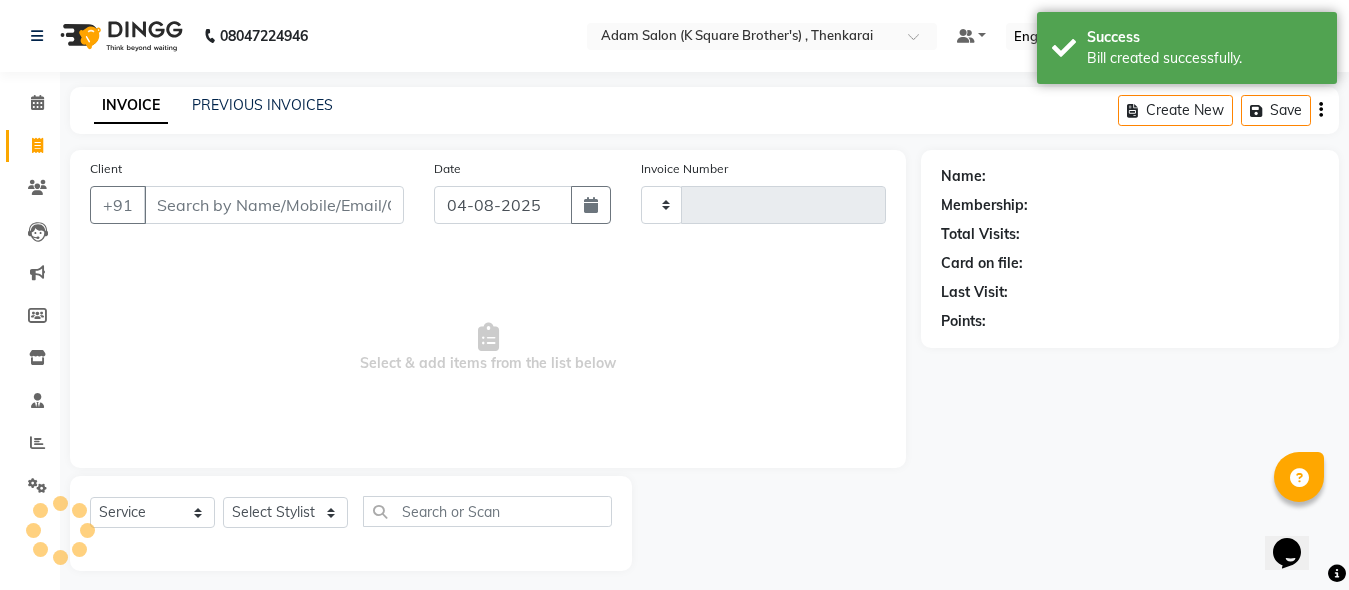 type on "3063" 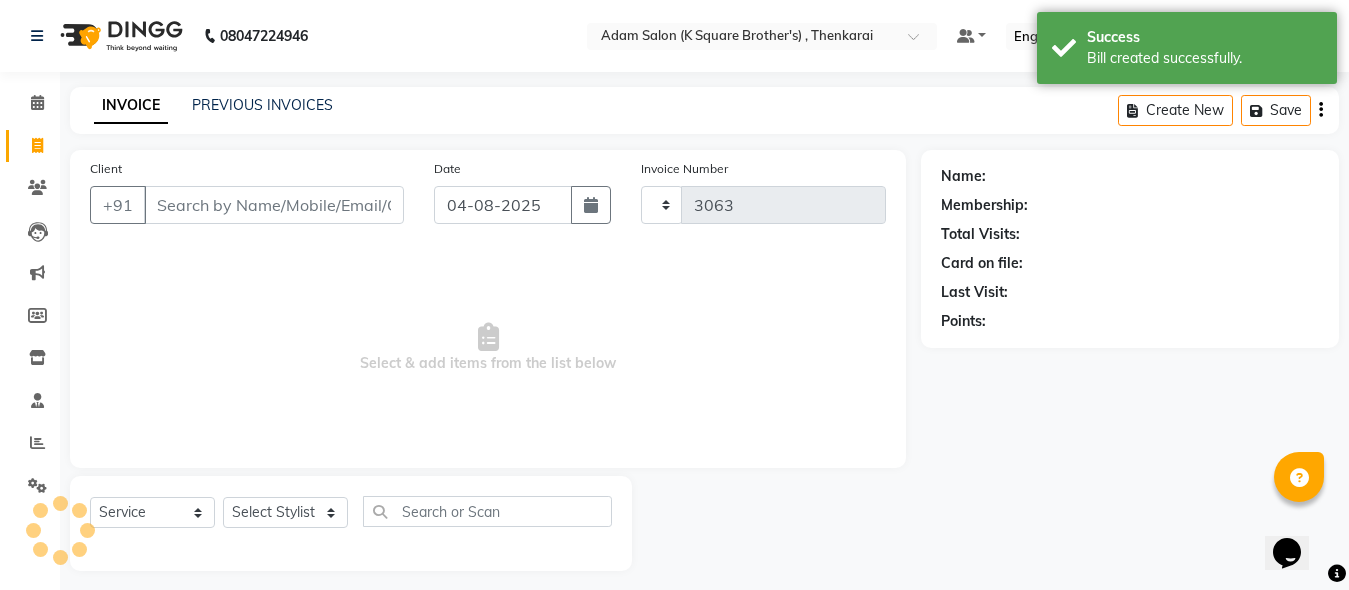 select on "8195" 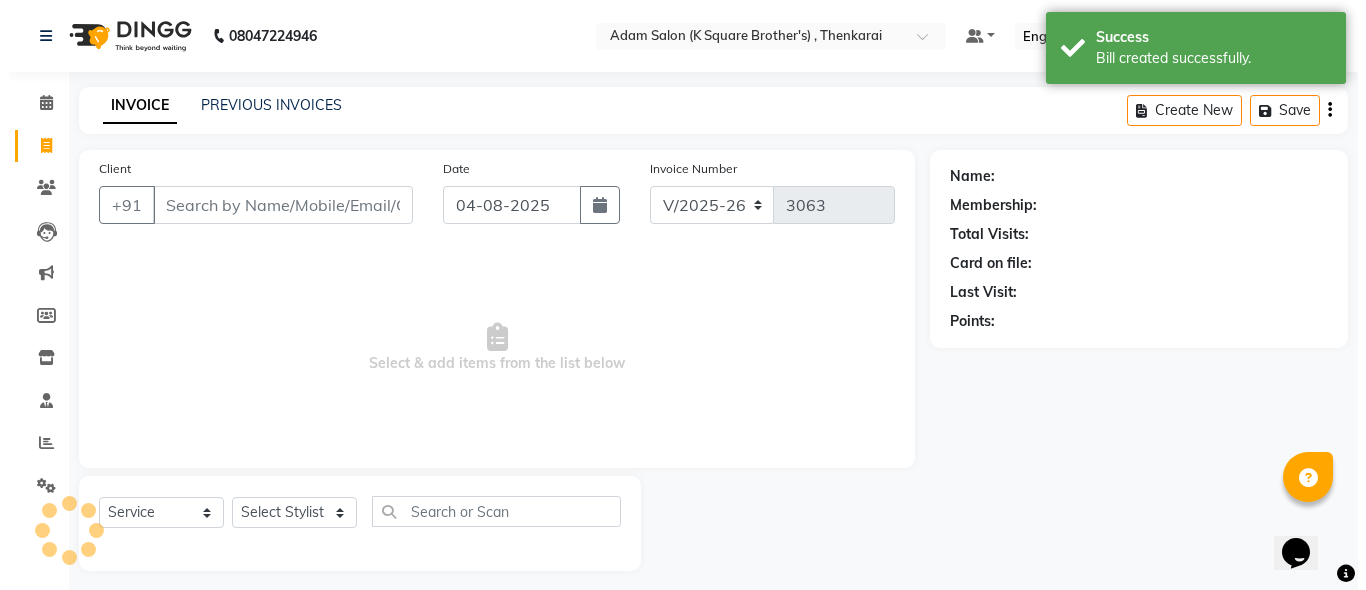 scroll, scrollTop: 11, scrollLeft: 0, axis: vertical 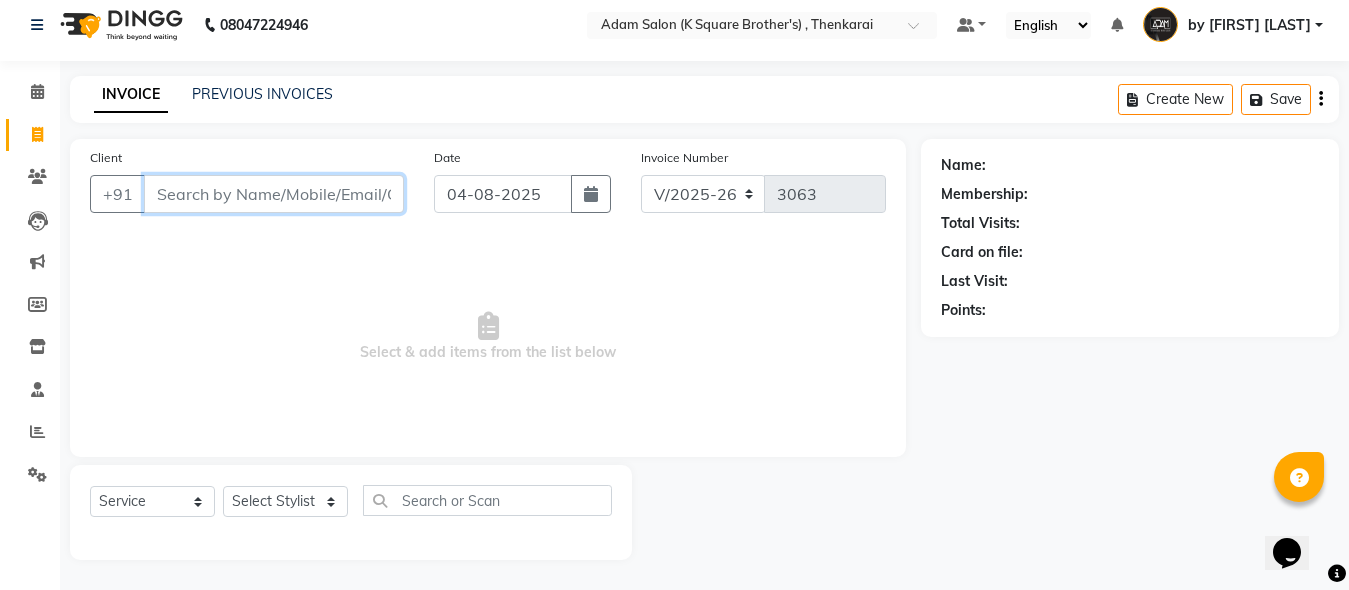 paste on "[PHONE]" 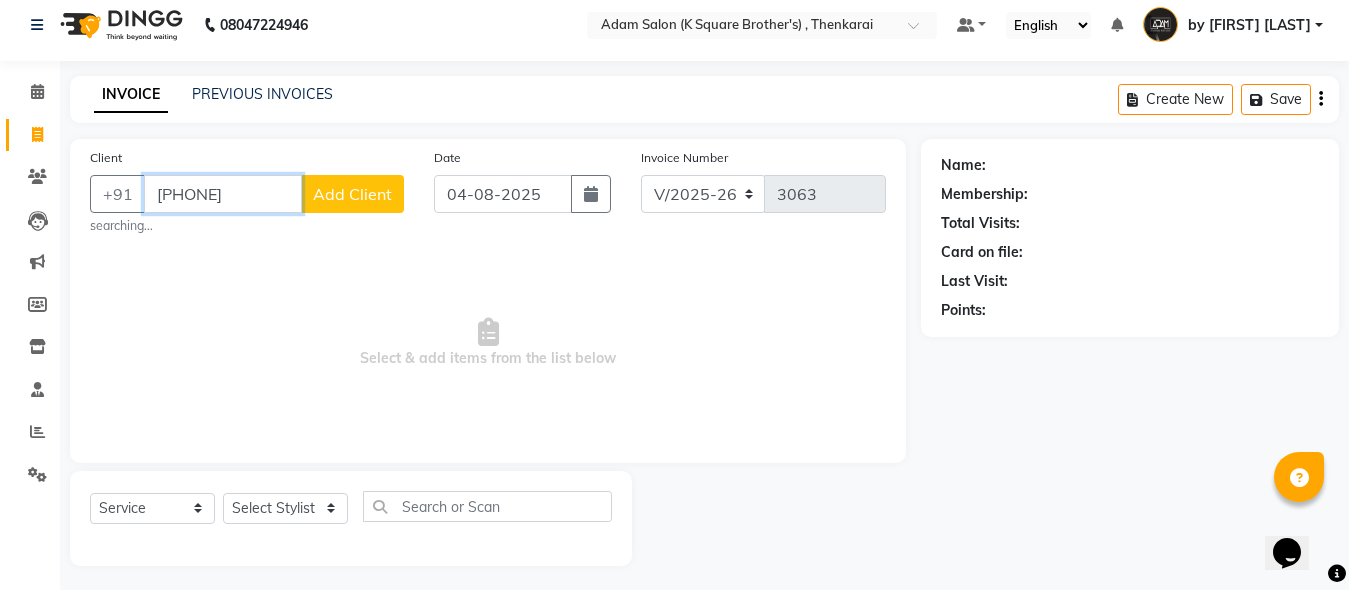 type on "[PHONE]" 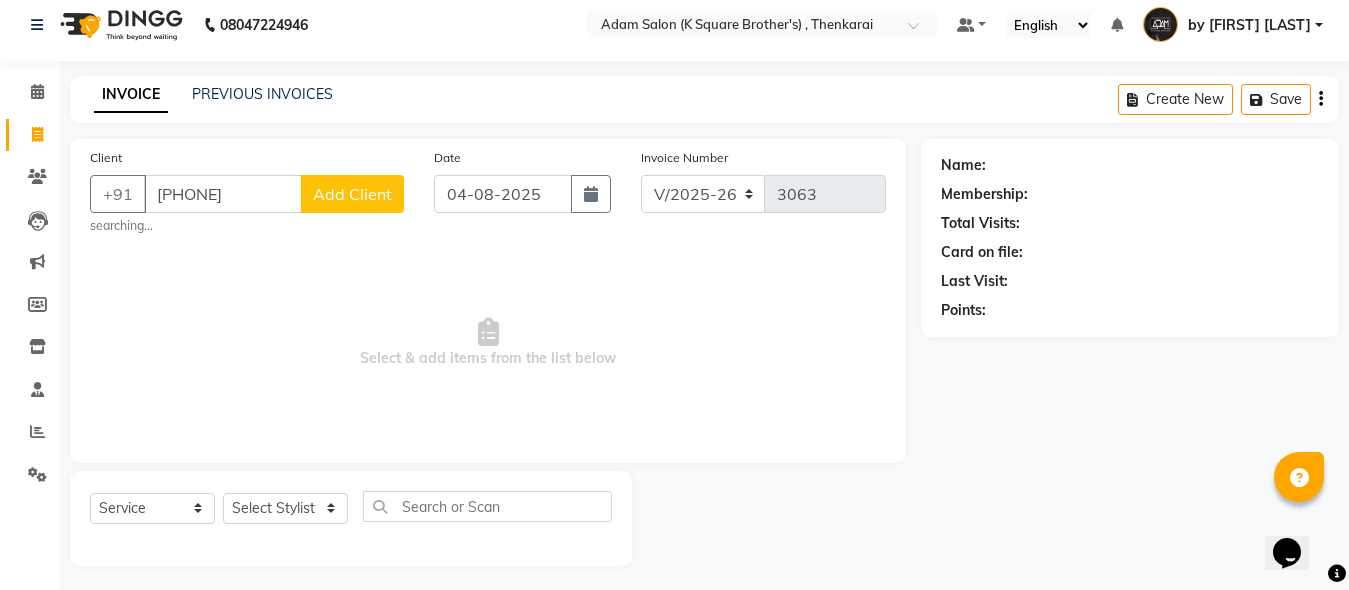 click on "Add Client" 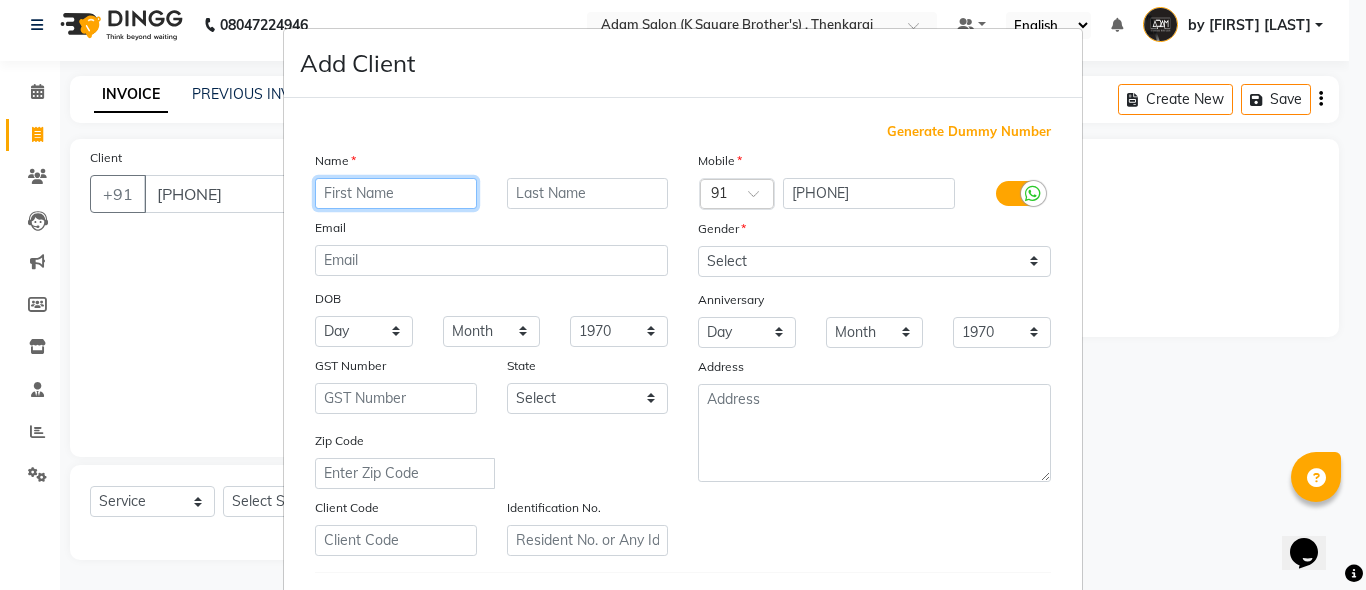 paste on "[FIRST].[LAST]" 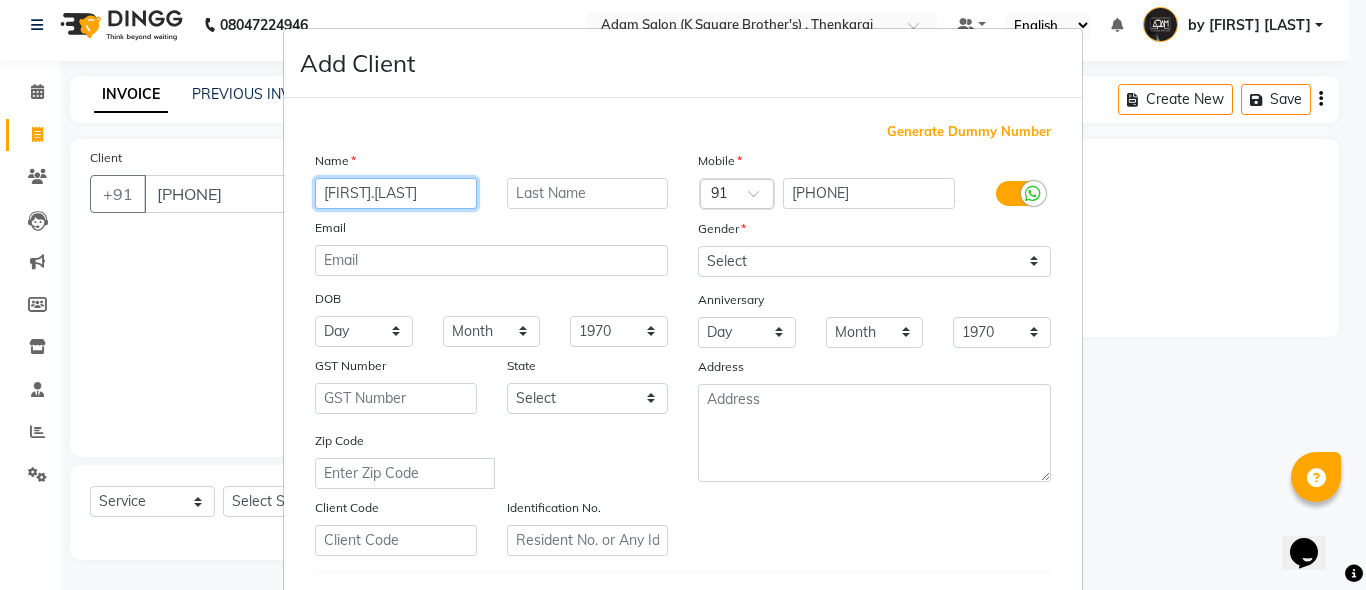 type on "[FIRST].[LAST]" 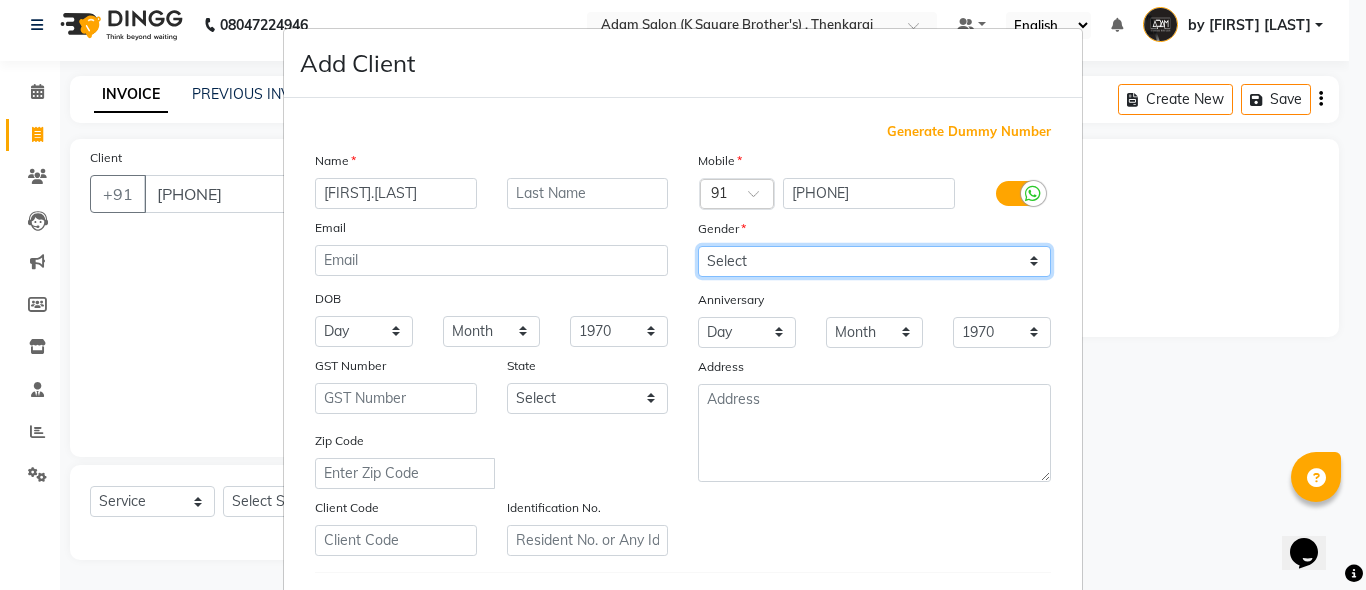 click on "Select Male Female Other Prefer Not To Say" at bounding box center (874, 261) 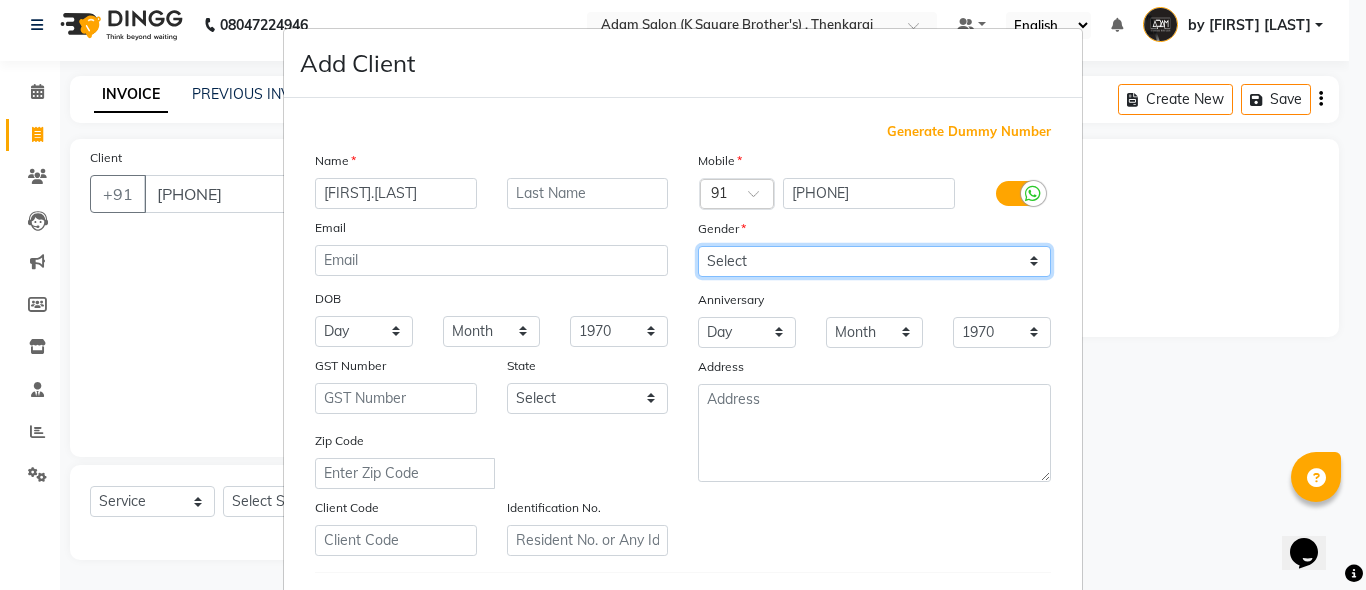 select on "male" 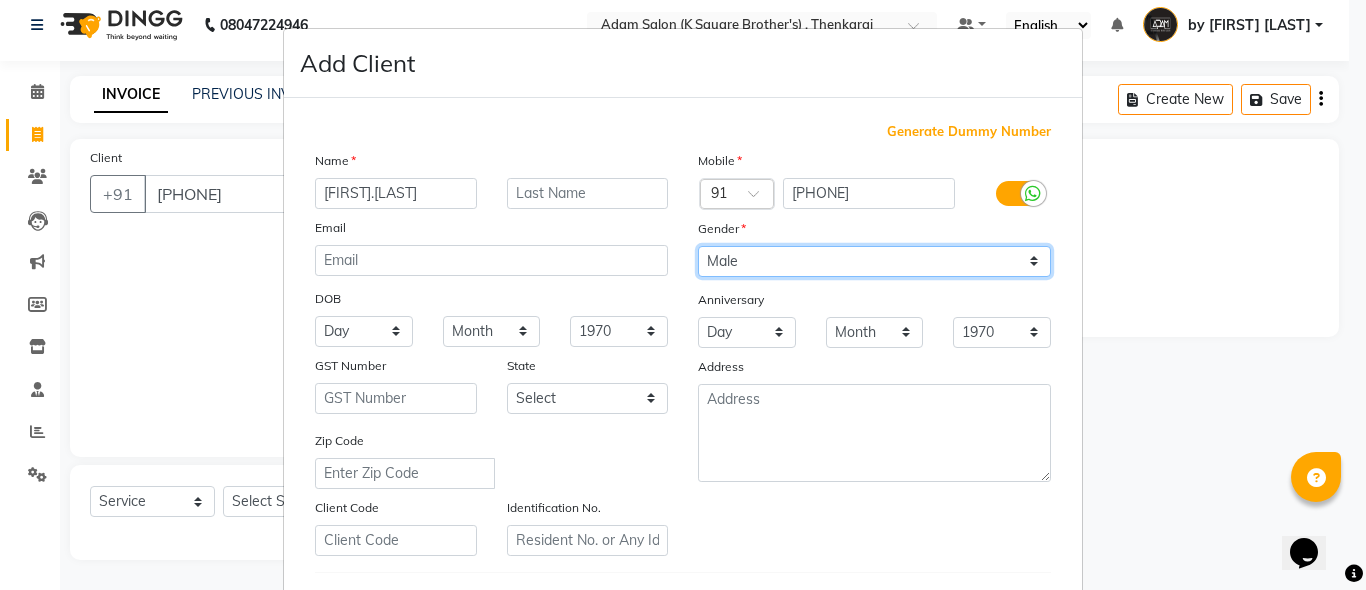 click on "Select Male Female Other Prefer Not To Say" at bounding box center (874, 261) 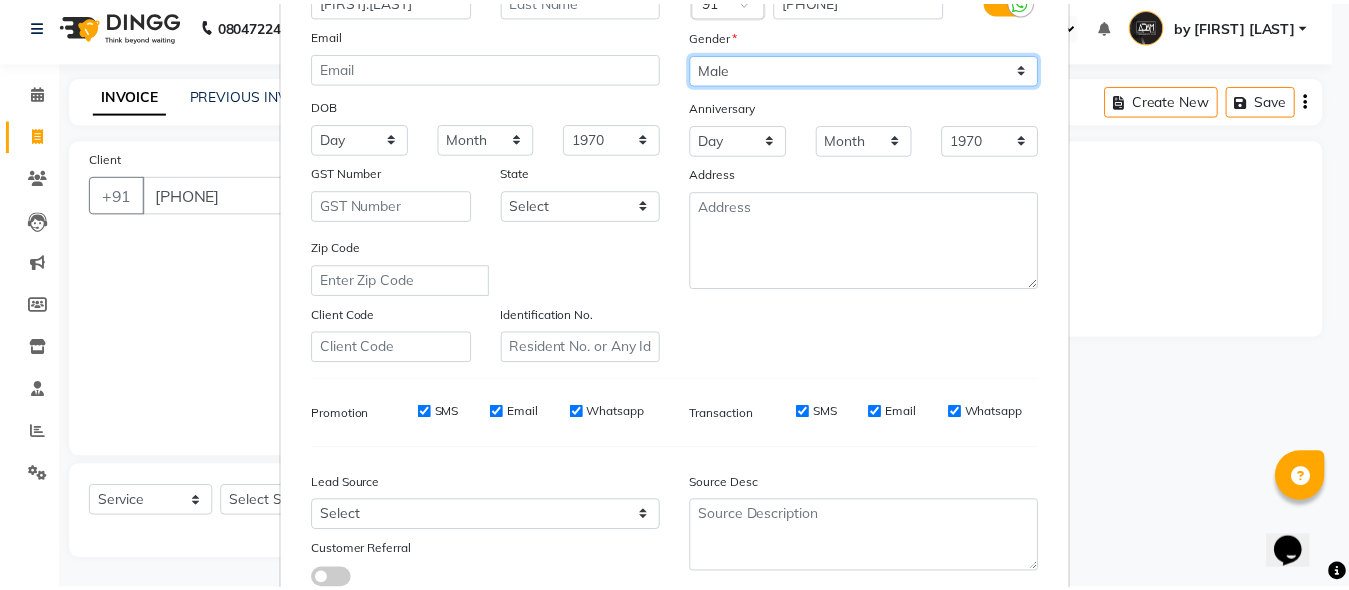 scroll, scrollTop: 333, scrollLeft: 0, axis: vertical 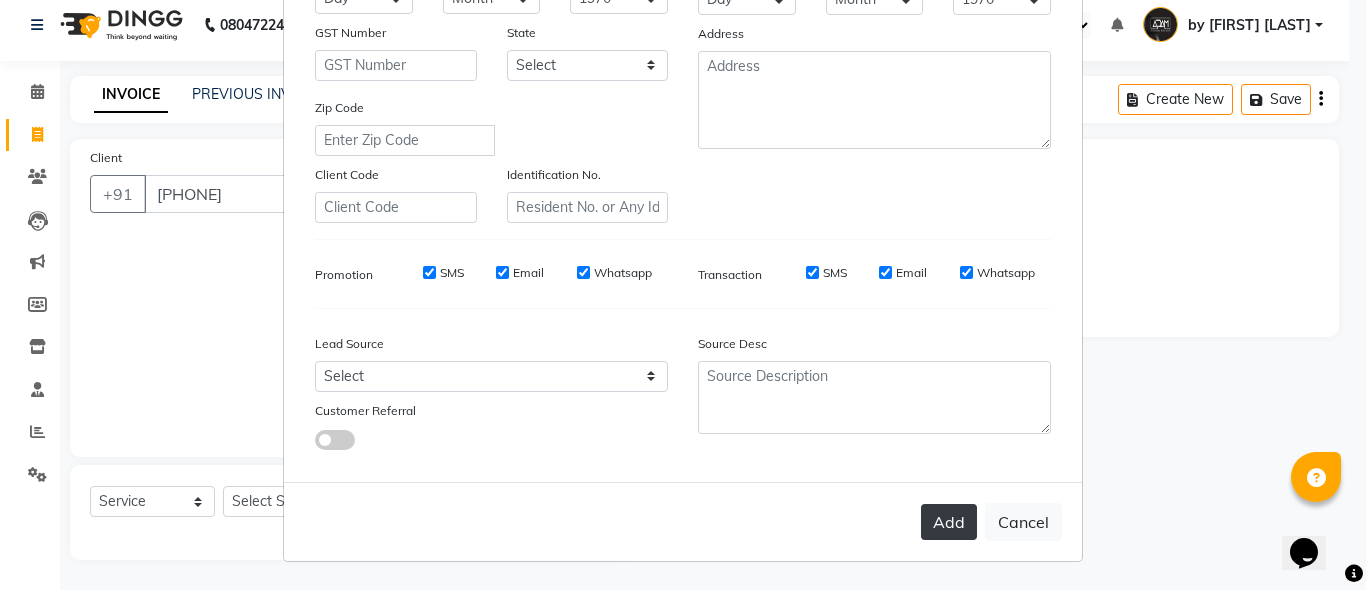 click on "Add" at bounding box center (949, 522) 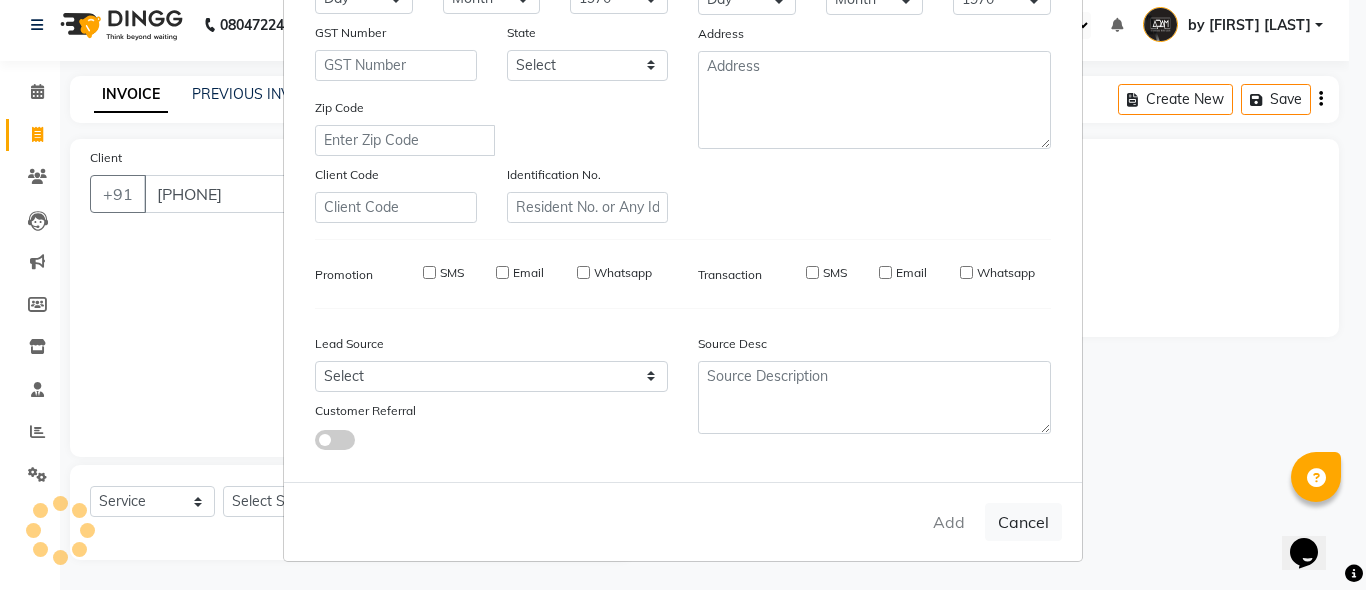 type 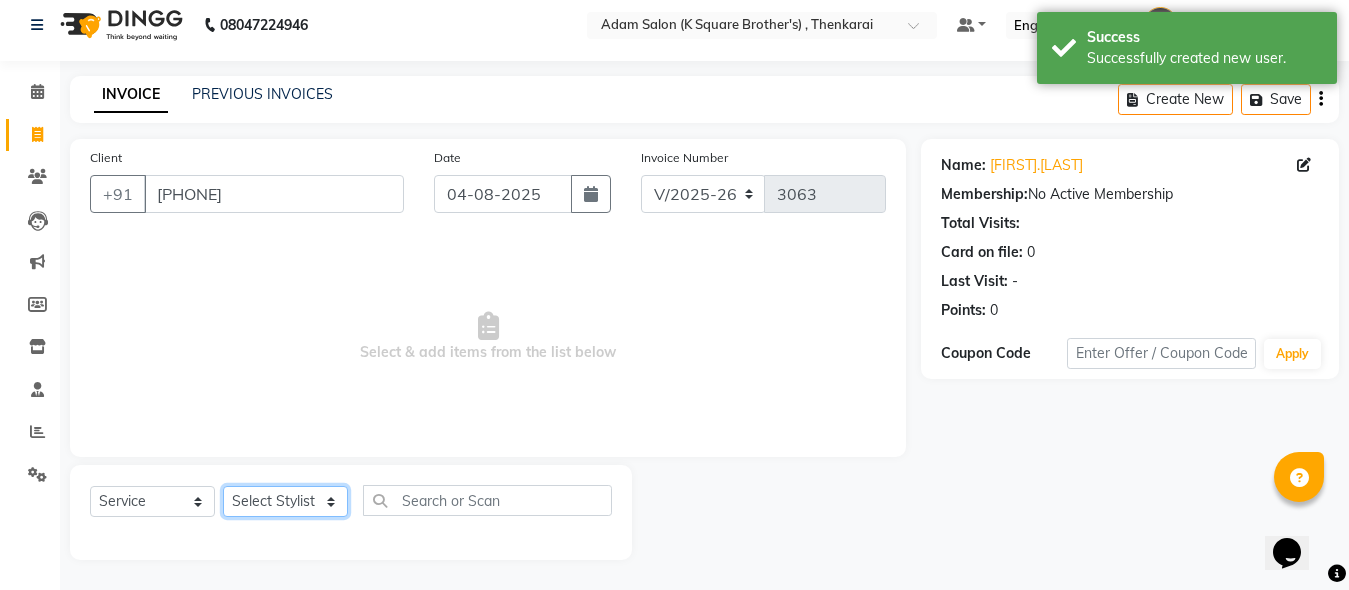click on "Select Stylist Hasan Malik Navaz Suhail Syed Adam" 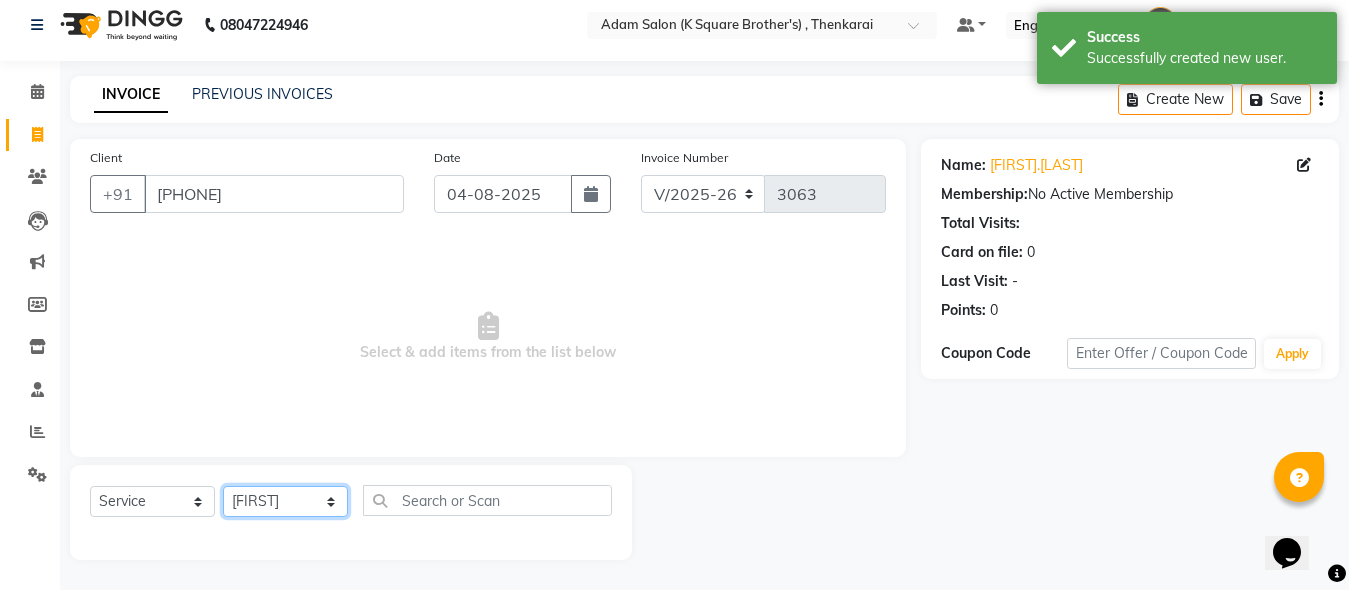 click on "Select Stylist Hasan Malik Navaz Suhail Syed Adam" 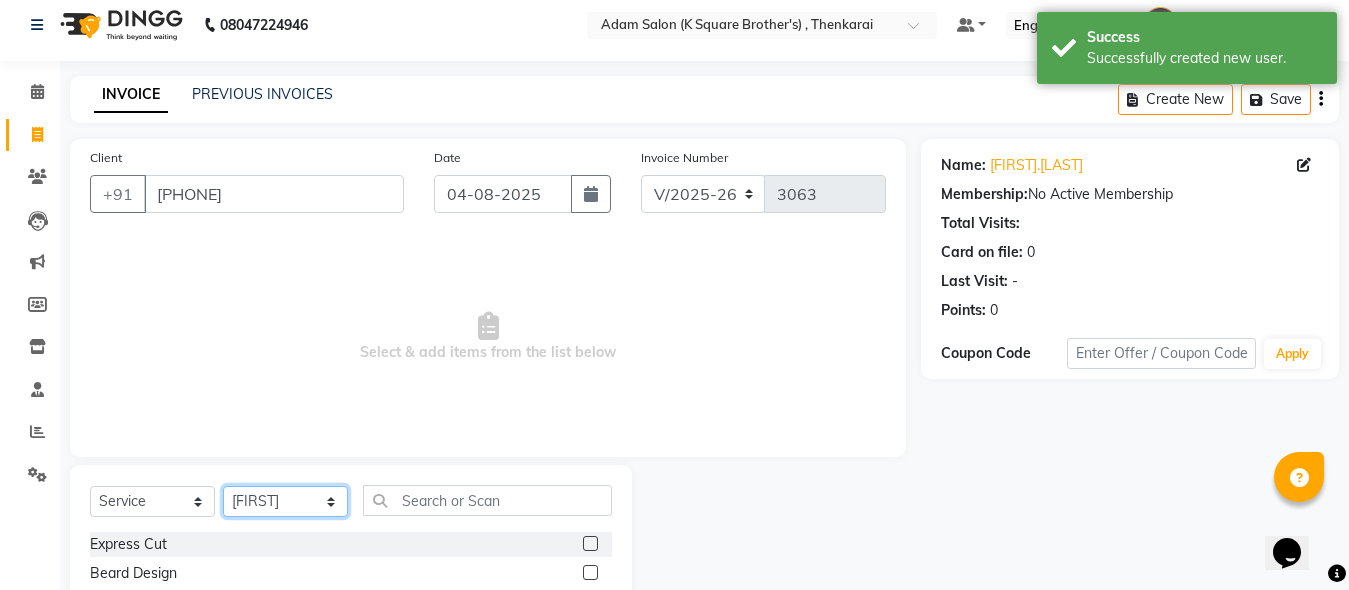 scroll, scrollTop: 211, scrollLeft: 0, axis: vertical 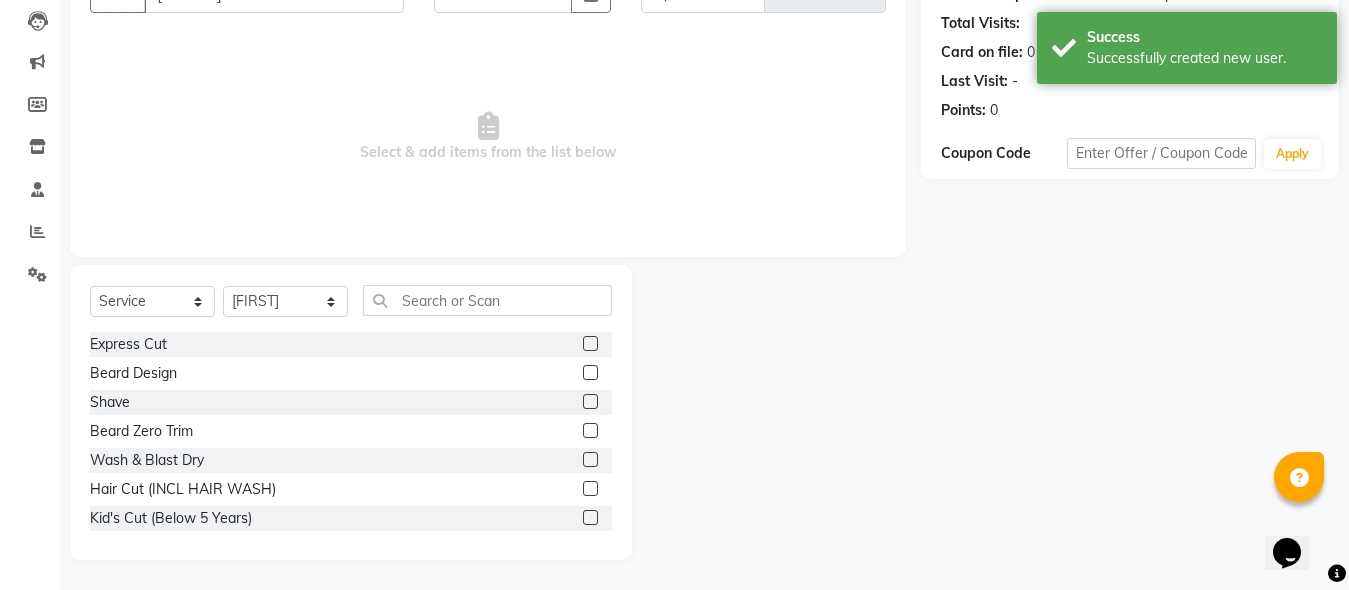 click 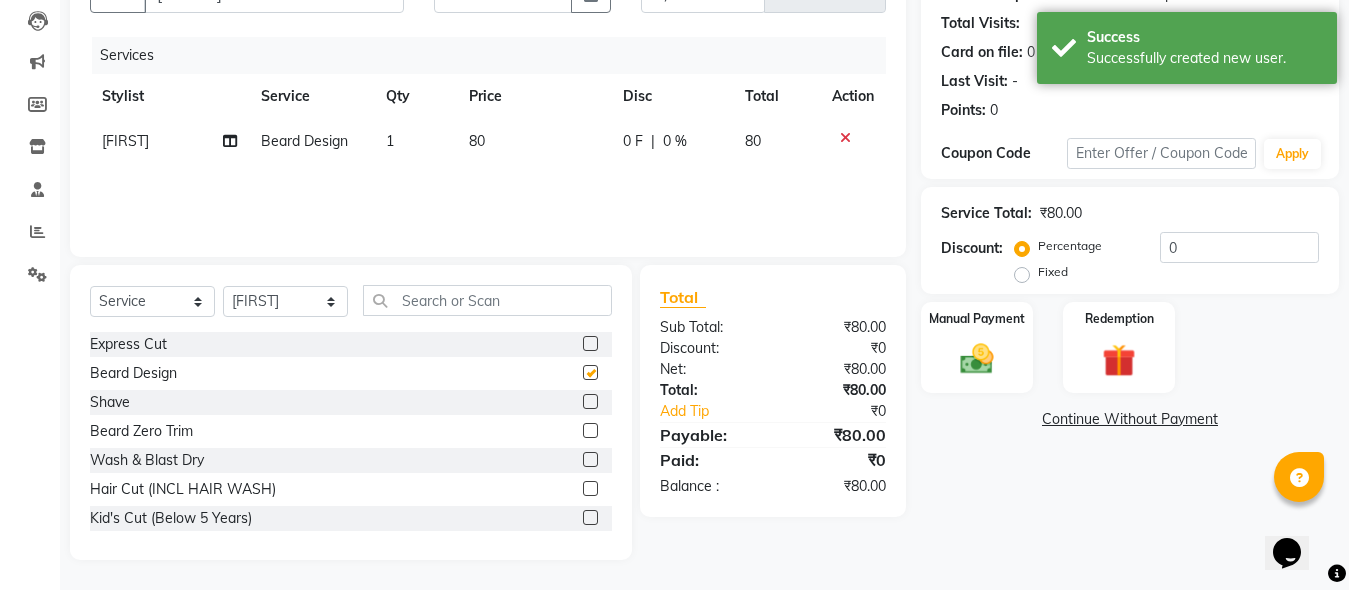 checkbox on "false" 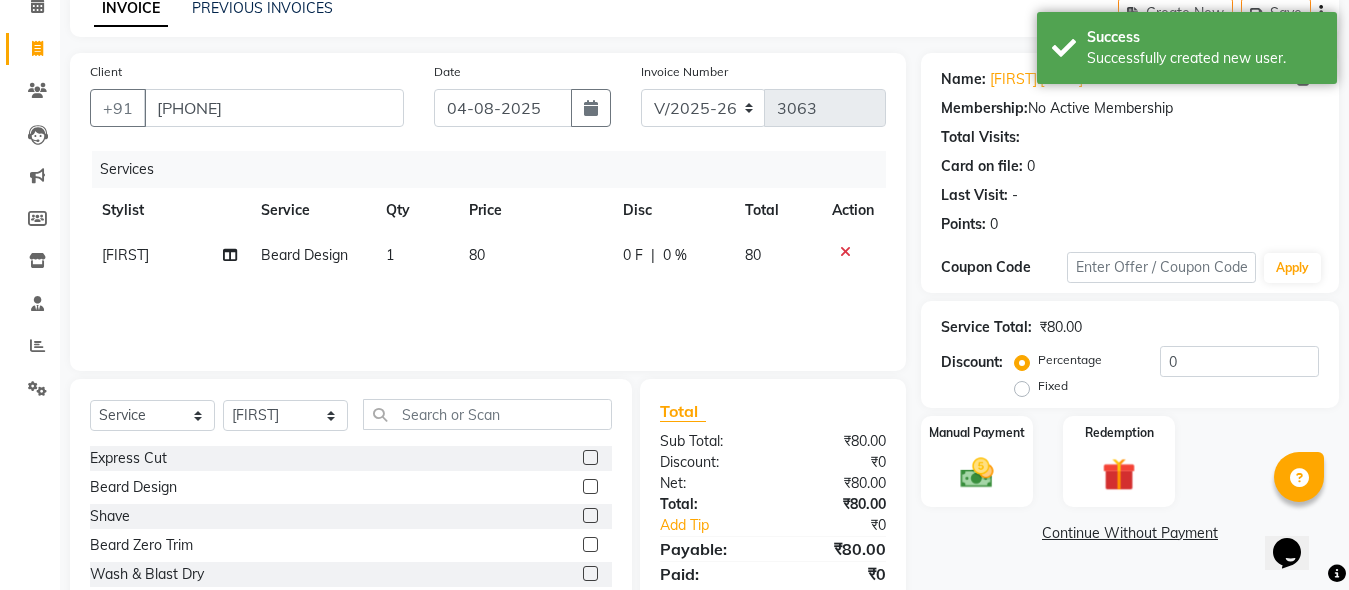 scroll, scrollTop: 211, scrollLeft: 0, axis: vertical 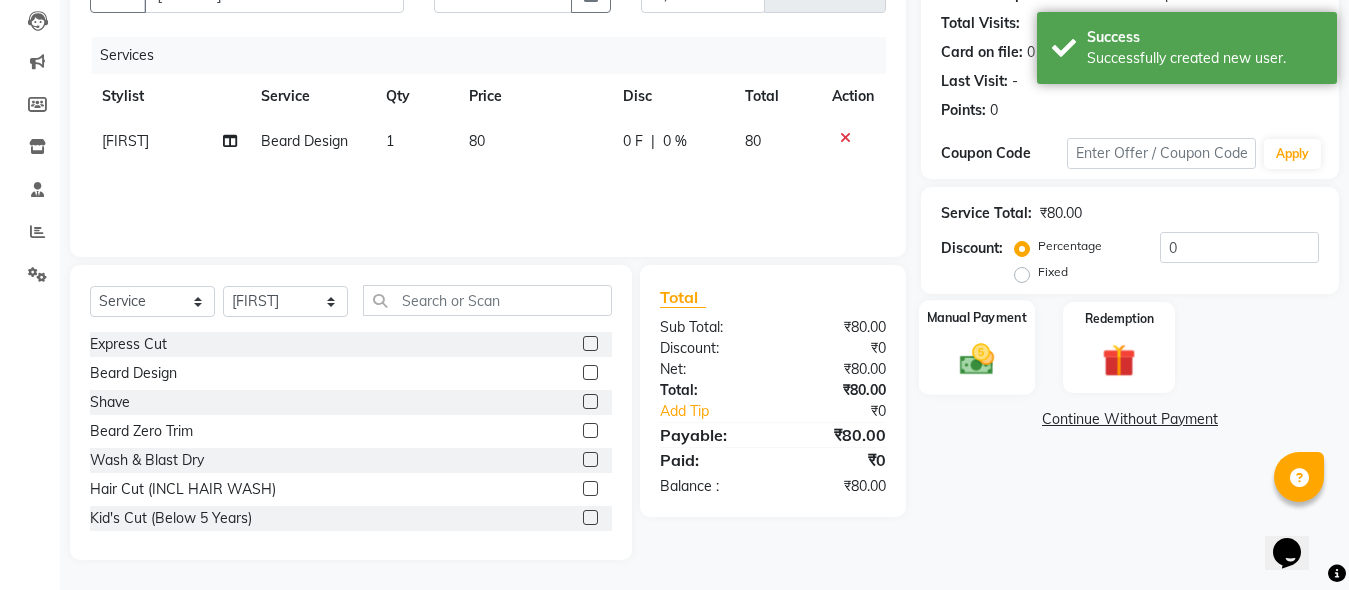 click on "Manual Payment" 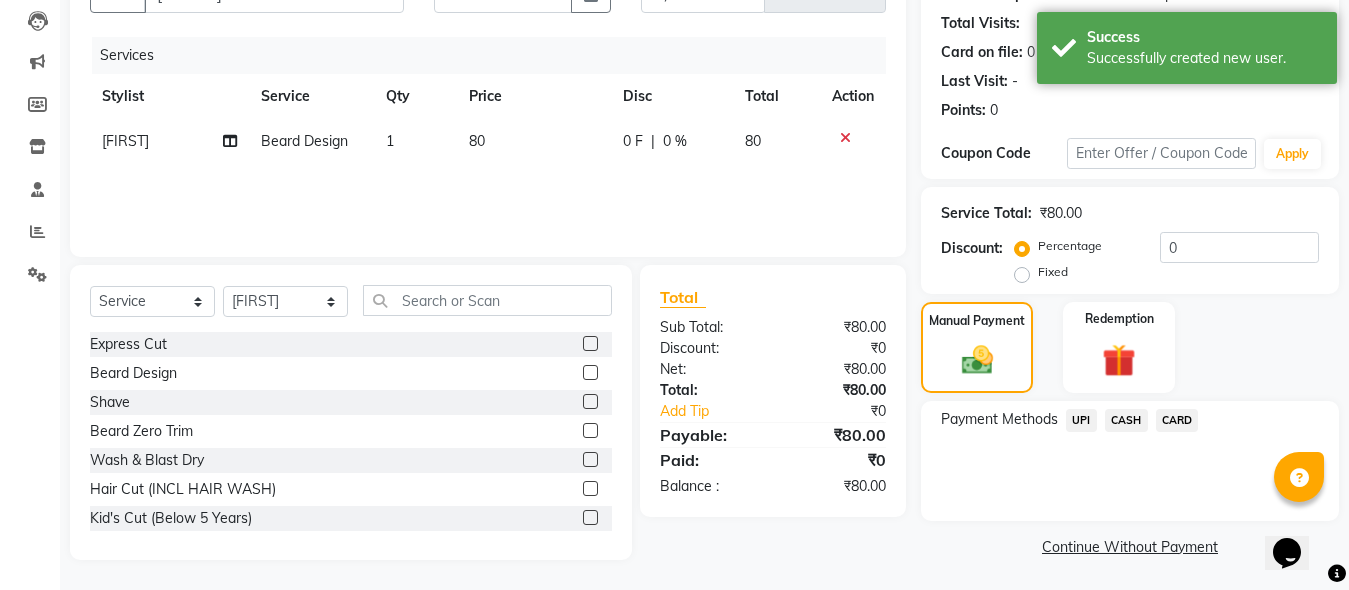 click on "CASH" 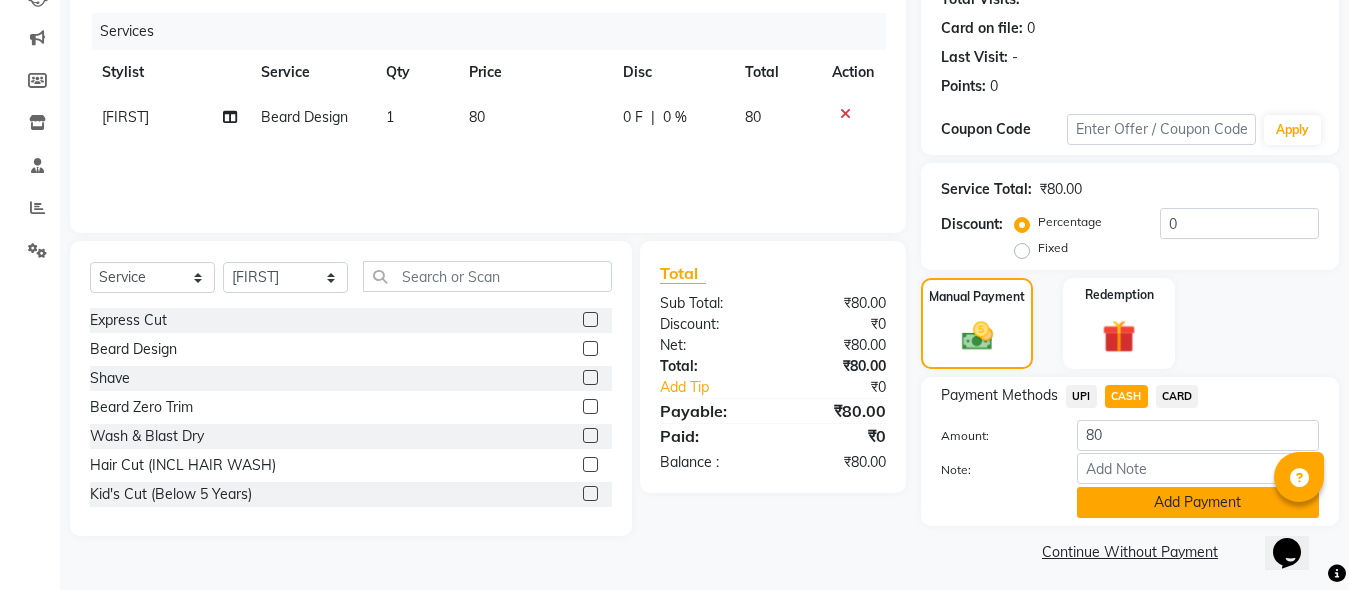 scroll, scrollTop: 242, scrollLeft: 0, axis: vertical 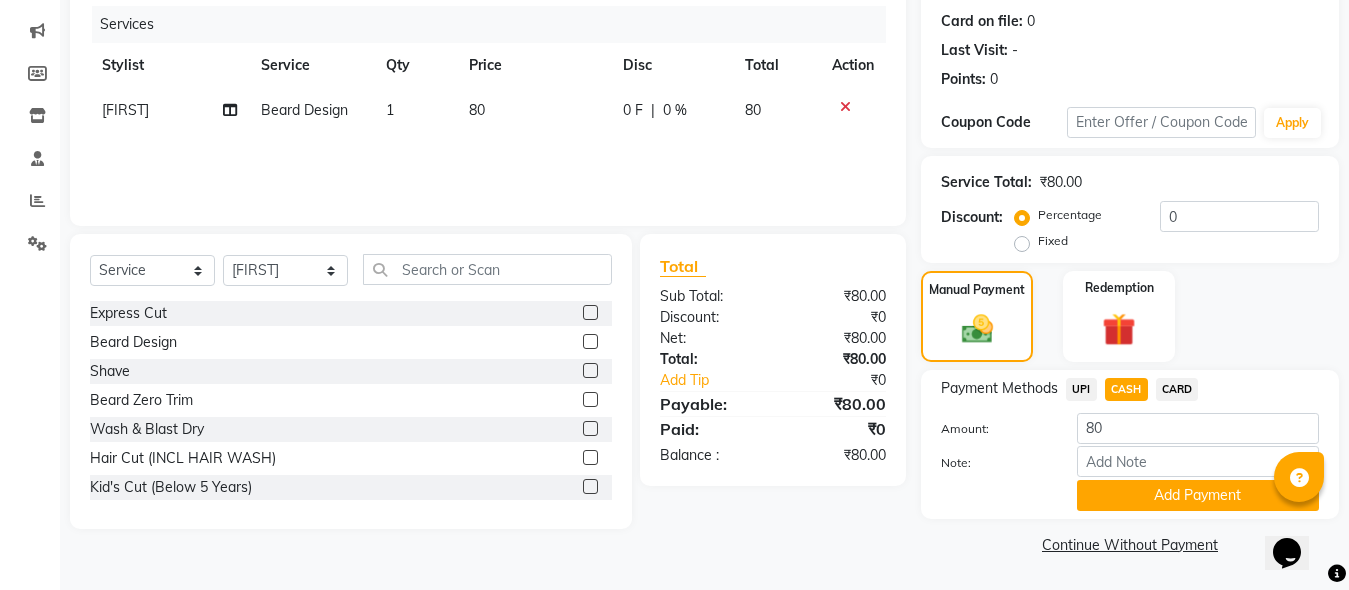 click on "UPI" 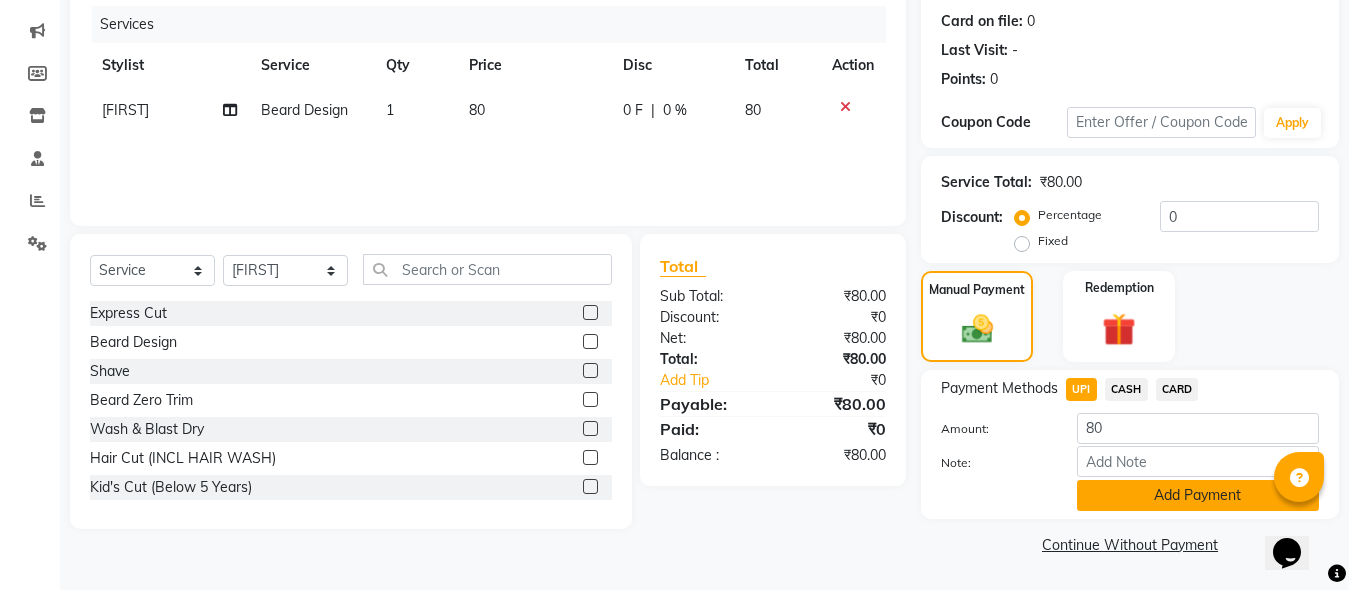 click on "Add Payment" 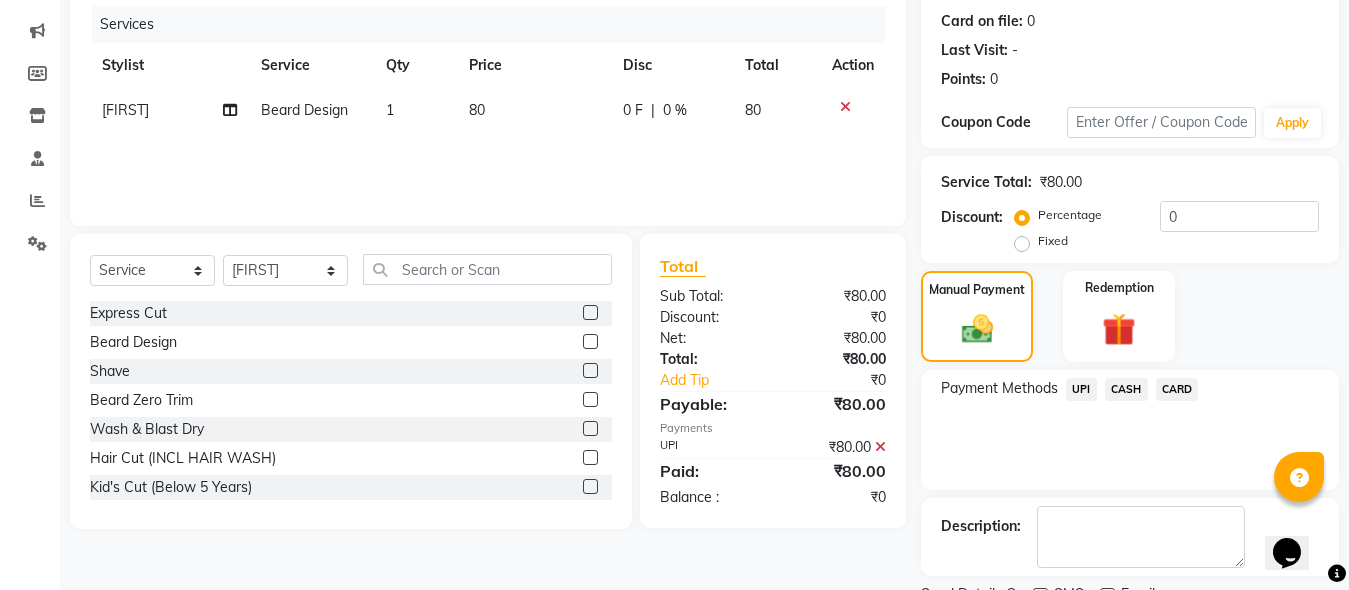 scroll, scrollTop: 326, scrollLeft: 0, axis: vertical 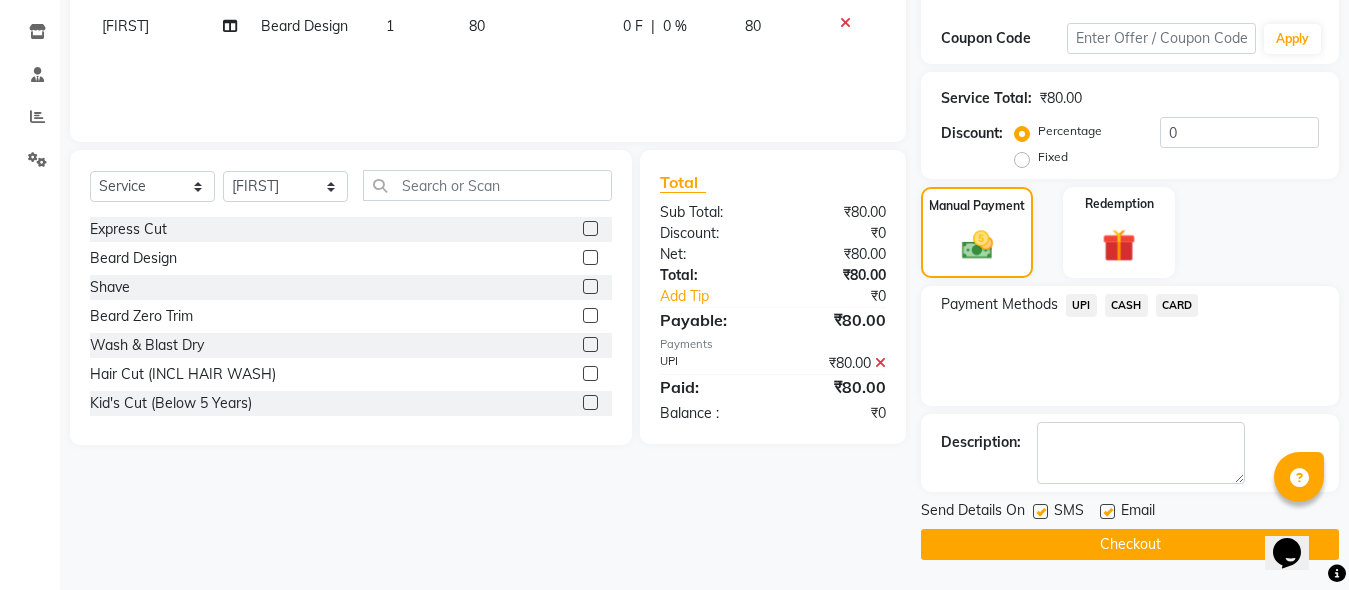 click on "Checkout" 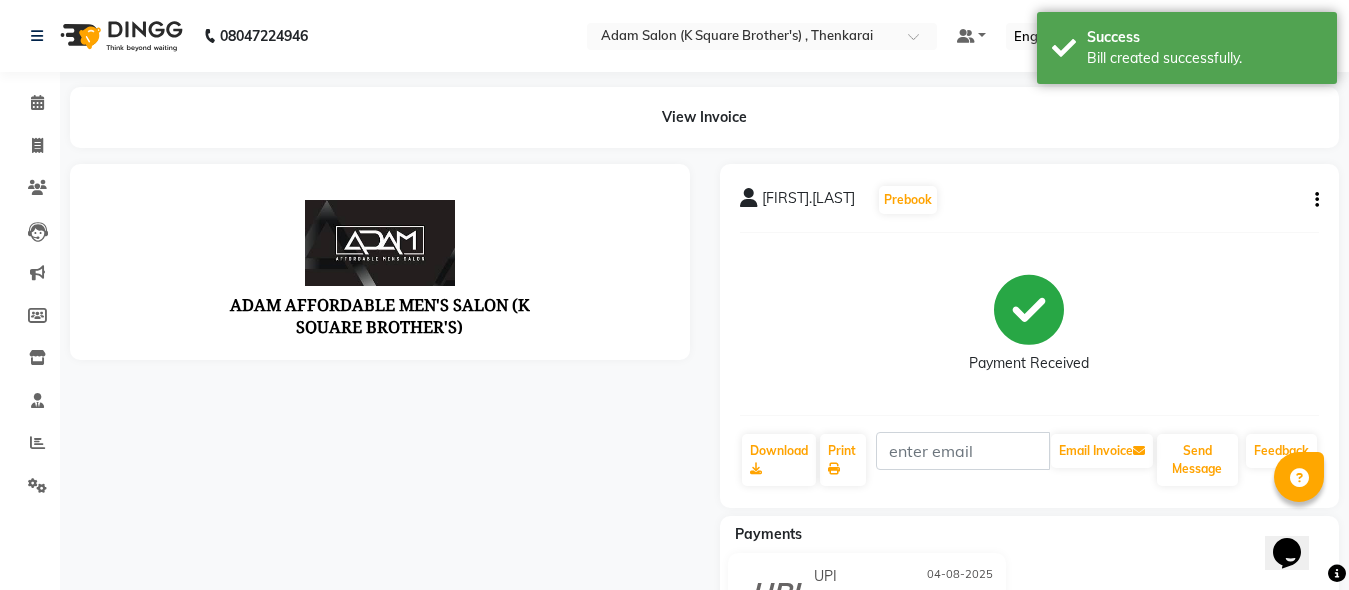 scroll, scrollTop: 0, scrollLeft: 0, axis: both 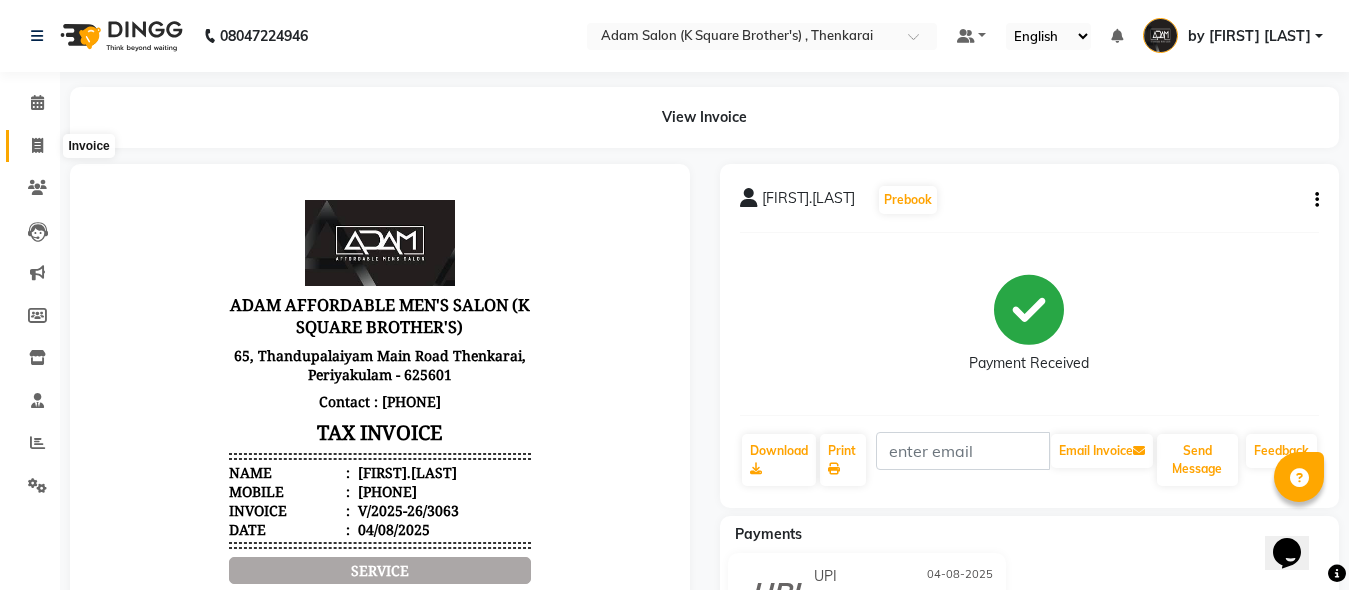 click 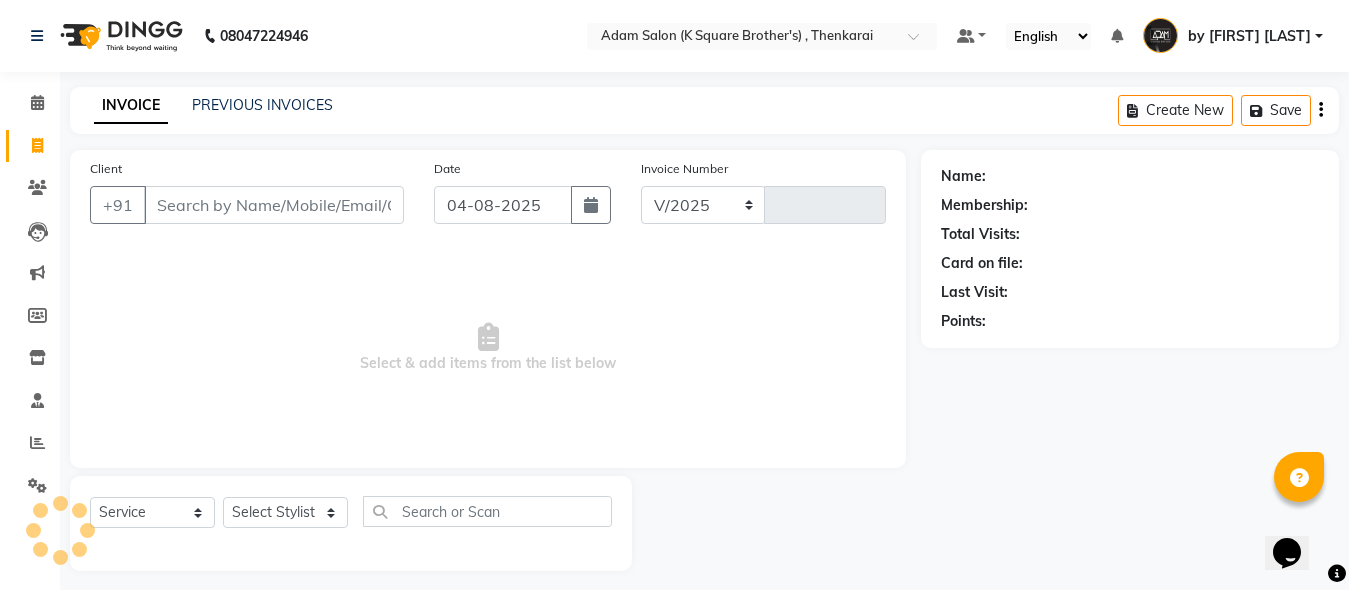 select on "8195" 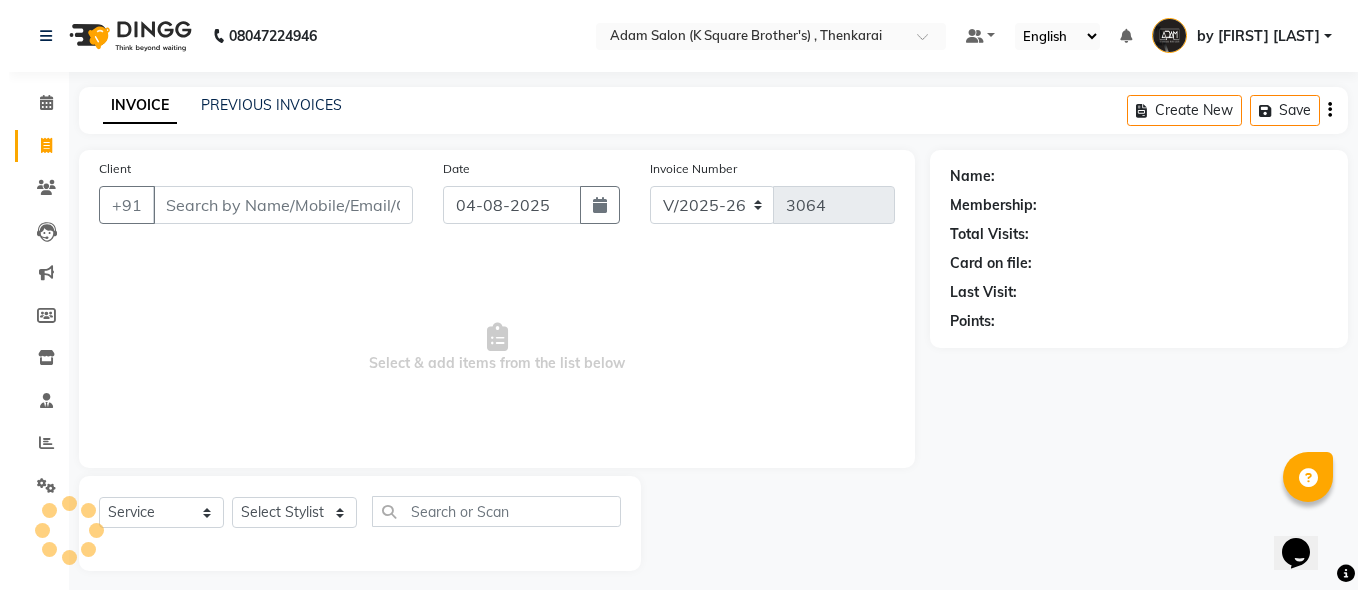 scroll, scrollTop: 11, scrollLeft: 0, axis: vertical 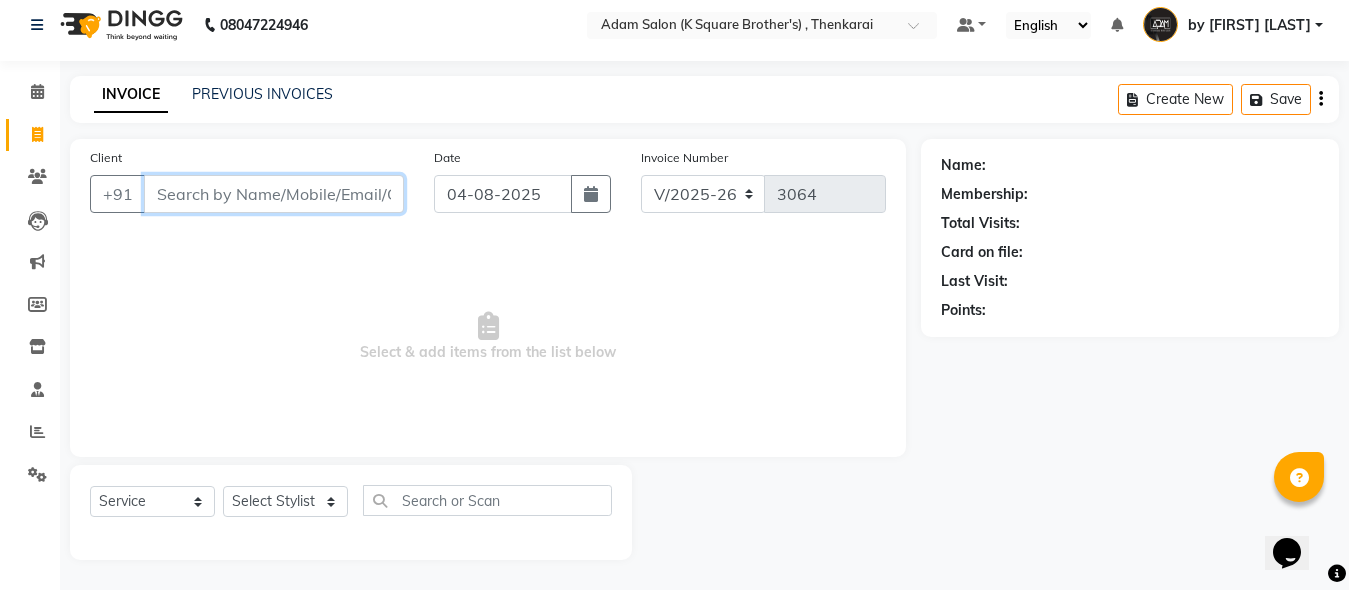 paste on "[PHONE]" 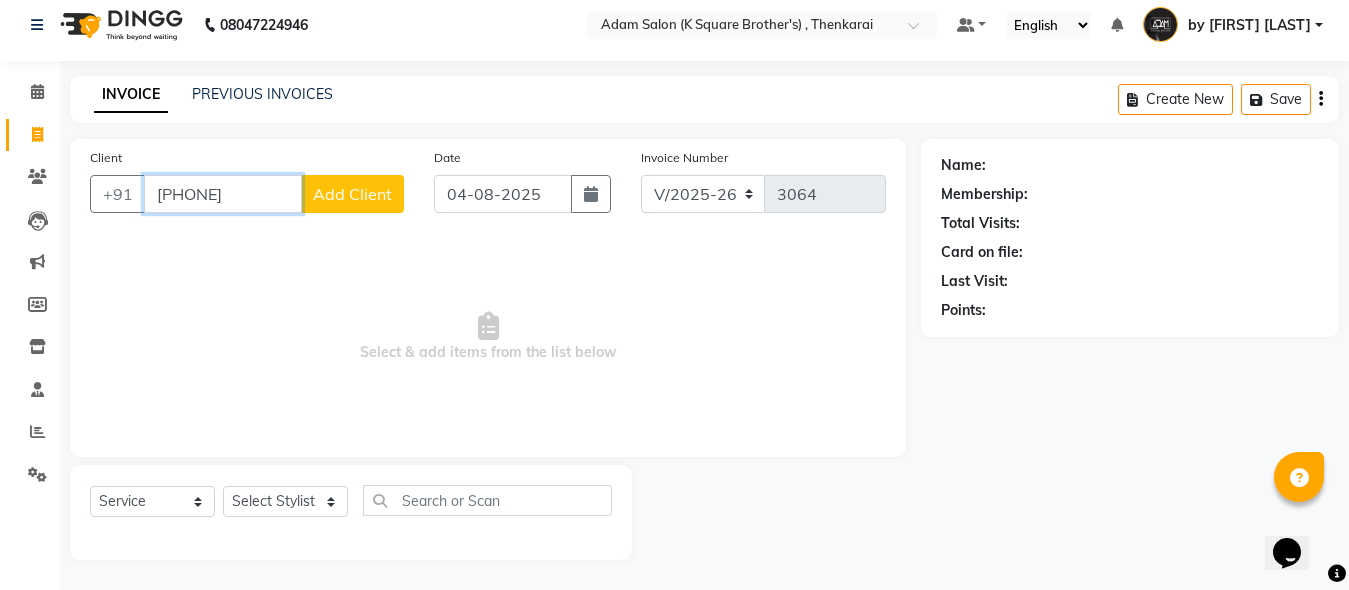 type on "[PHONE]" 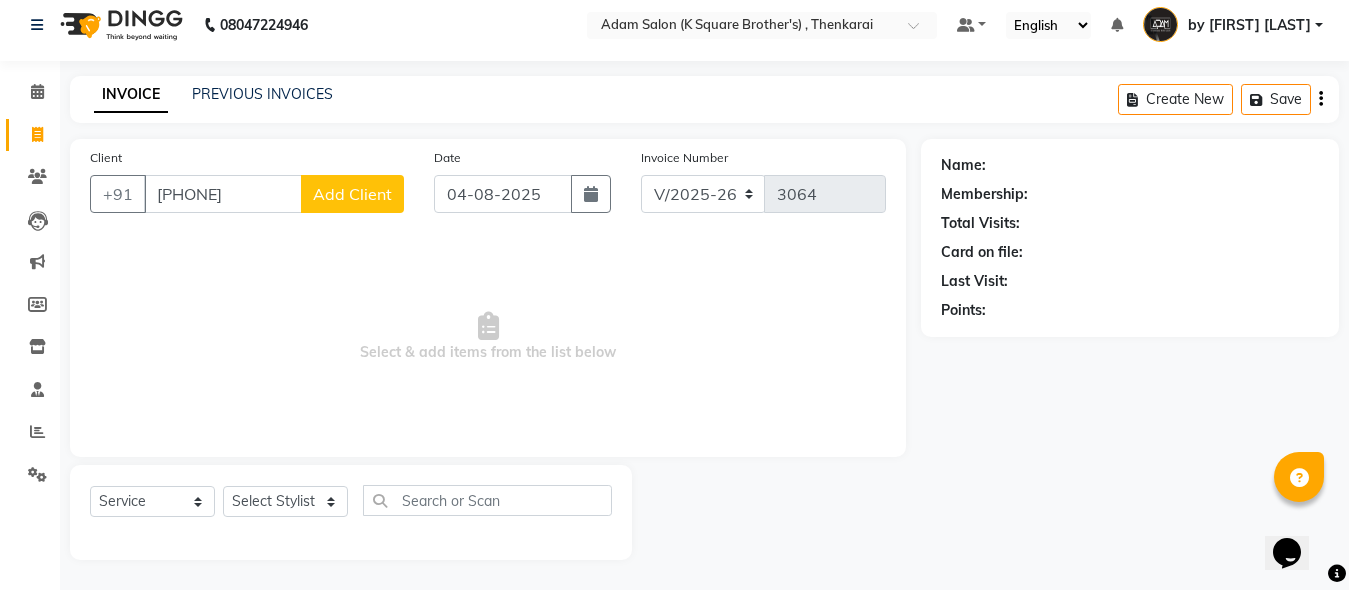 click on "Add Client" 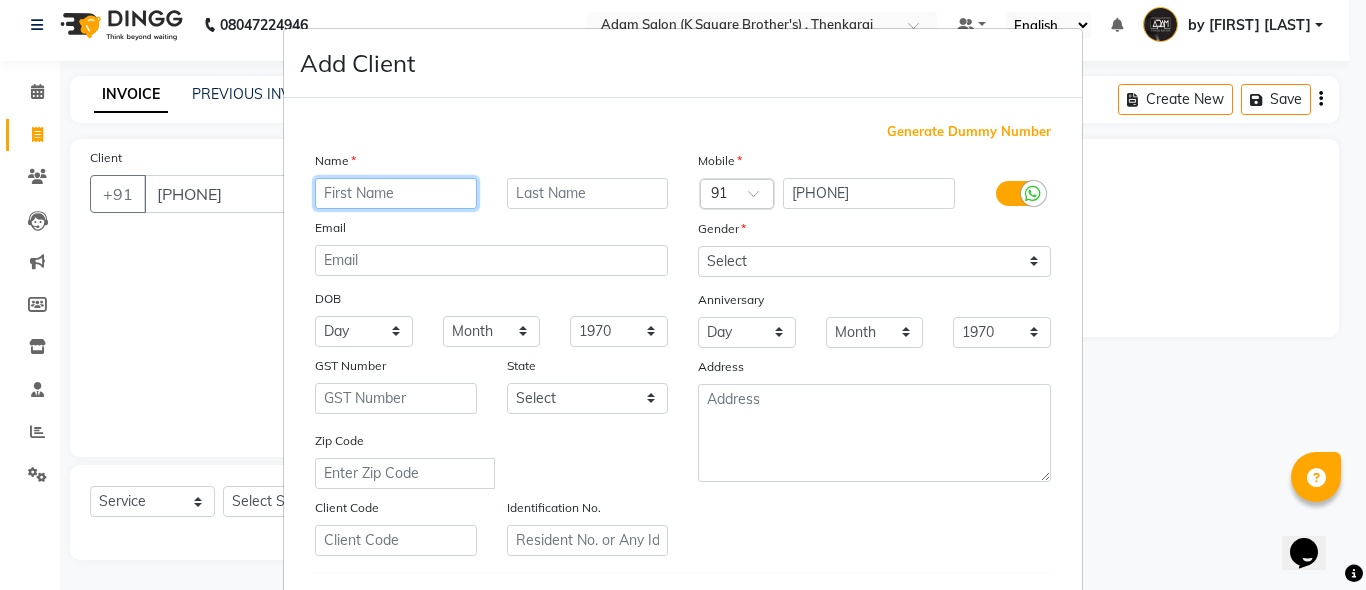 paste on "[LAST]" 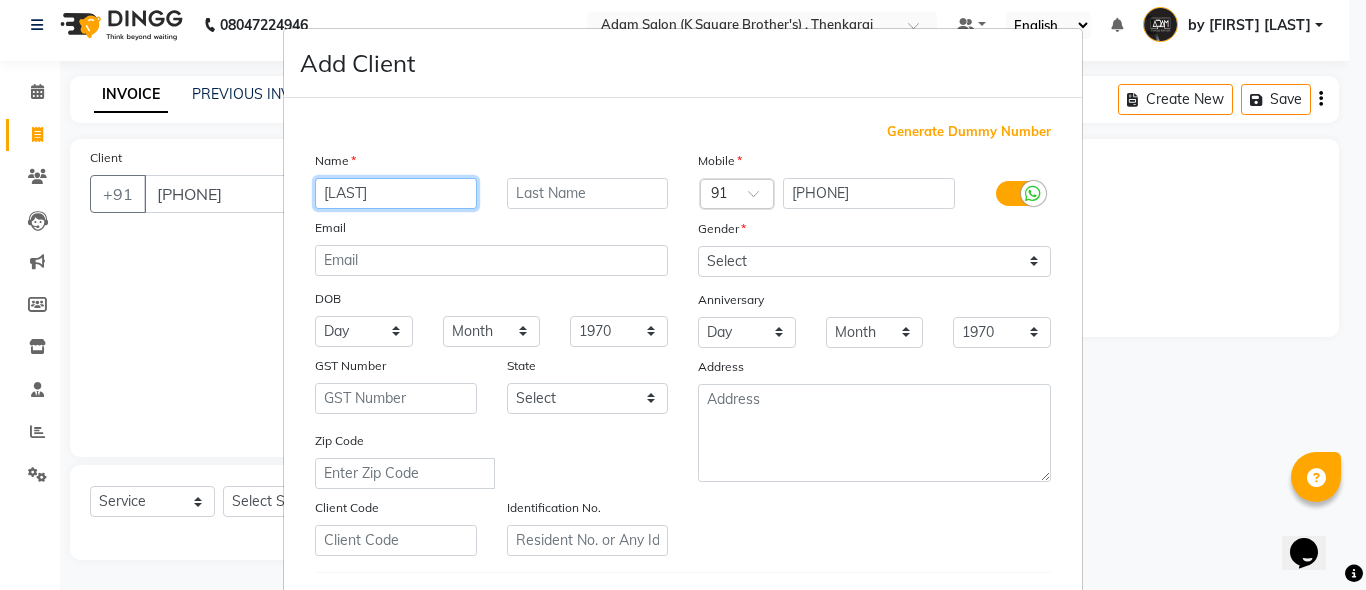 type on "[LAST]" 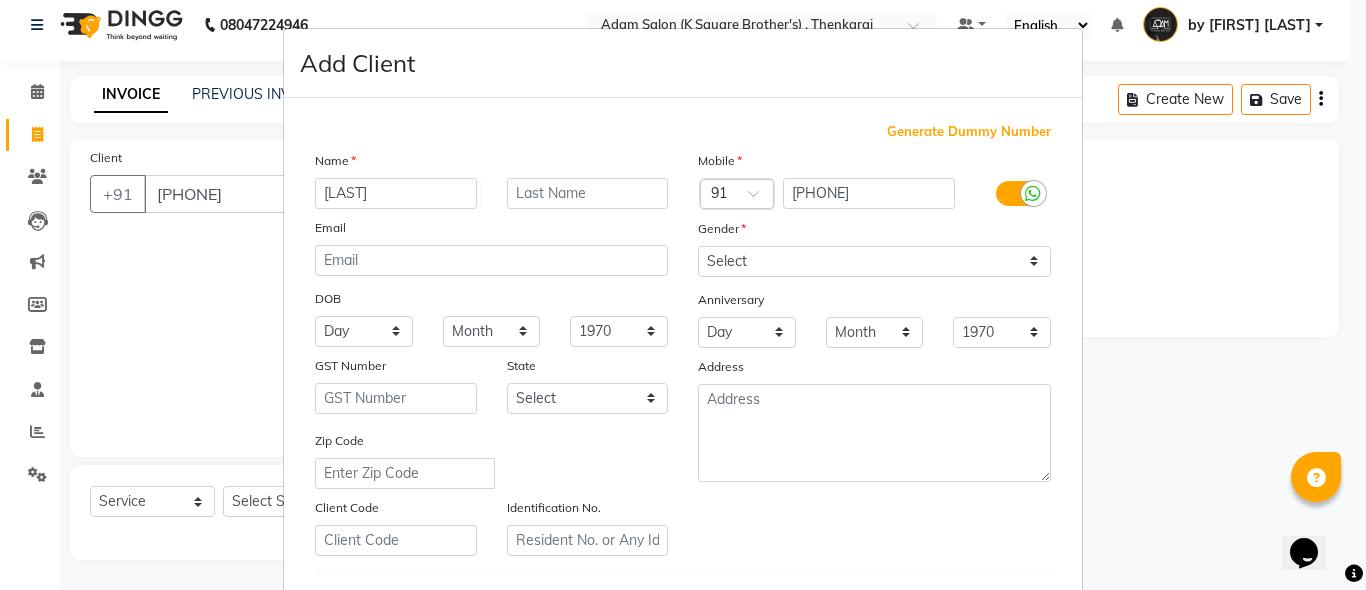 click on "Gender" at bounding box center (874, 232) 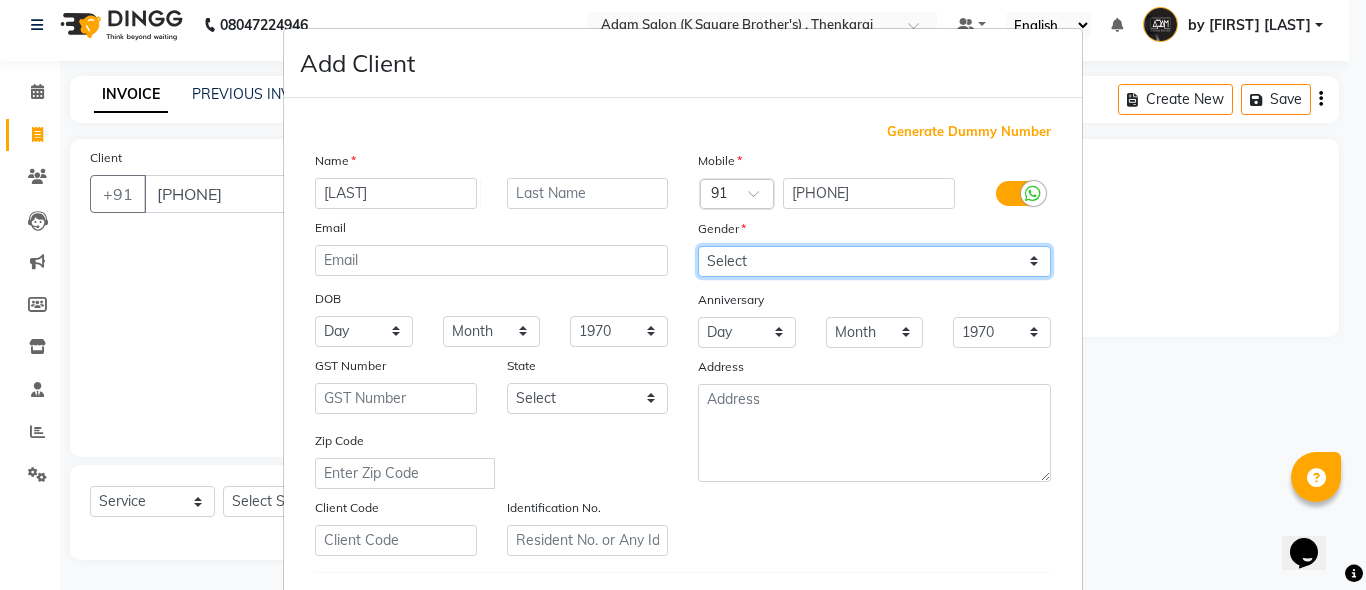 click on "Select Male Female Other Prefer Not To Say" at bounding box center (874, 261) 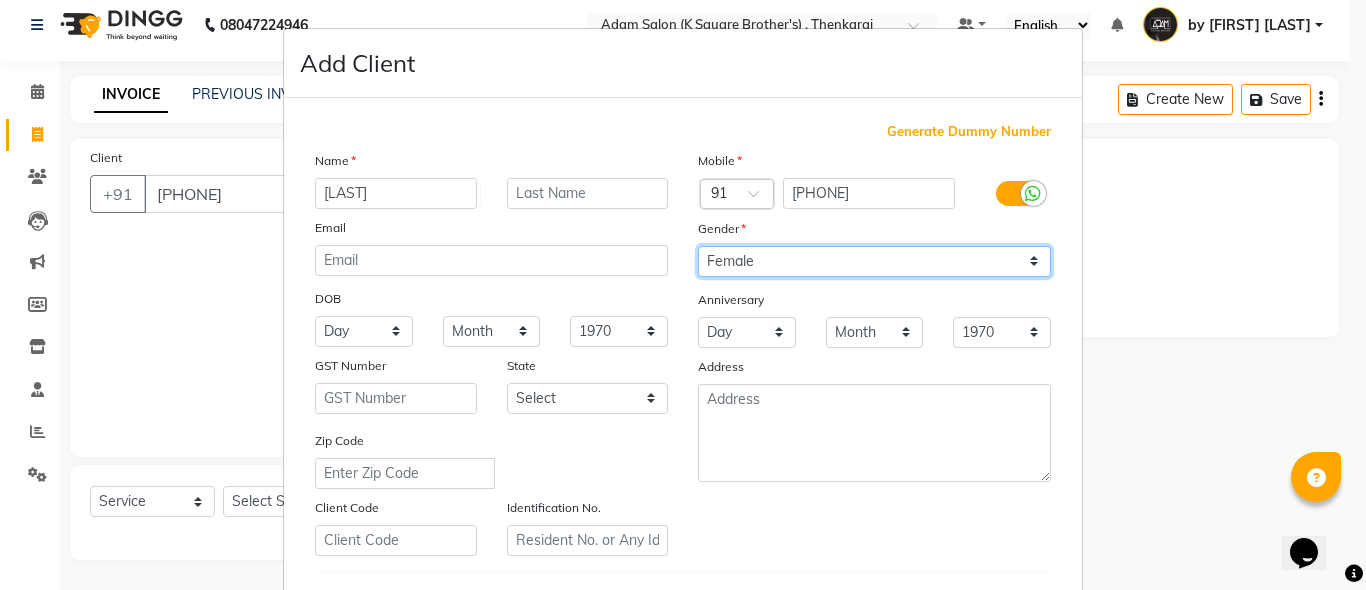 click on "Select Male Female Other Prefer Not To Say" at bounding box center (874, 261) 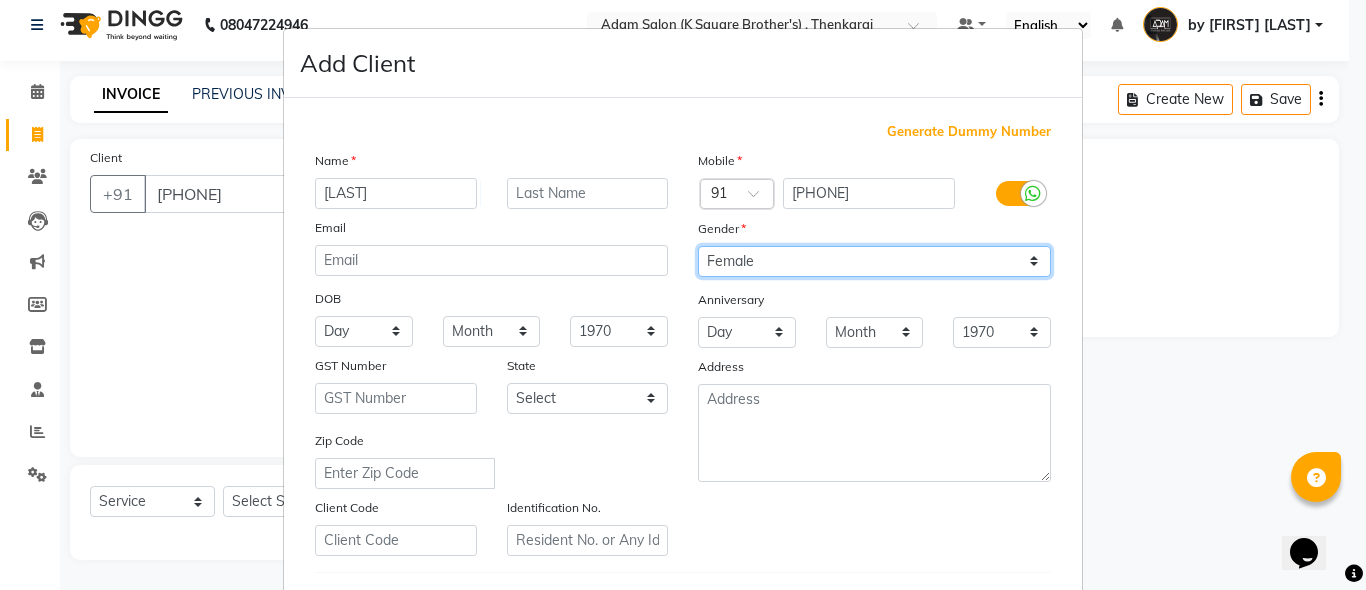 click on "Select Male Female Other Prefer Not To Say" at bounding box center (874, 261) 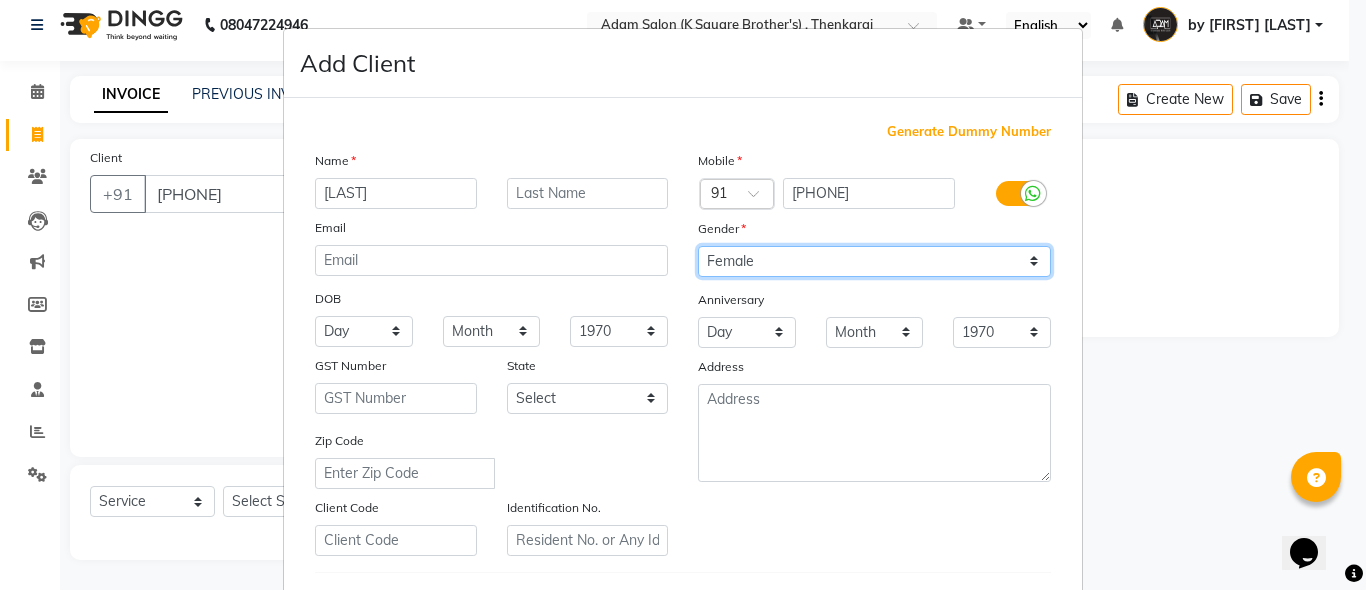 select on "male" 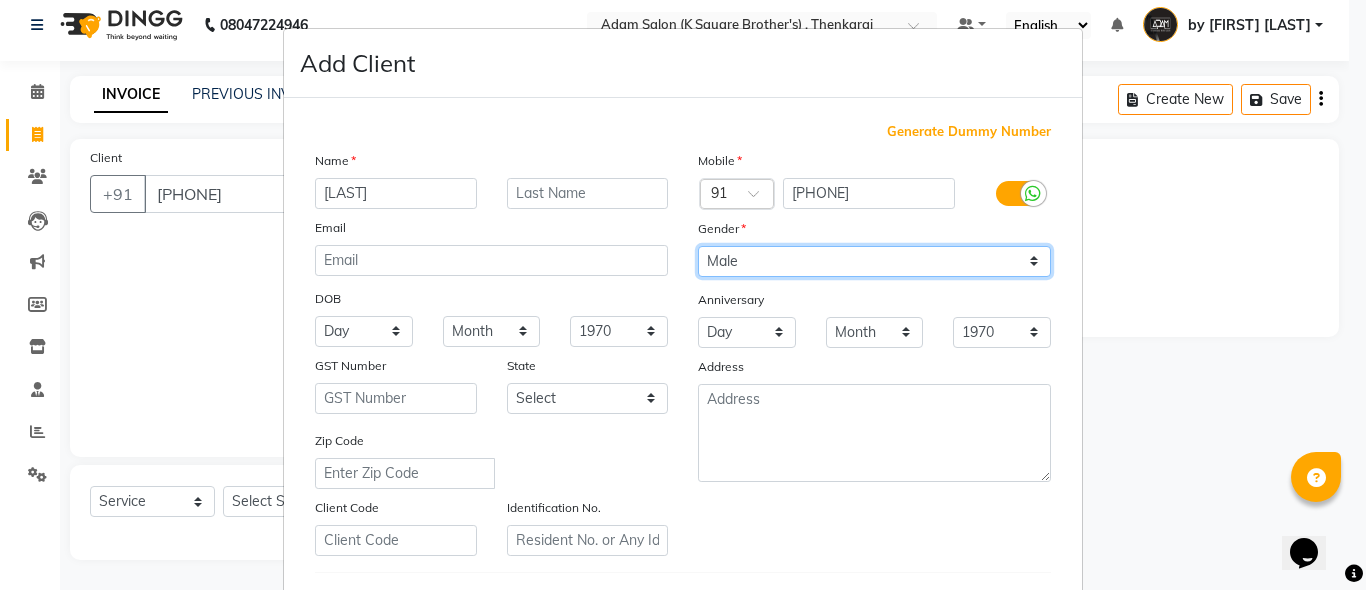 click on "Select Male Female Other Prefer Not To Say" at bounding box center (874, 261) 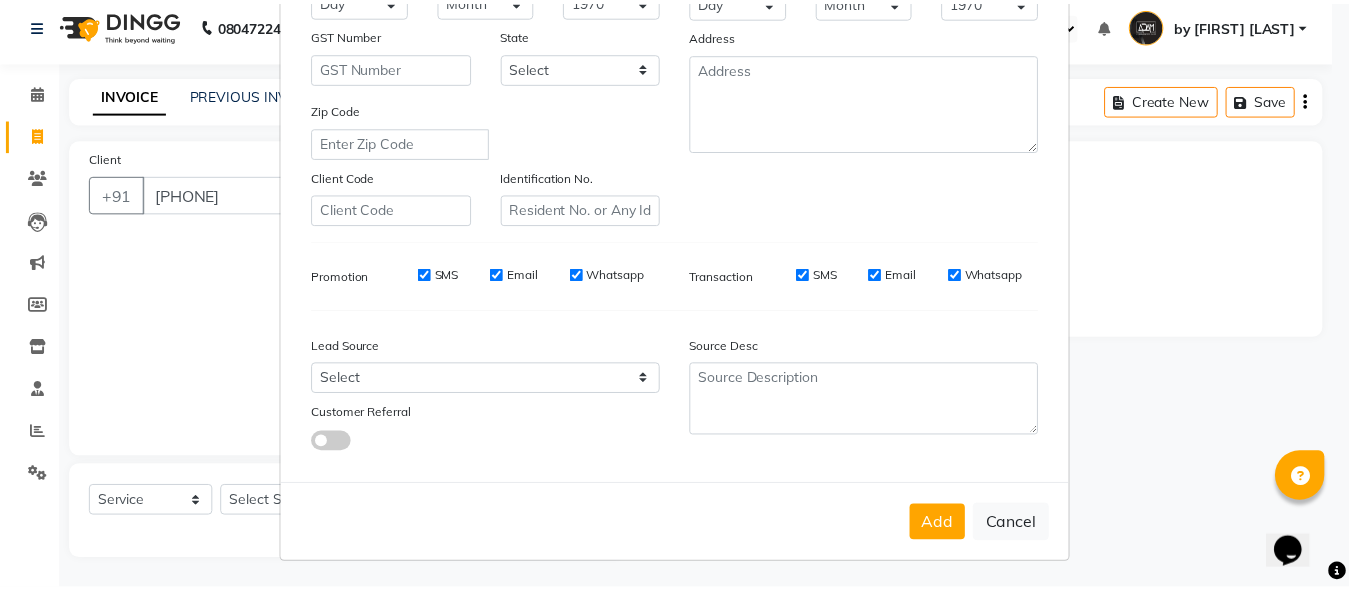 scroll, scrollTop: 333, scrollLeft: 0, axis: vertical 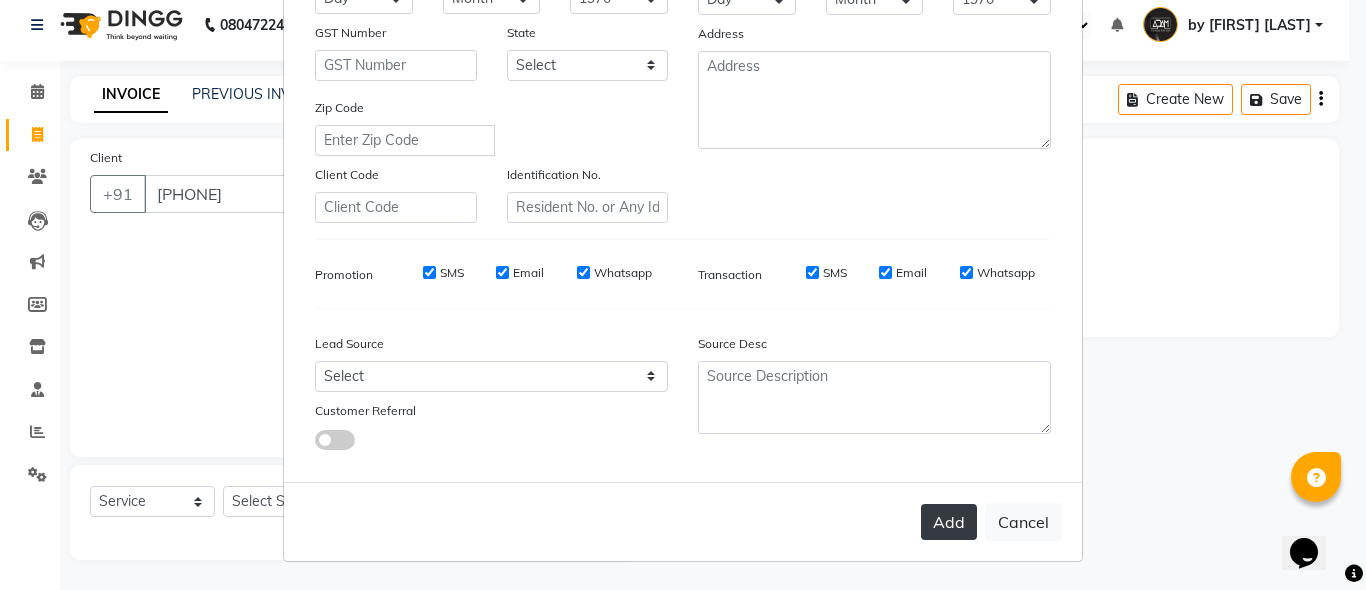 click on "Add" at bounding box center (949, 522) 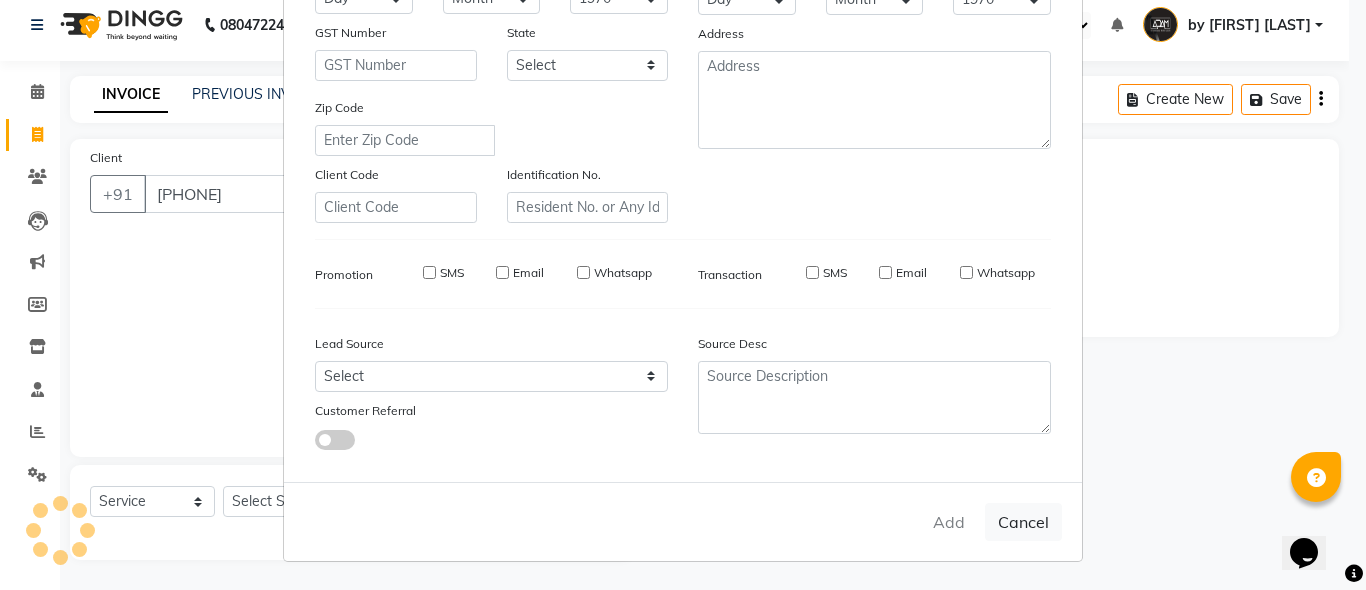 type 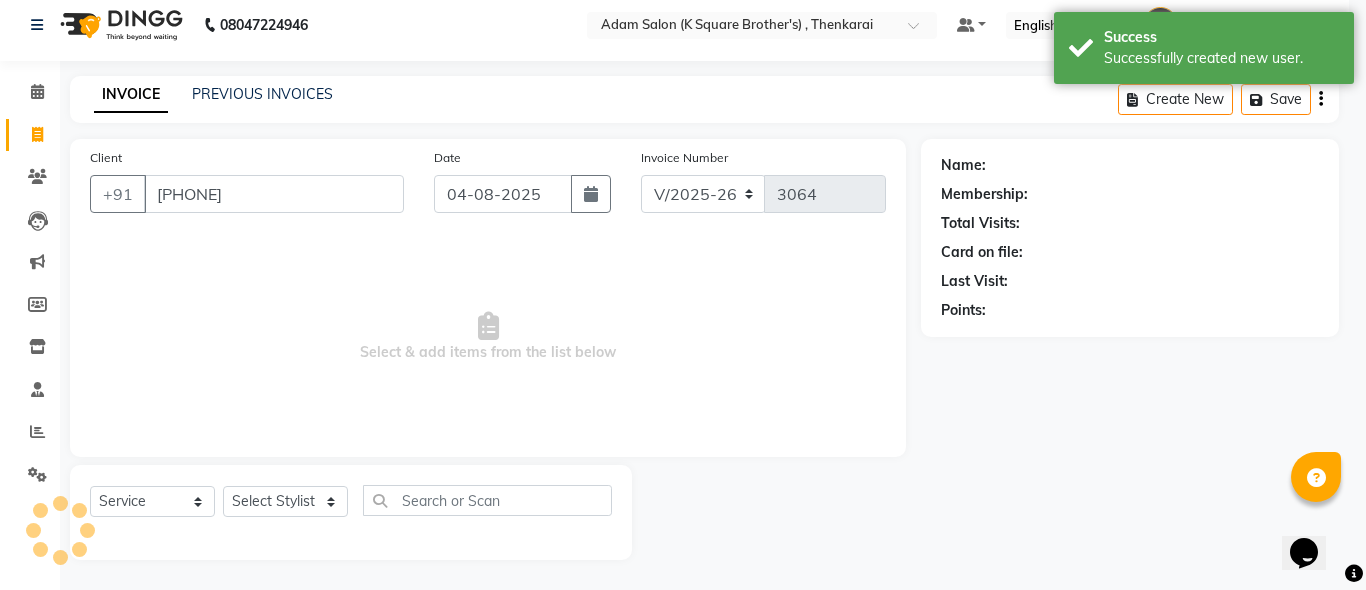 click on "Add Client Generate Dummy Number Name Email DOB Day 01 02 03 04 05 06 07 08 09 10 11 12 13 14 15 16 17 18 19 20 21 22 23 24 25 26 27 28 29 30 31 Month January February March April May June July August September October November December 1940 1941 1942 1943 1944 1945 1946 1947 1948 1949 1950 1951 1952 1953 1954 1955 1956 1957 1958 1959 1960 1961 1962 1963 1964 1965 1966 1967 1968 1969 1970 1971 1972 1973 1974 1975 1976 1977 1978 1979 1980 1981 1982 1983 1984 1985 1986 1987 1988 1989 1990 1991 1992 1993 1994 1995 1996 1997 1998 1999 2000 2001 2002 2003 2004 2005 2006 2007 2008 2009 2010 2011 2012 2013 2014 2015 2016 2017 2018 2019 2020 2021 2022 2023 2024 GST Number State Select Andaman and Nicobar Islands Andhra Pradesh Arunachal Pradesh Assam Bihar Chandigarh Chhattisgarh Dadra and Nagar Haveli Daman and Diu Delhi Goa Gujarat Haryana Himachal Pradesh Jammu and Kashmir Jharkhand Karnataka Kerala Lakshadweep Madhya Pradesh Maharashtra Manipur Meghalaya Mizoram Nagaland Odisha Pondicherry Punjab Rajasthan Sikkim" at bounding box center (683, 295) 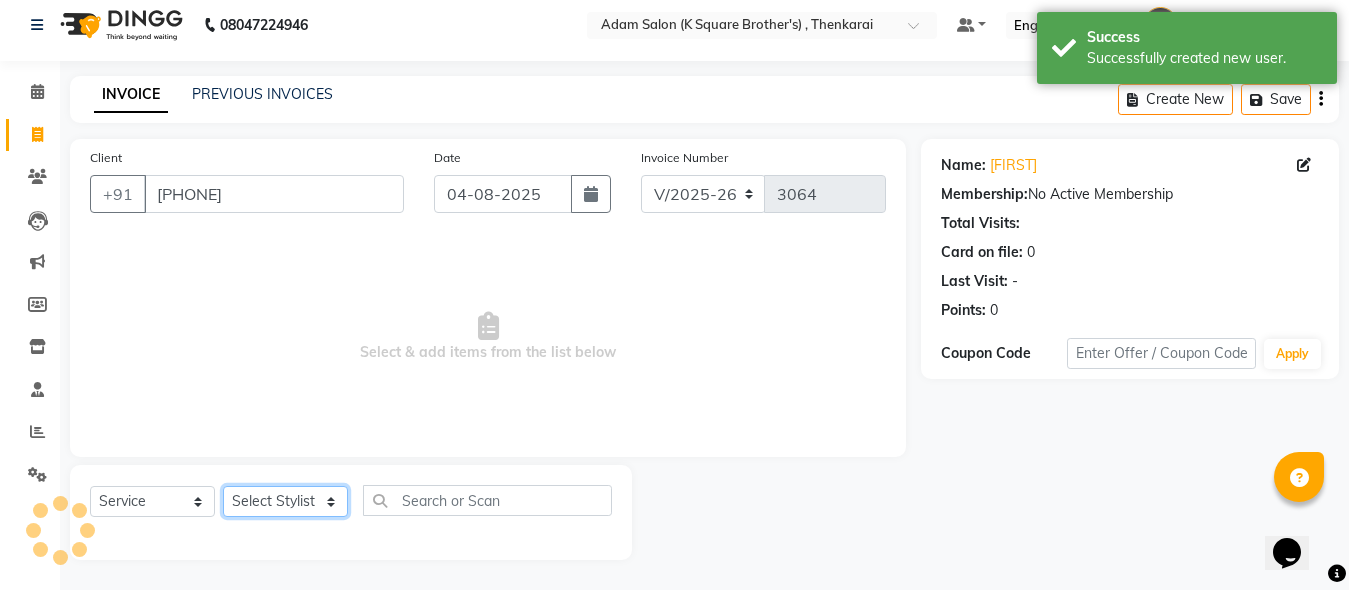 click on "Select Stylist Hasan Malik Navaz Suhail Syed Adam" 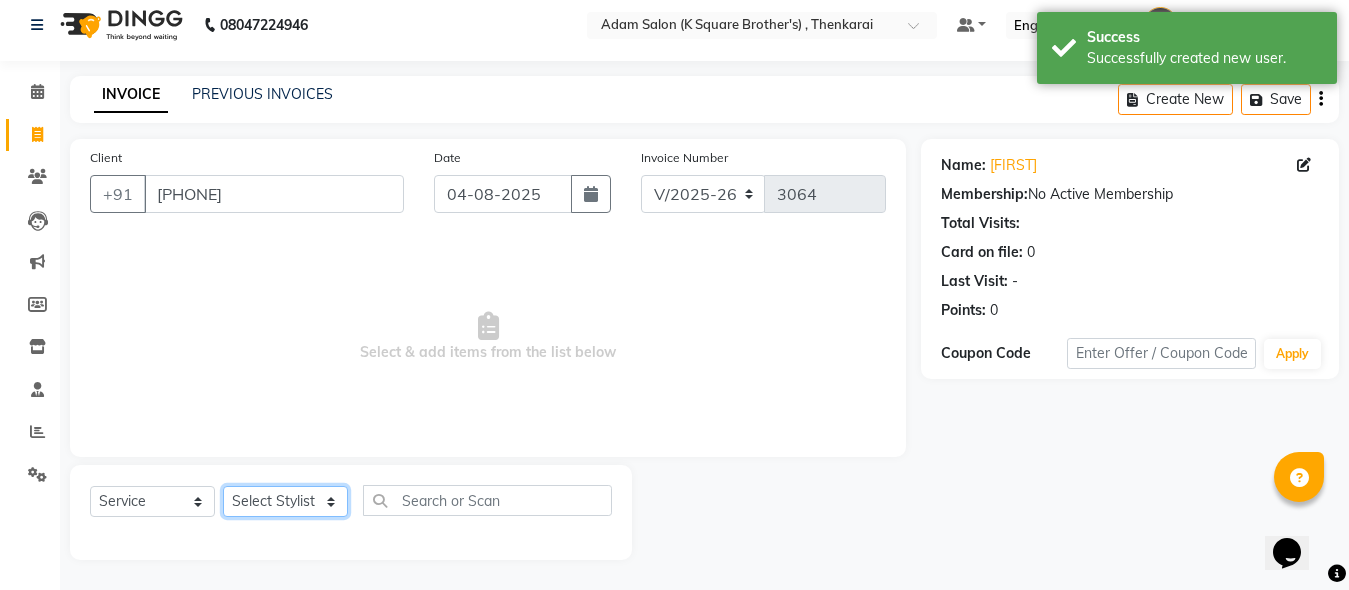 select on "78097" 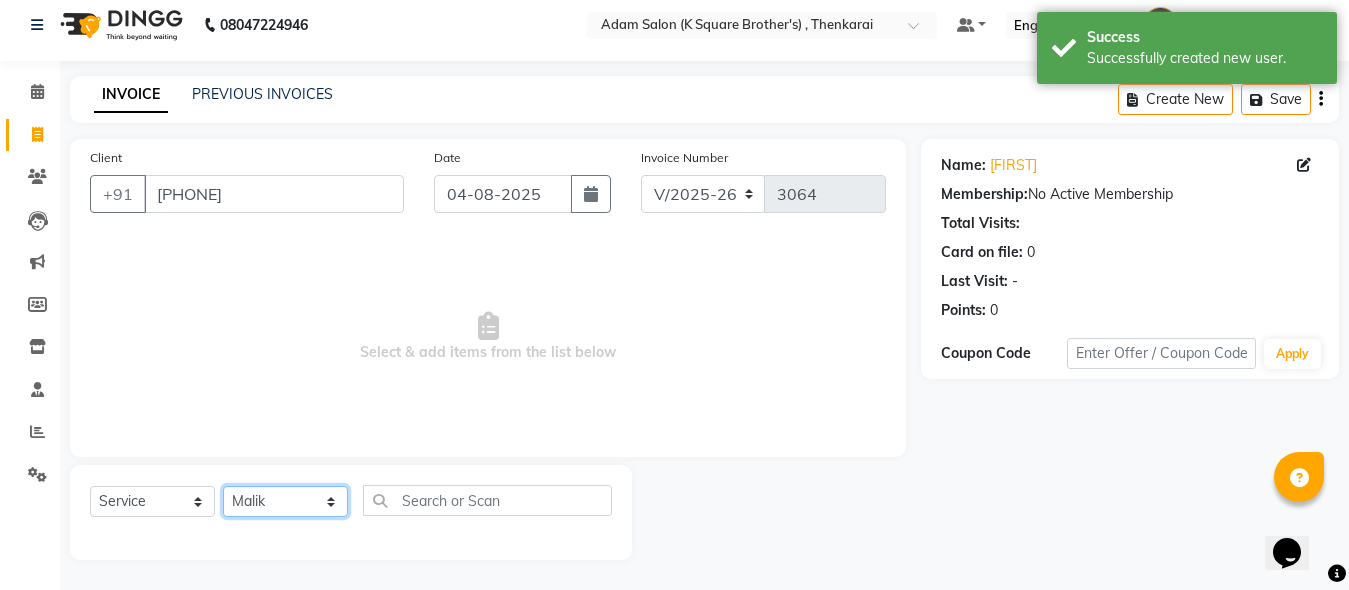 click on "Select Stylist Hasan Malik Navaz Suhail Syed Adam" 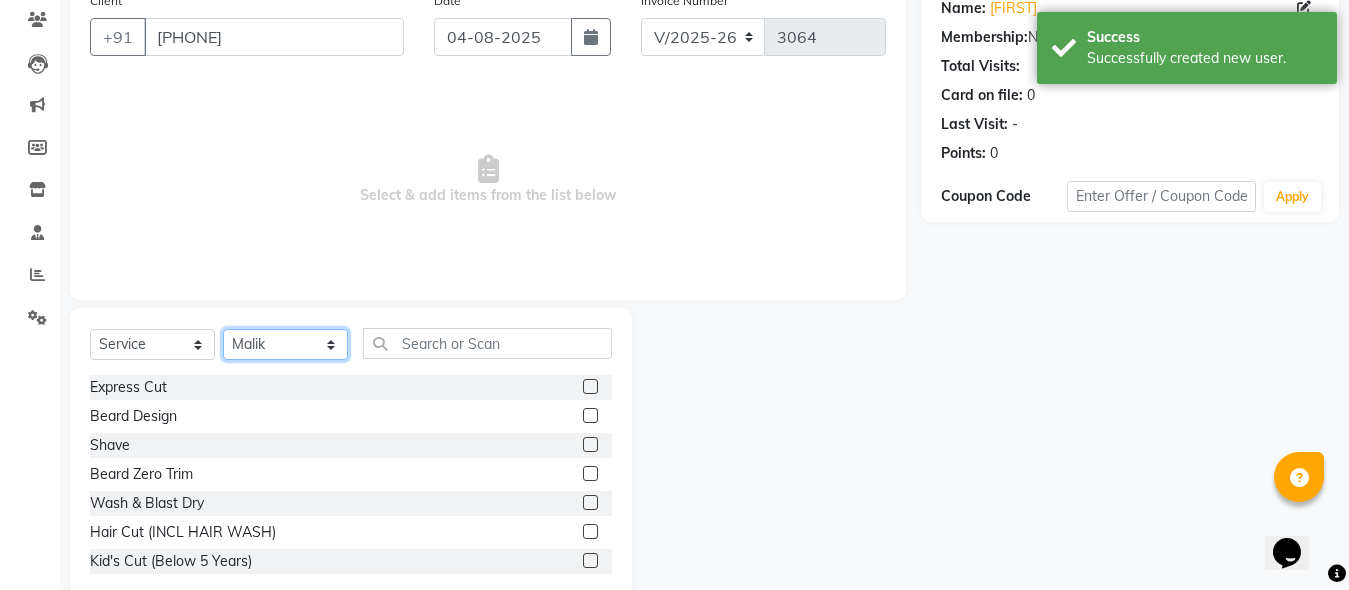 scroll, scrollTop: 211, scrollLeft: 0, axis: vertical 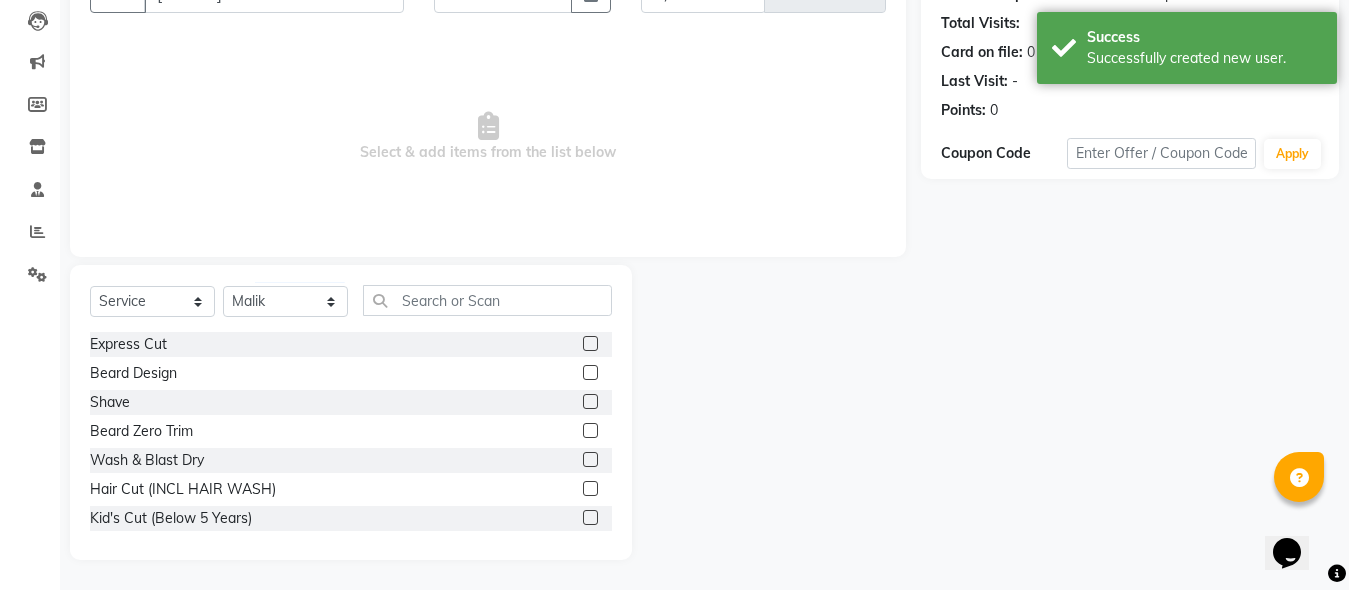 click 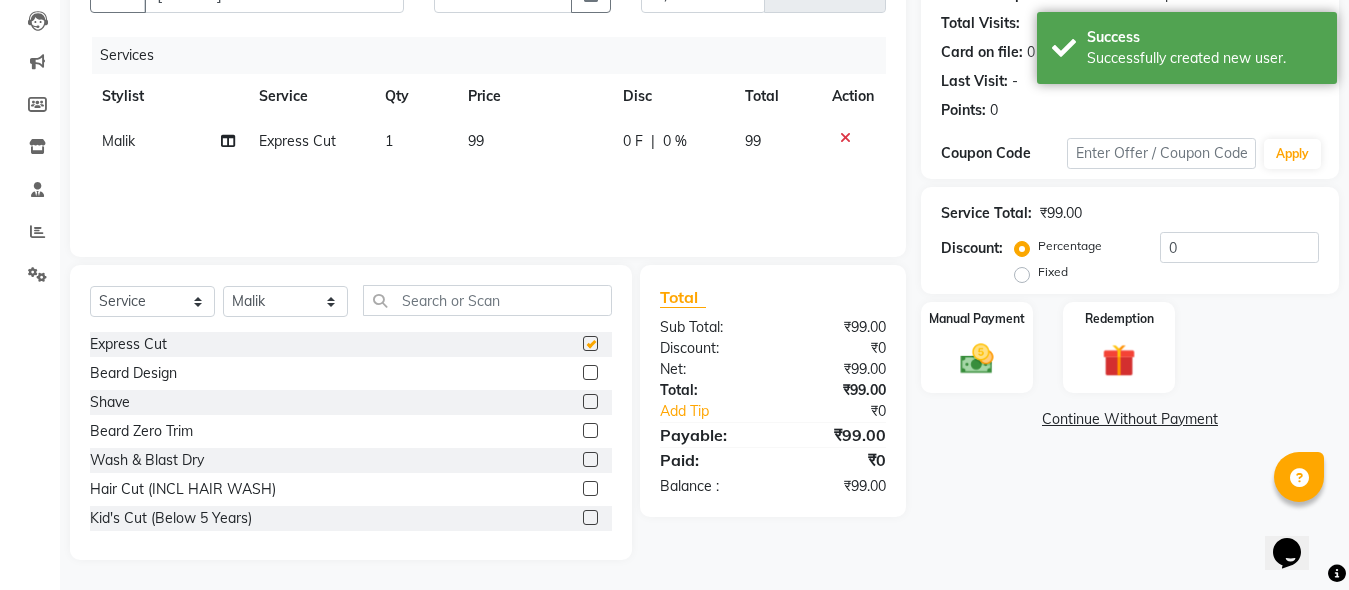 checkbox on "false" 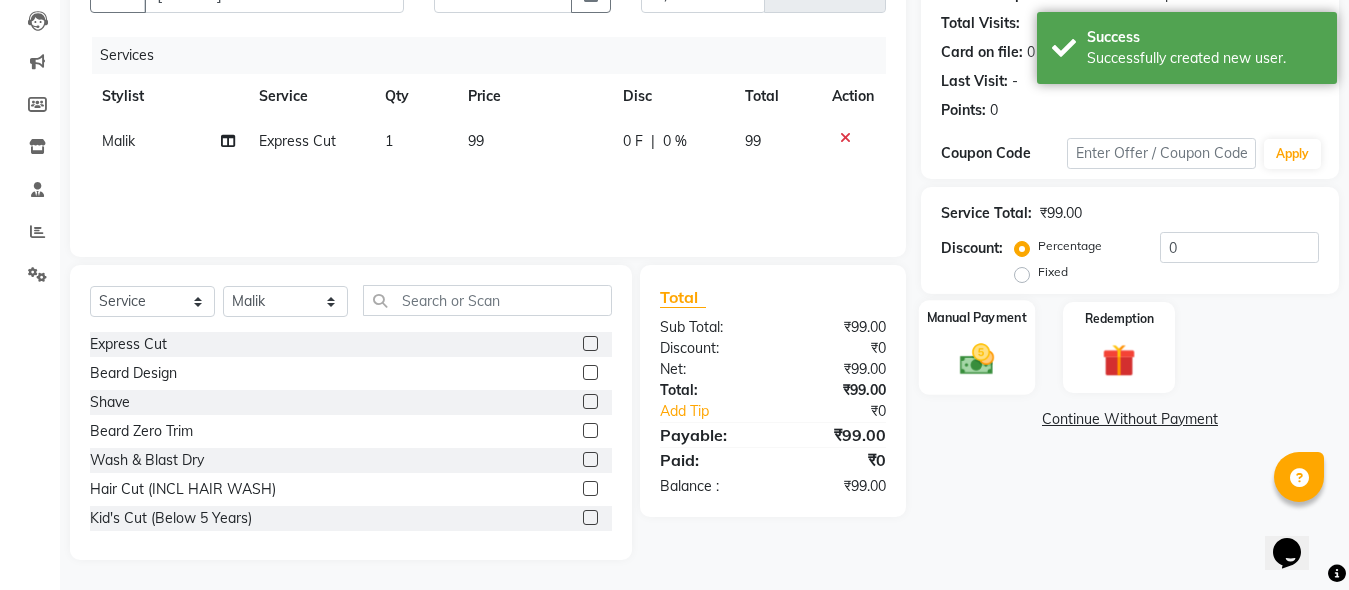 click on "Manual Payment" 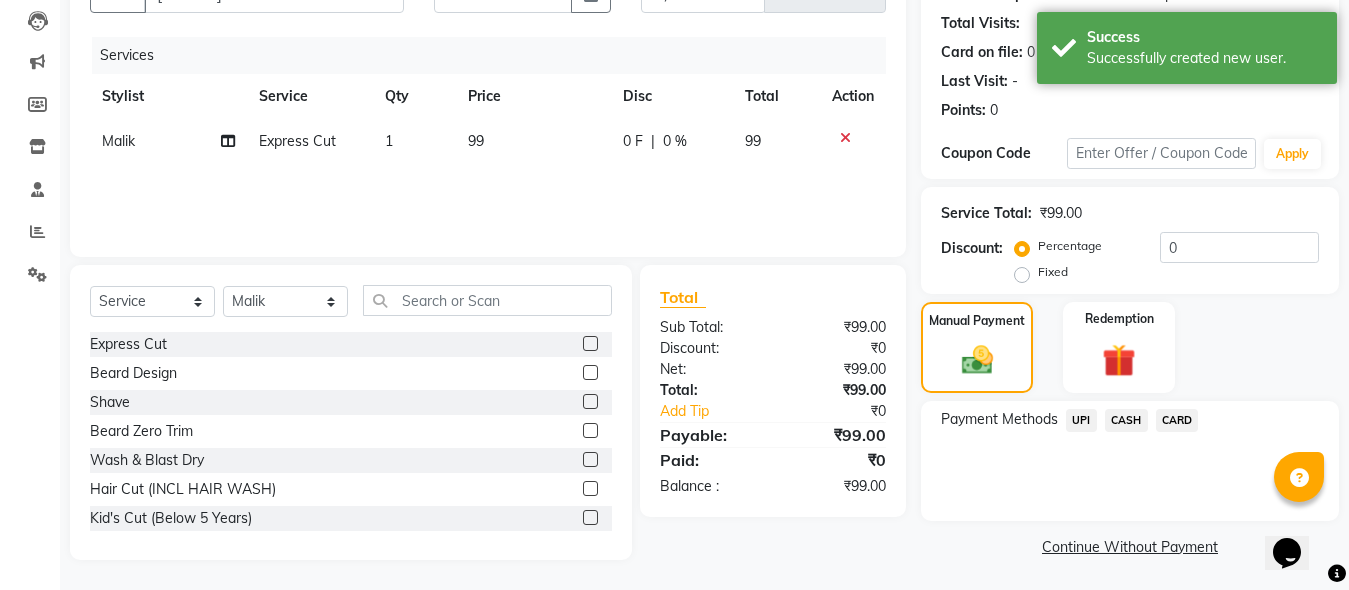 click on "UPI" 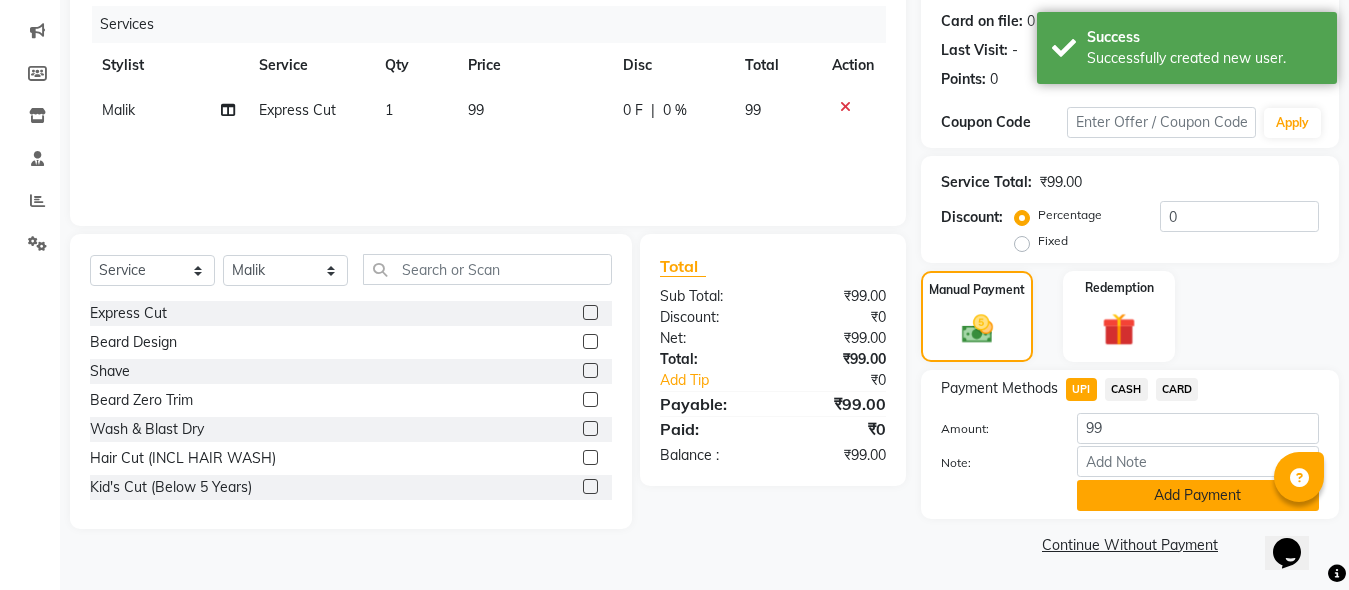 click on "Add Payment" 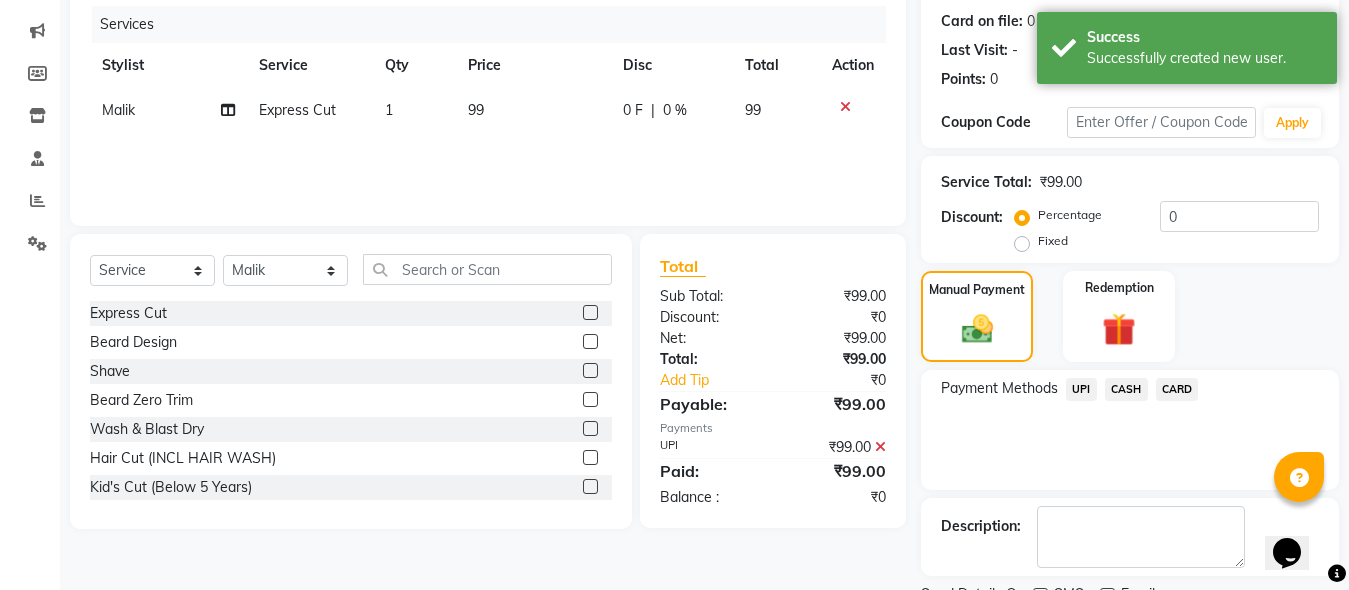 scroll, scrollTop: 326, scrollLeft: 0, axis: vertical 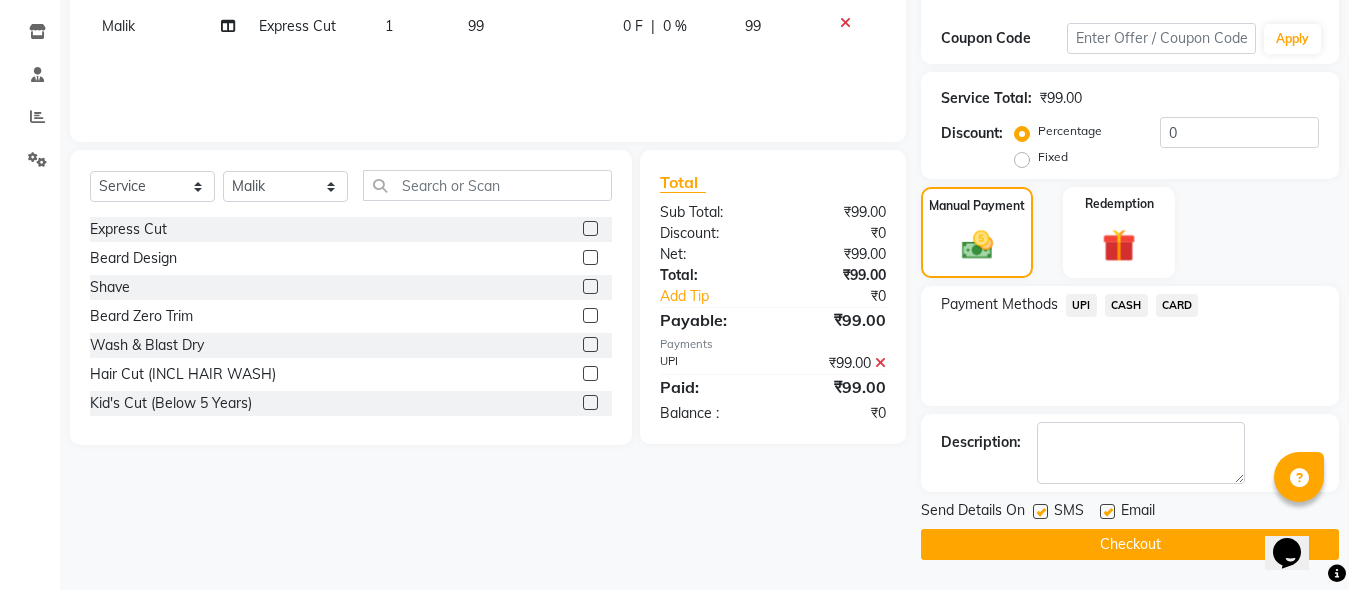 click on "Checkout" 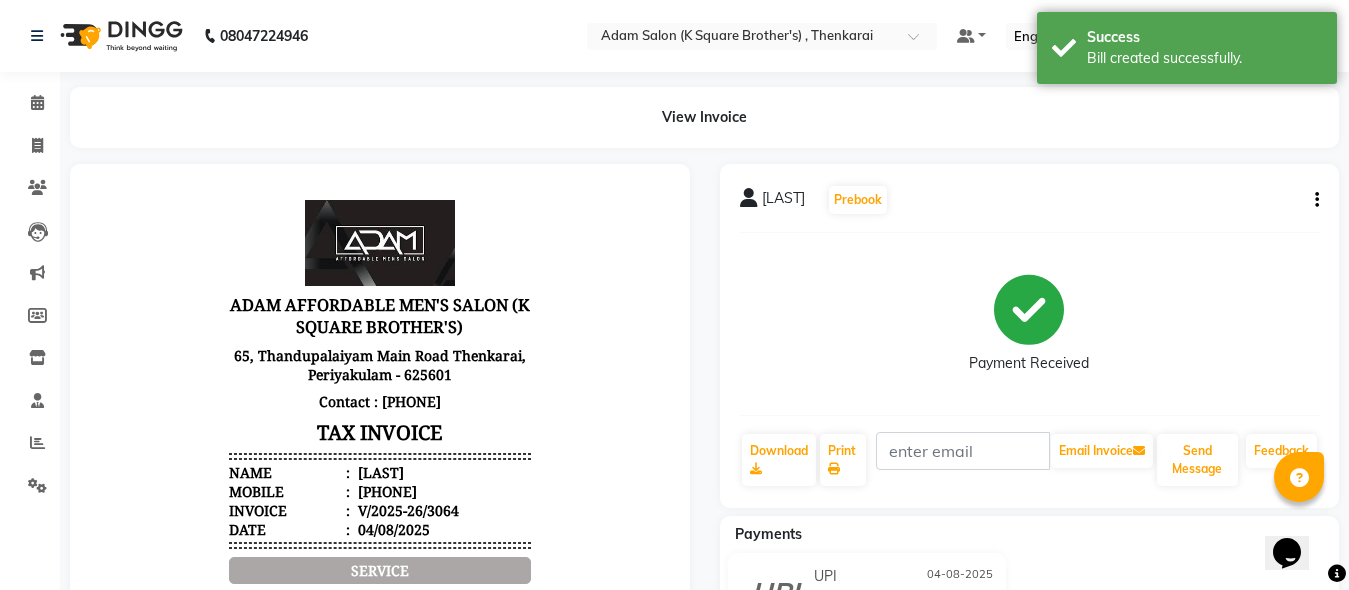 scroll, scrollTop: 0, scrollLeft: 0, axis: both 